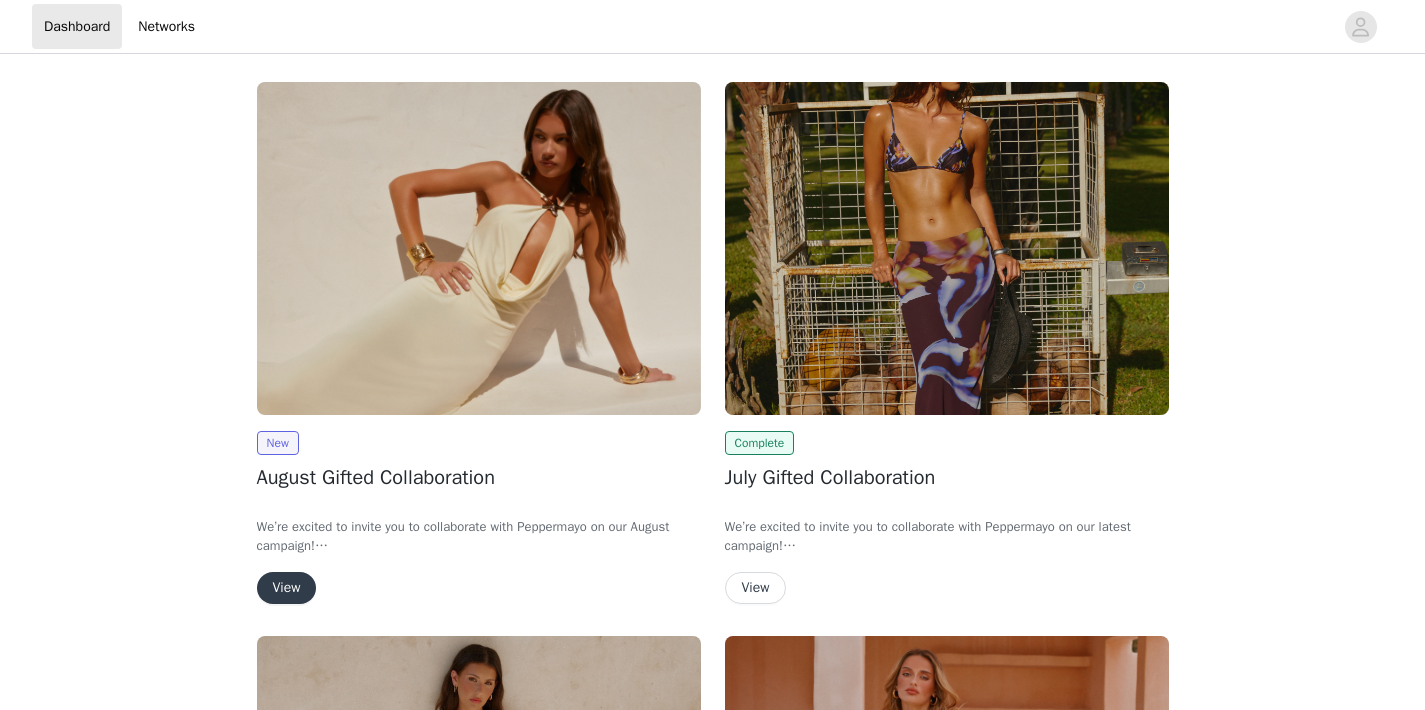 scroll, scrollTop: 0, scrollLeft: 0, axis: both 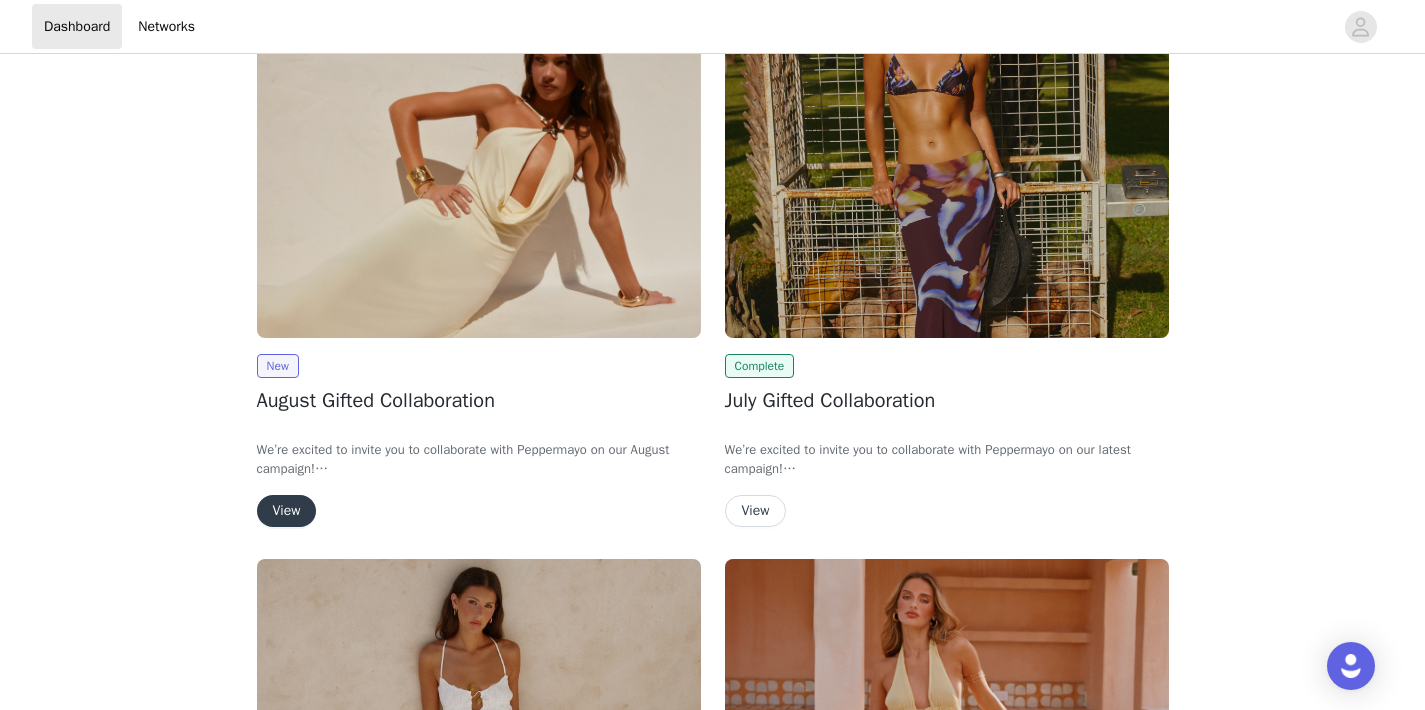 click on "View" at bounding box center [287, 511] 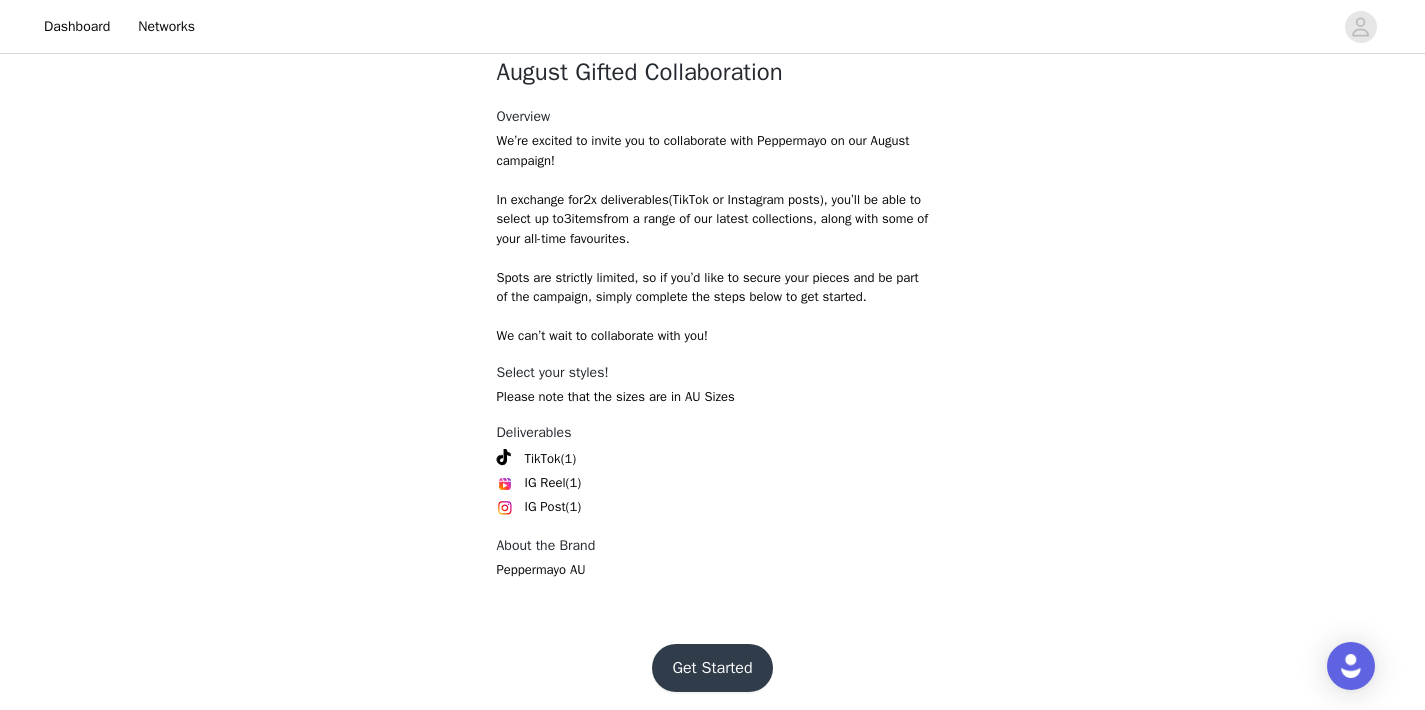 scroll, scrollTop: 440, scrollLeft: 0, axis: vertical 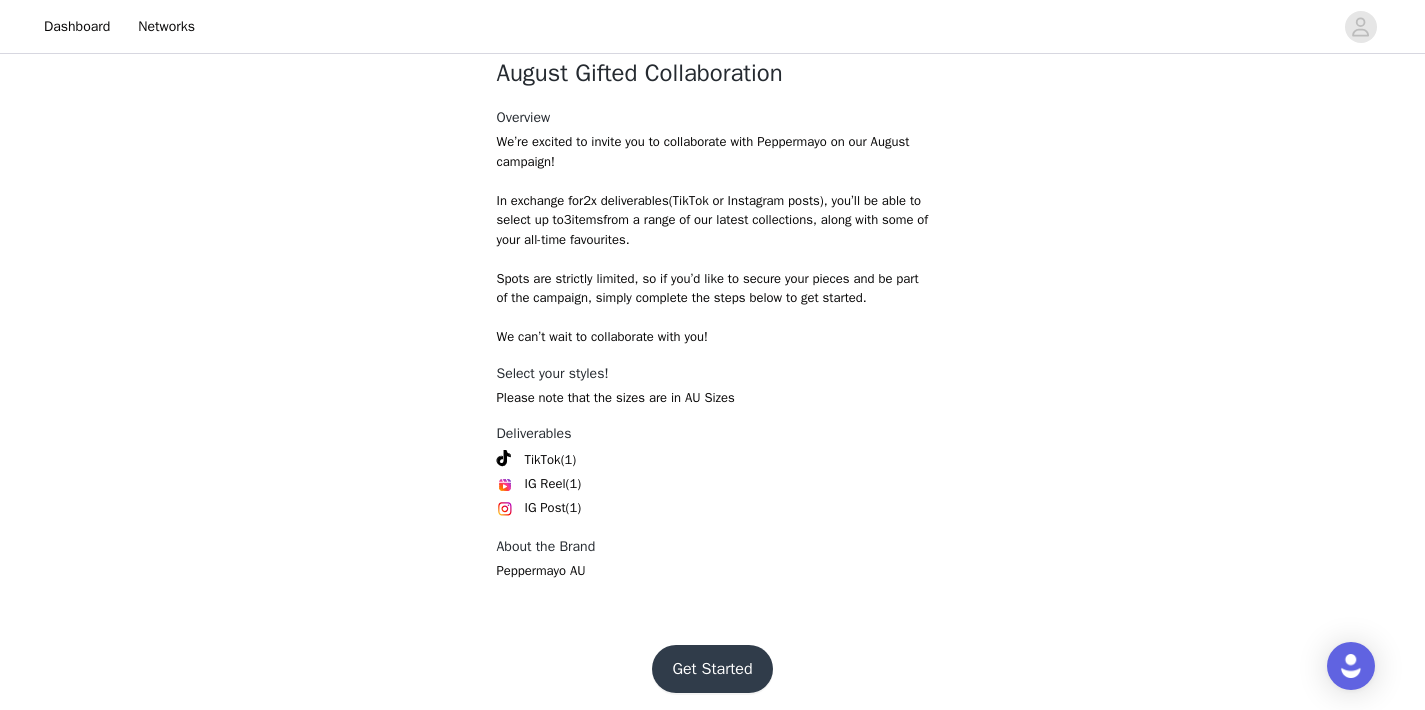 click on "Get Started" at bounding box center (712, 669) 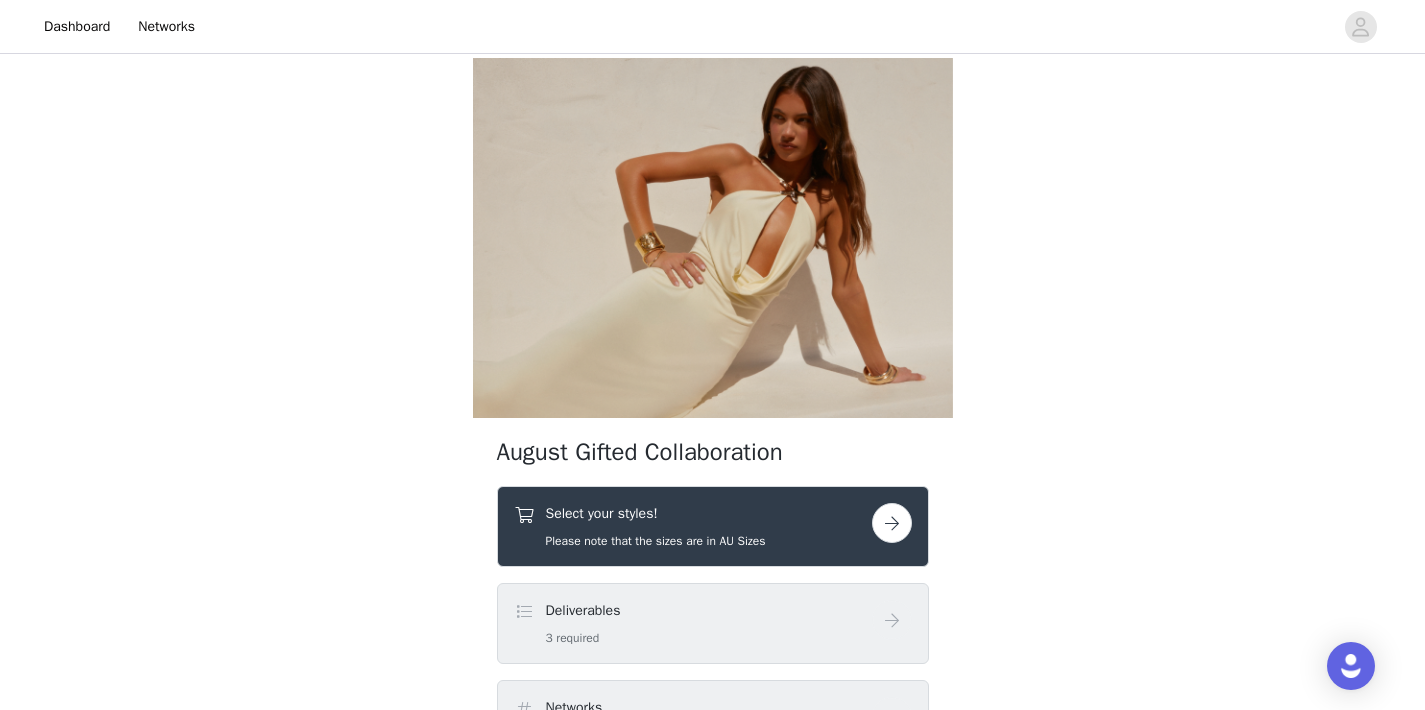 scroll, scrollTop: 0, scrollLeft: 0, axis: both 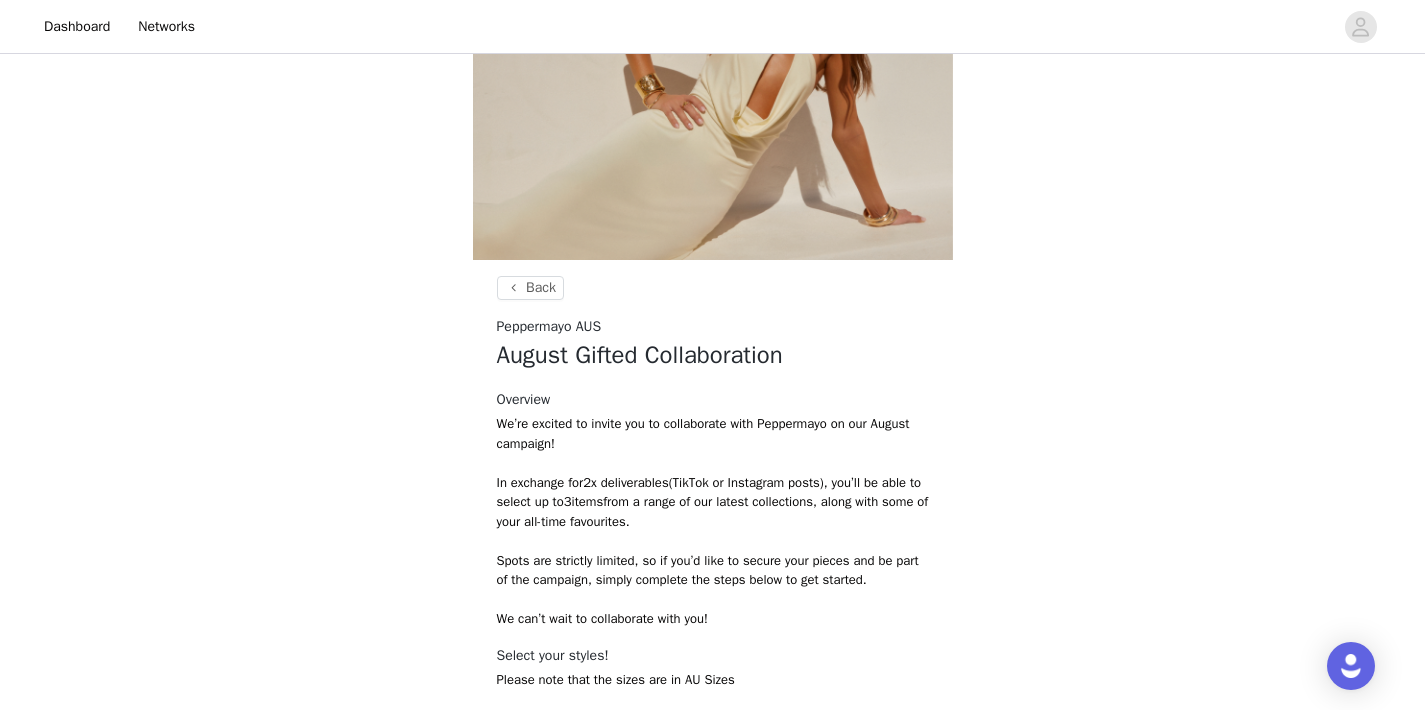 drag, startPoint x: 592, startPoint y: 478, endPoint x: 761, endPoint y: 508, distance: 171.64207 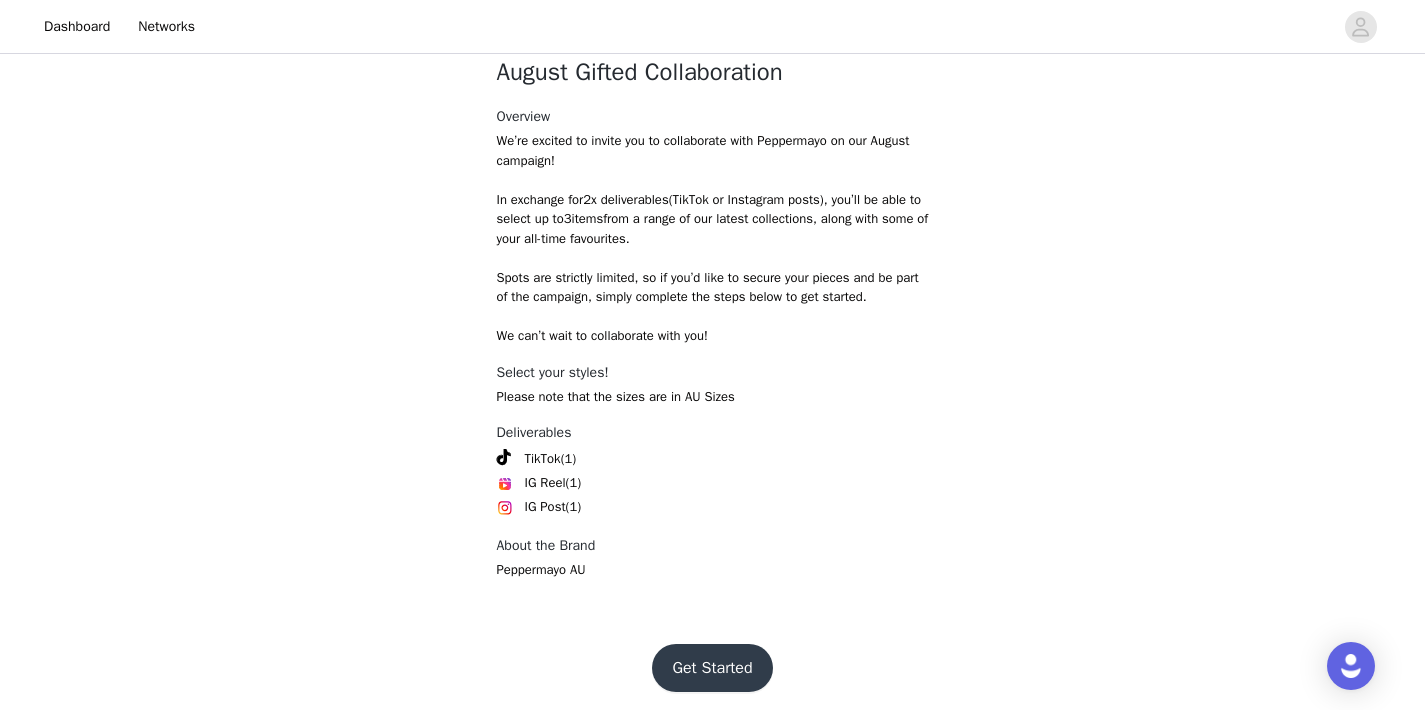 scroll, scrollTop: 440, scrollLeft: 0, axis: vertical 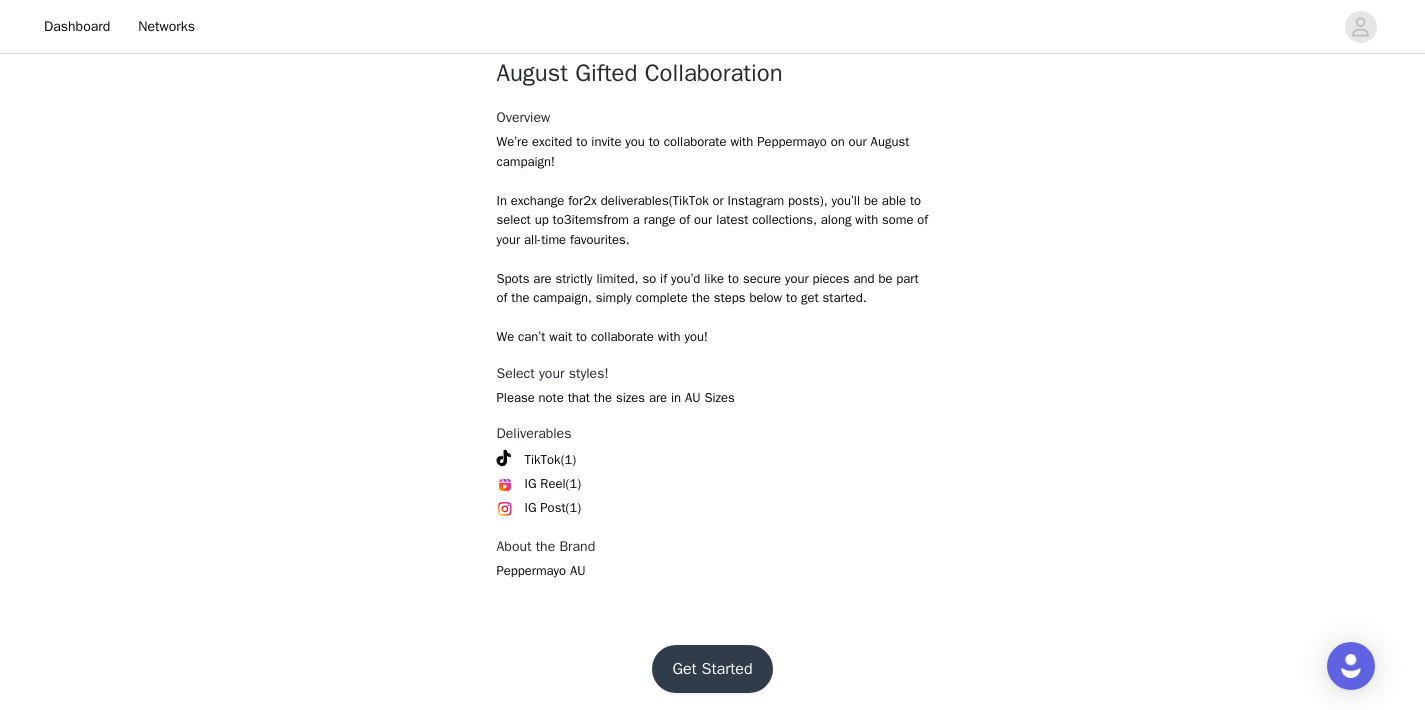 click on "Get Started" at bounding box center (712, 669) 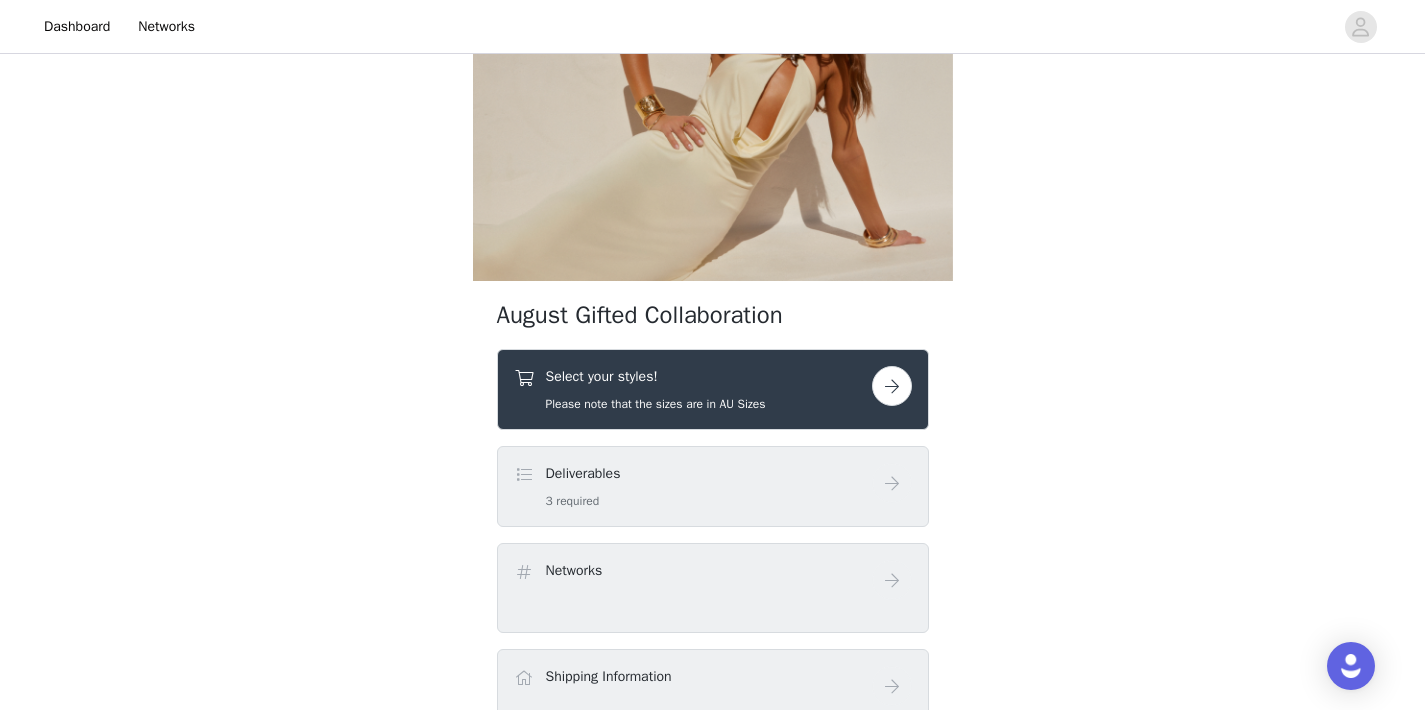 scroll, scrollTop: 140, scrollLeft: 0, axis: vertical 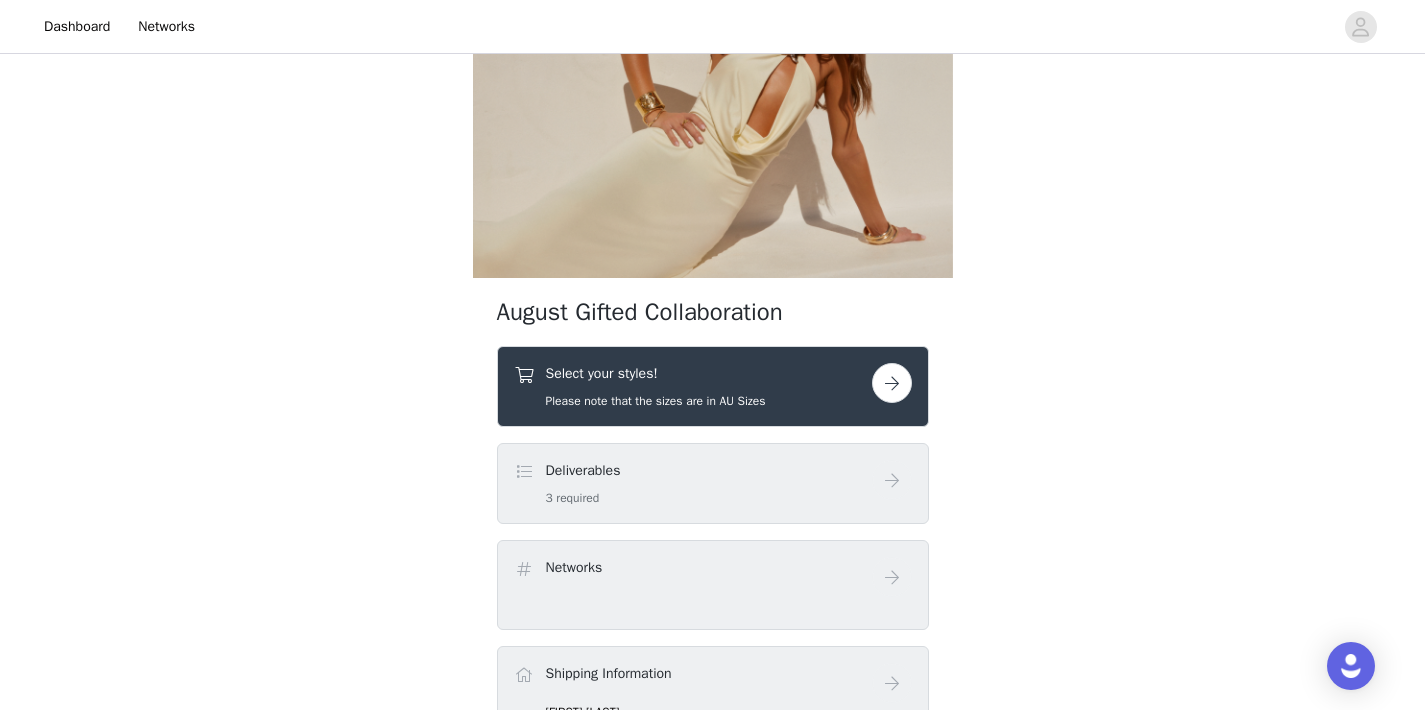 click on "Please note that the sizes are in AU Sizes" at bounding box center (656, 401) 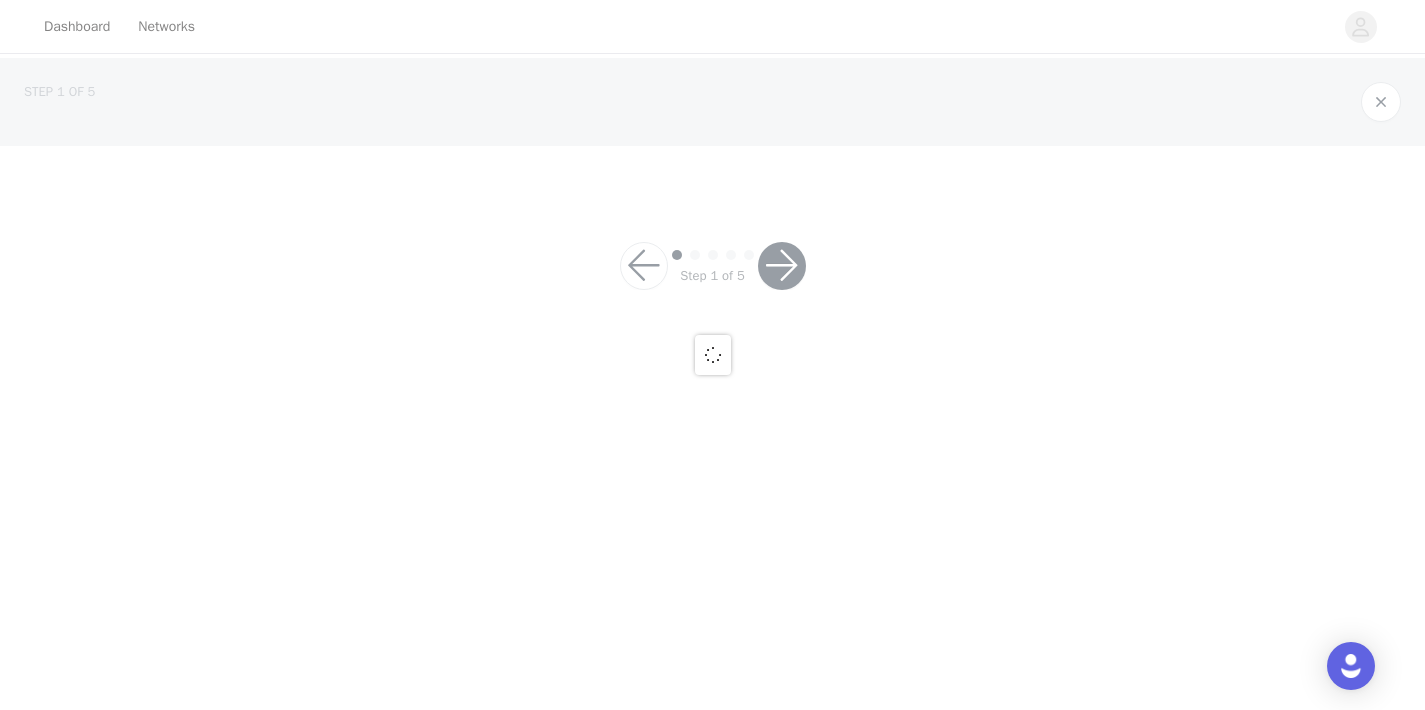 scroll, scrollTop: 0, scrollLeft: 0, axis: both 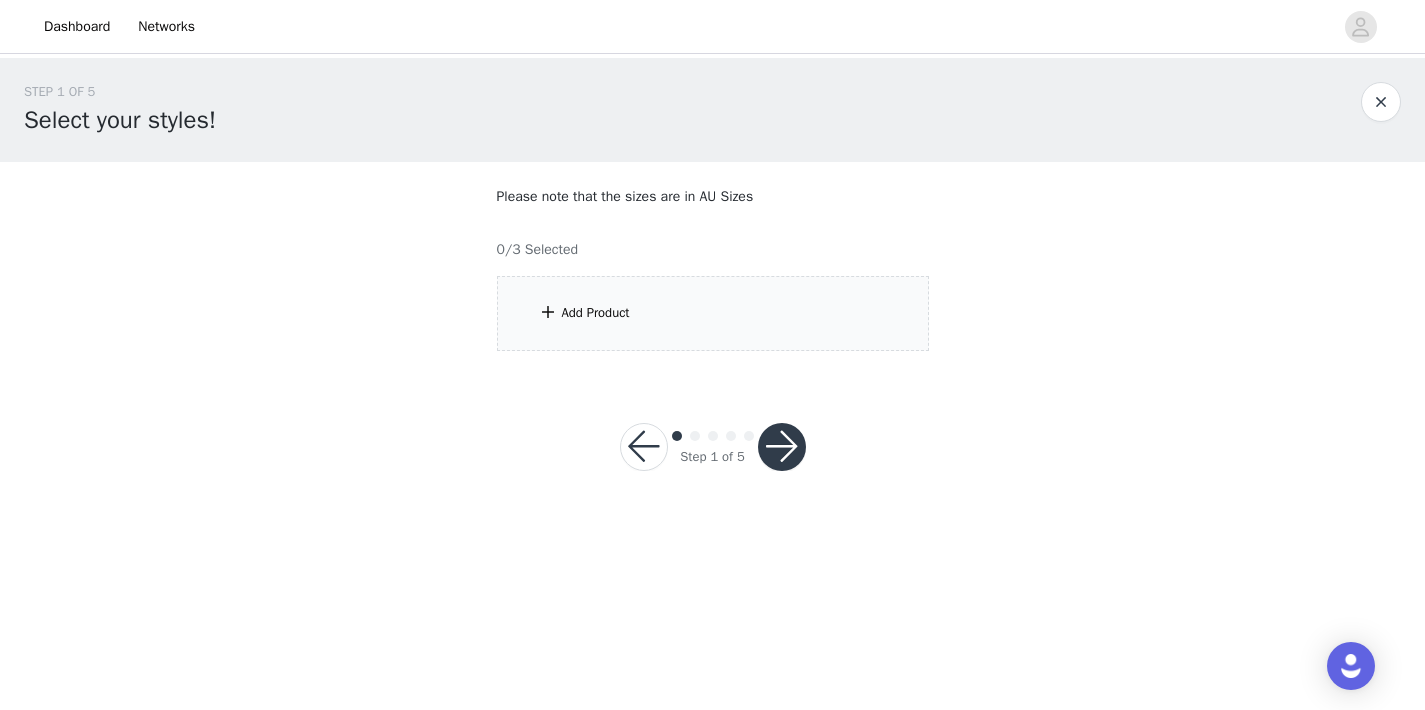 click on "Add Product" at bounding box center (713, 313) 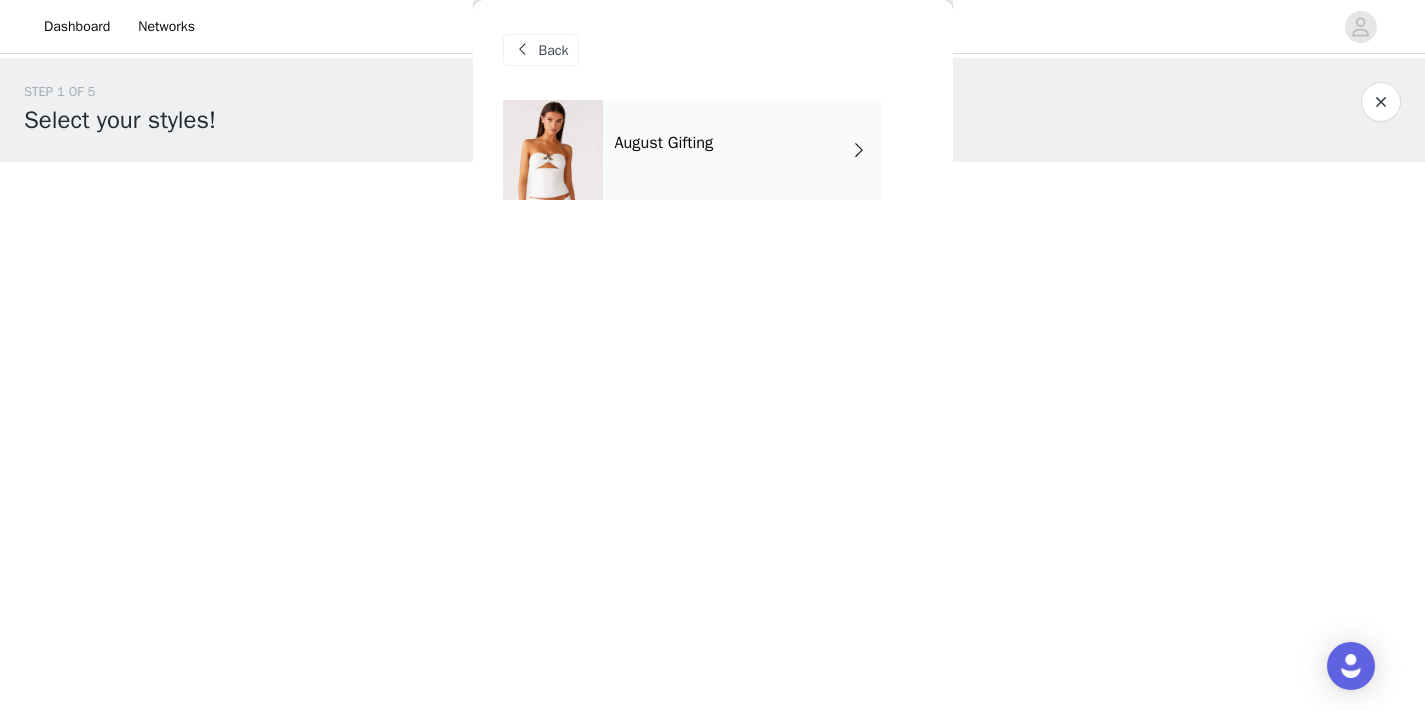 click on "August Gifting" at bounding box center [742, 150] 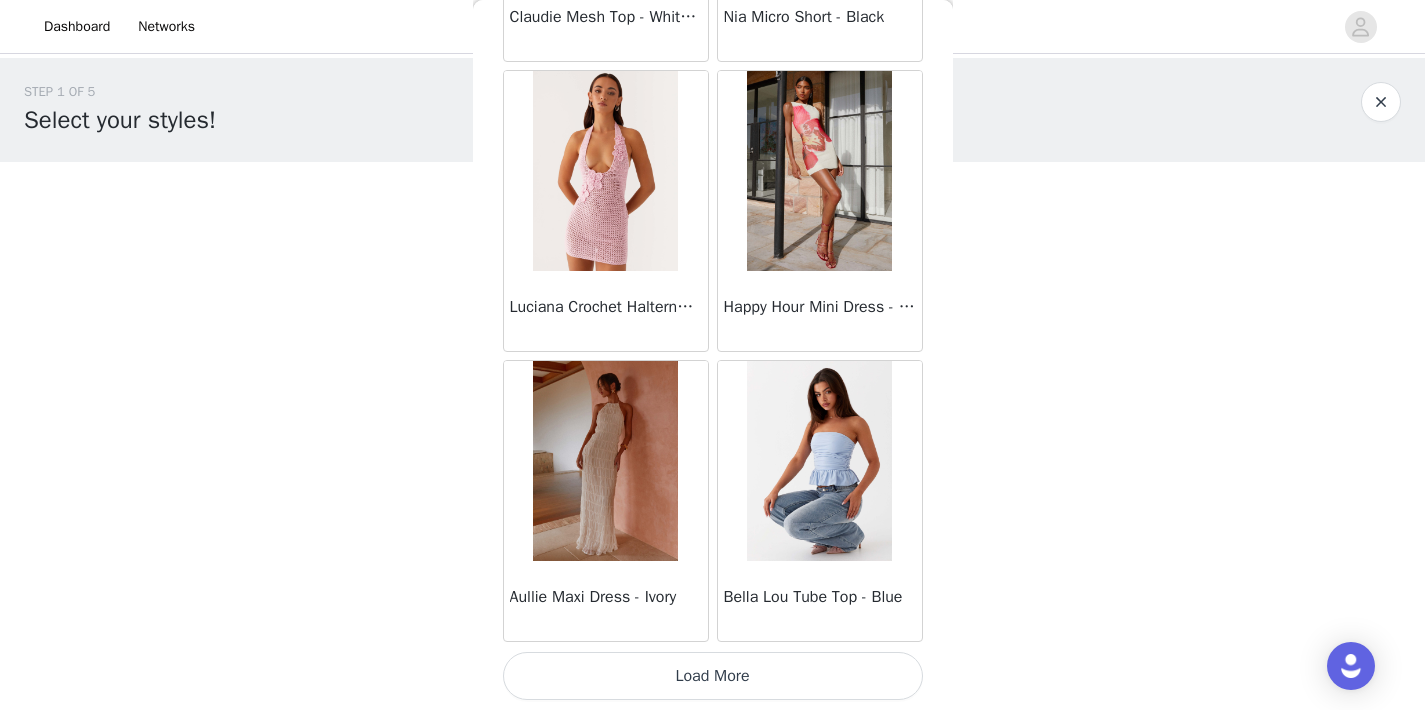 scroll, scrollTop: 2350, scrollLeft: 0, axis: vertical 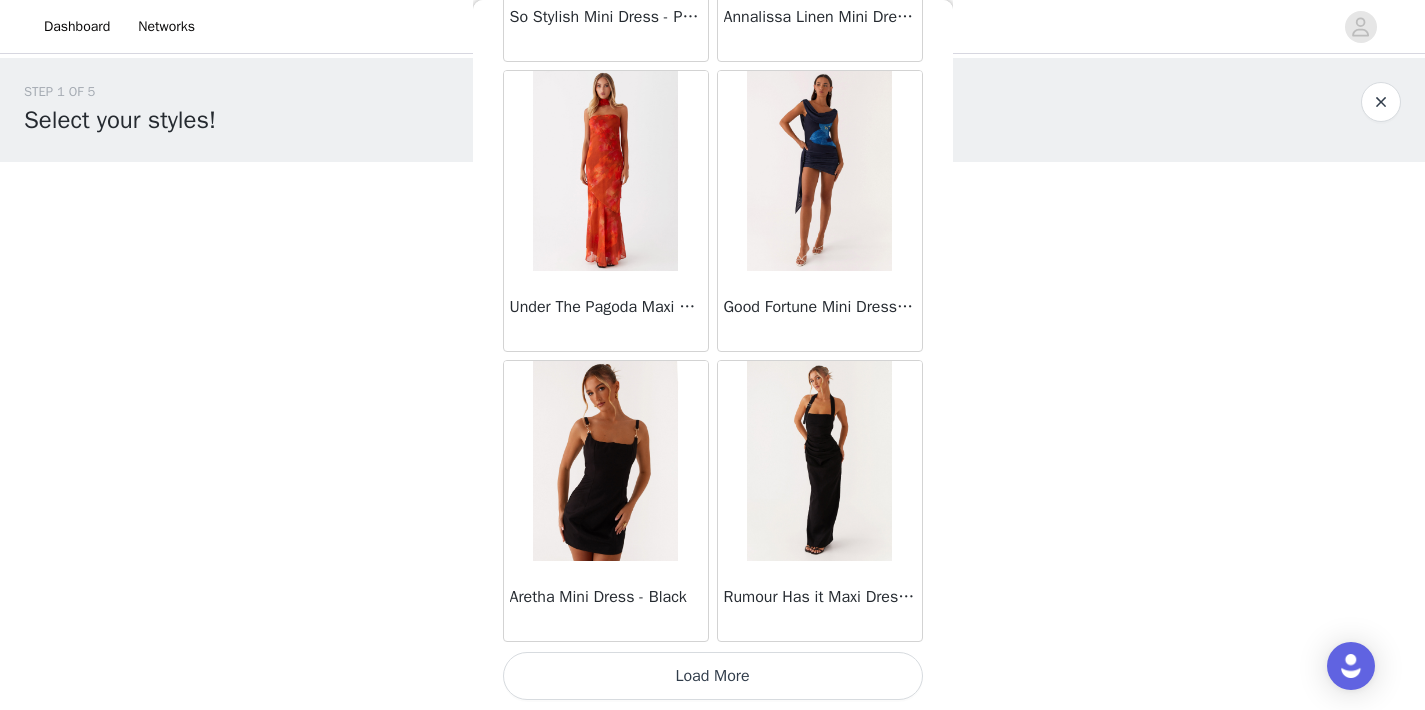 click on "Load More" at bounding box center [713, 676] 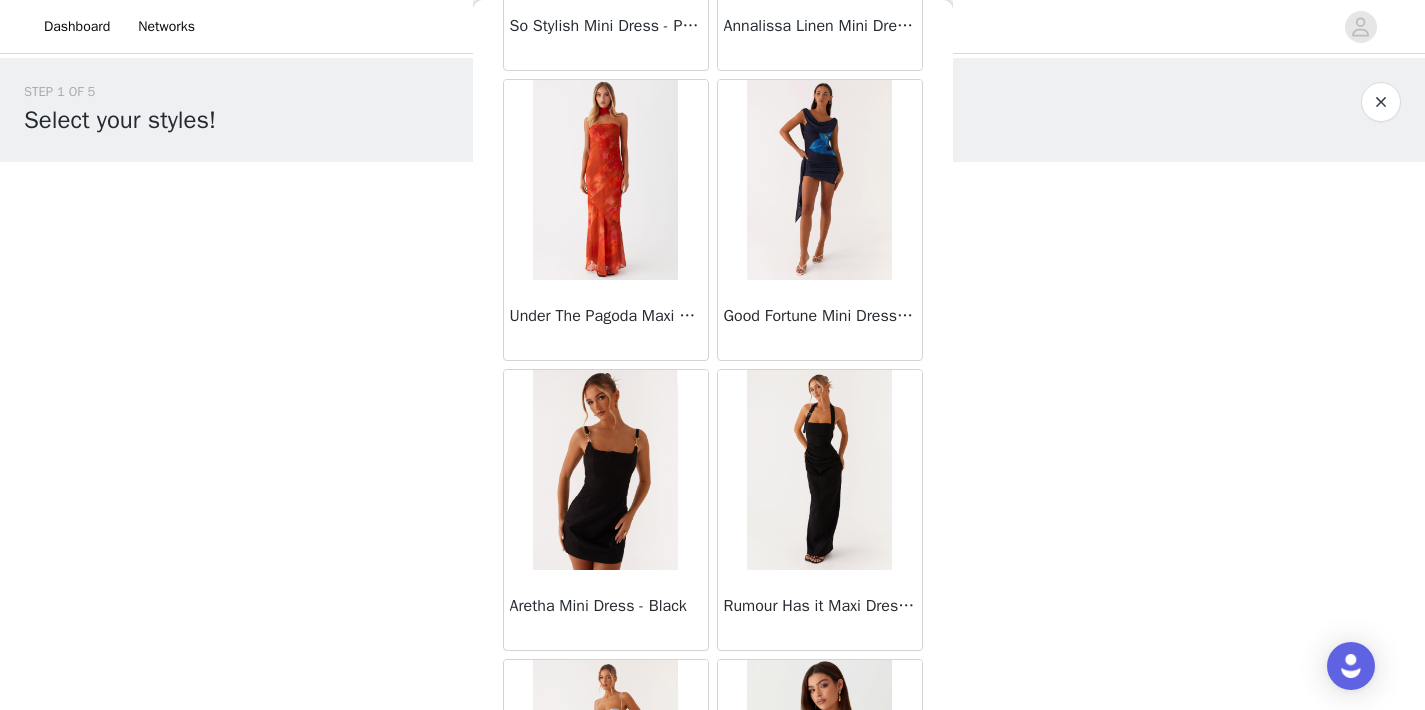 scroll, scrollTop: 0, scrollLeft: 0, axis: both 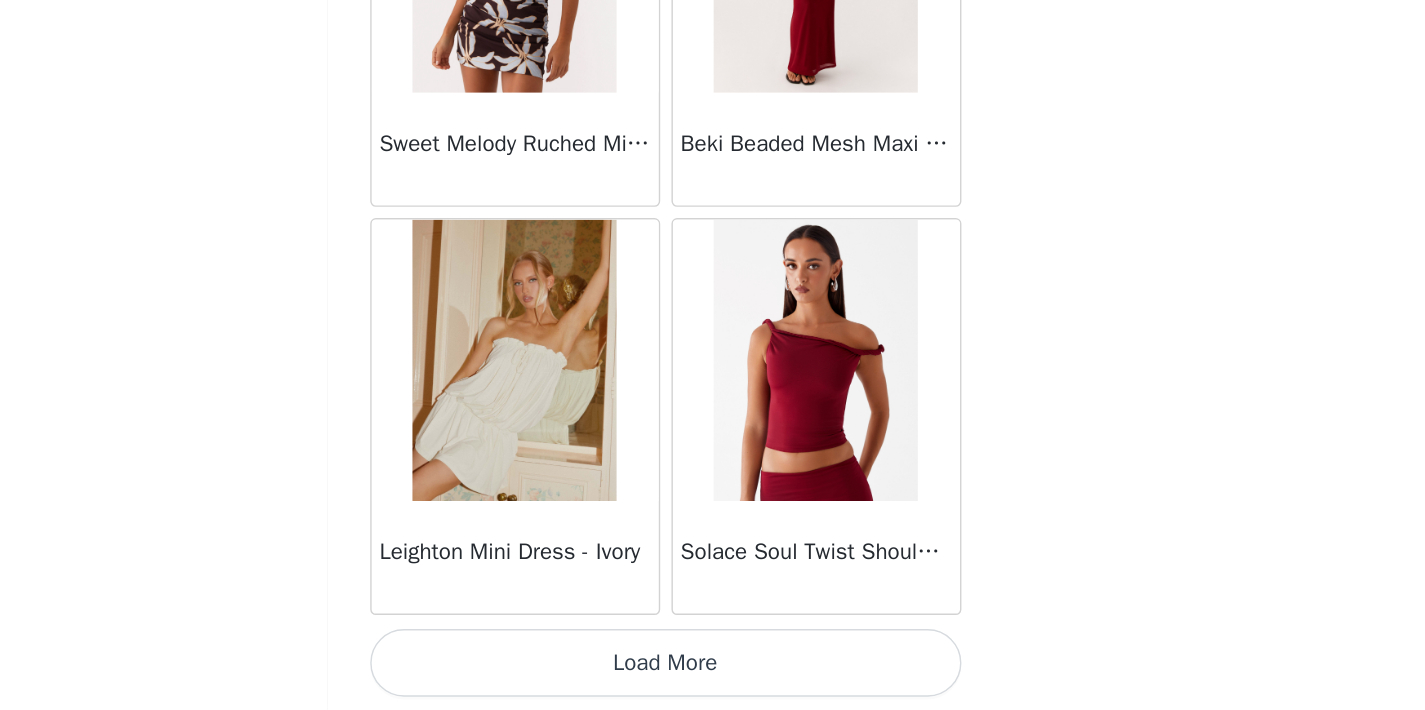 click on "Load More" at bounding box center [713, 676] 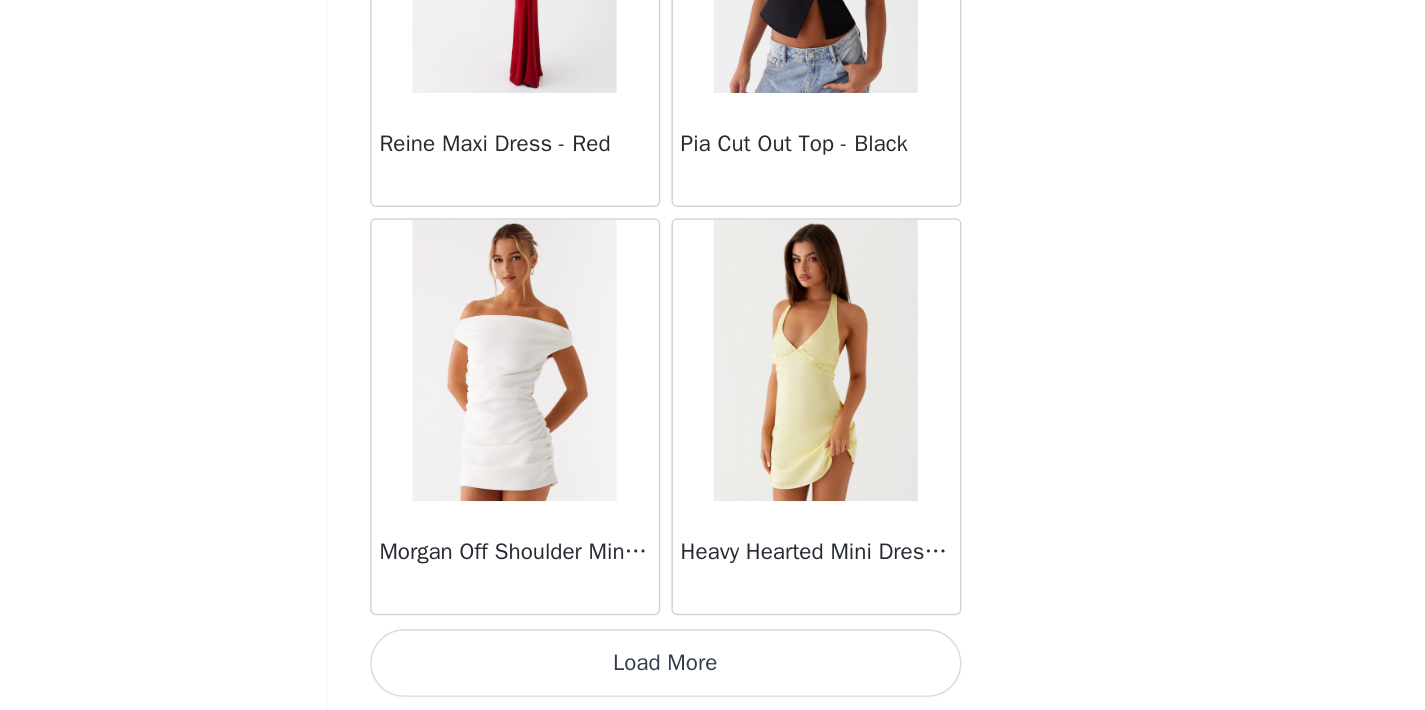 scroll, scrollTop: 11050, scrollLeft: 0, axis: vertical 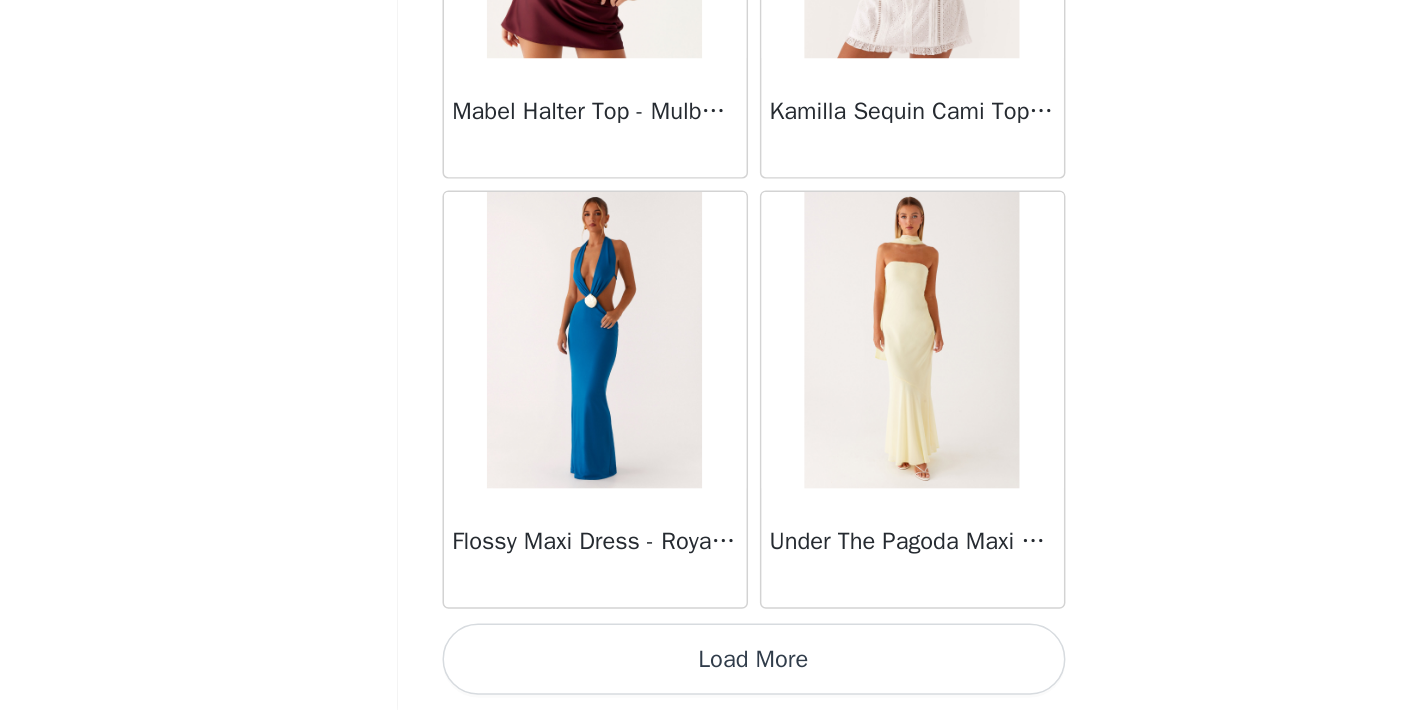 click on "Load More" at bounding box center (713, 676) 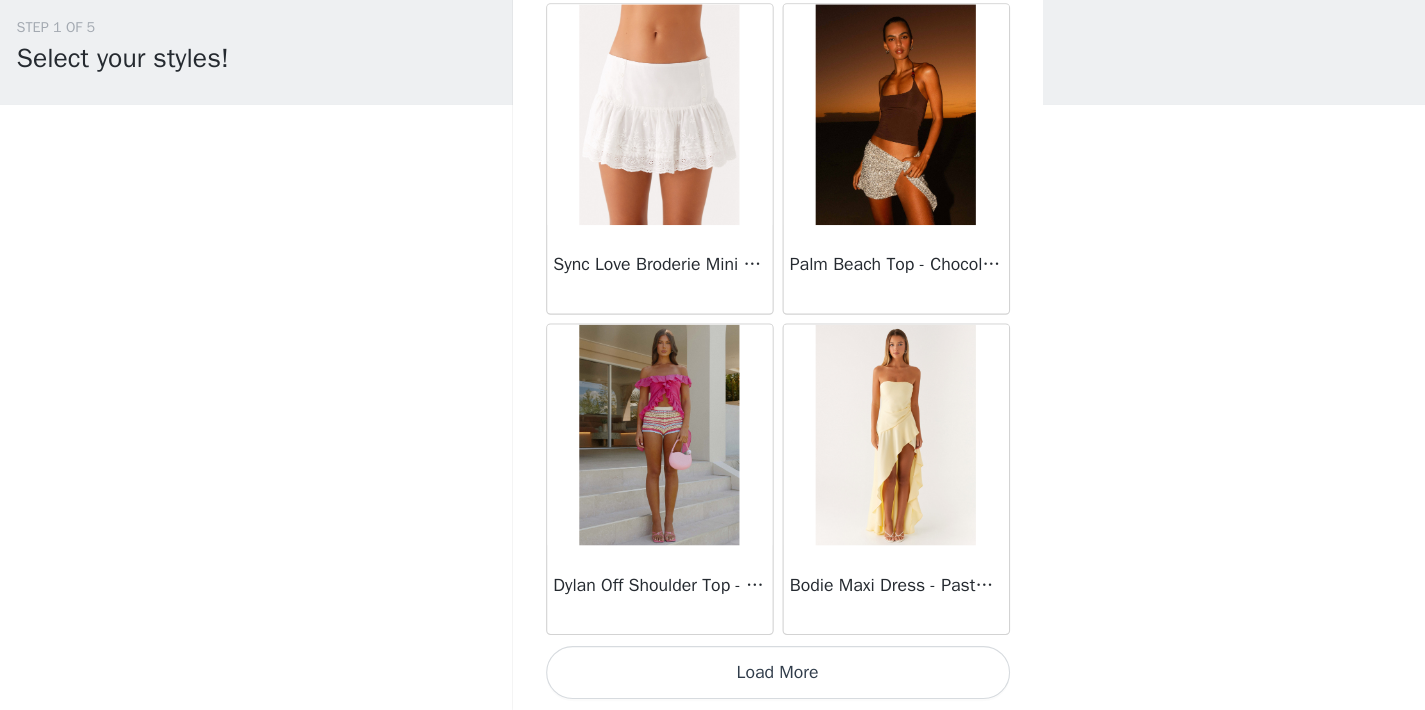scroll, scrollTop: 16850, scrollLeft: 0, axis: vertical 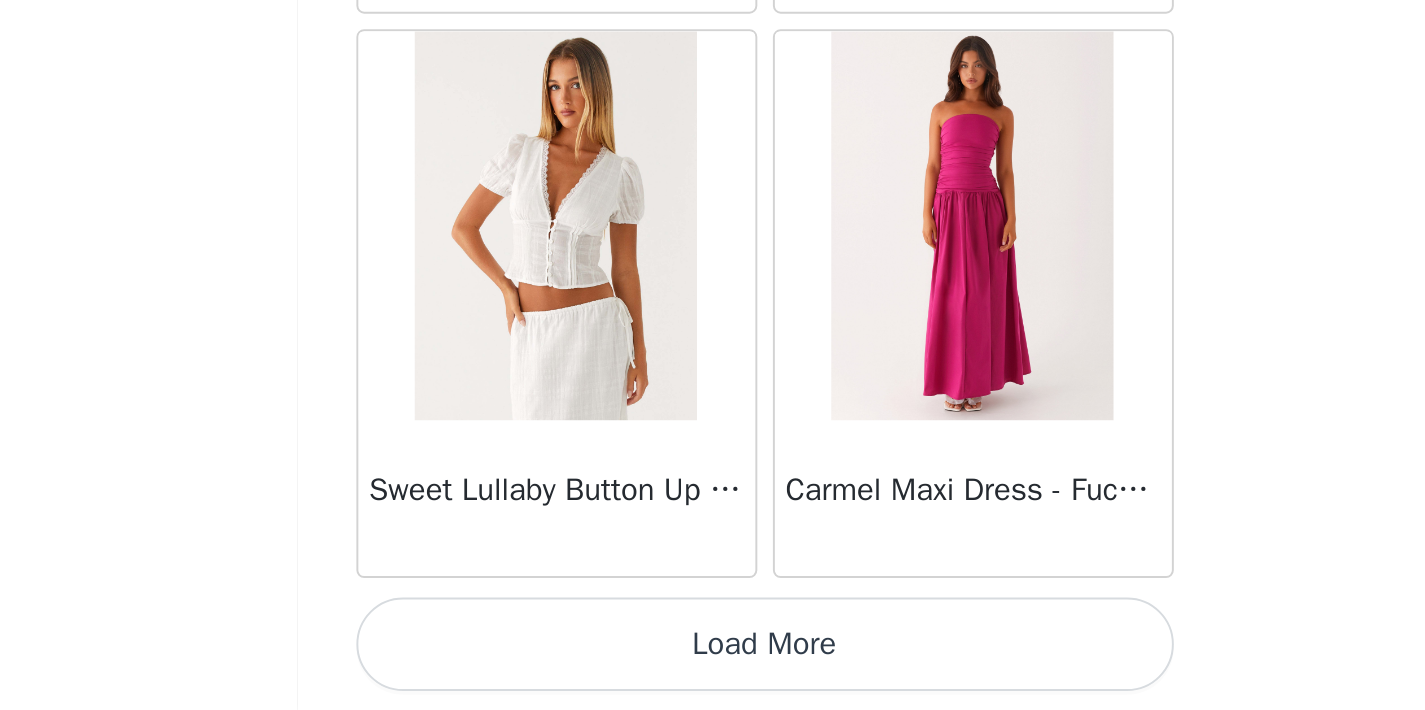 click on "Load More" at bounding box center [713, 676] 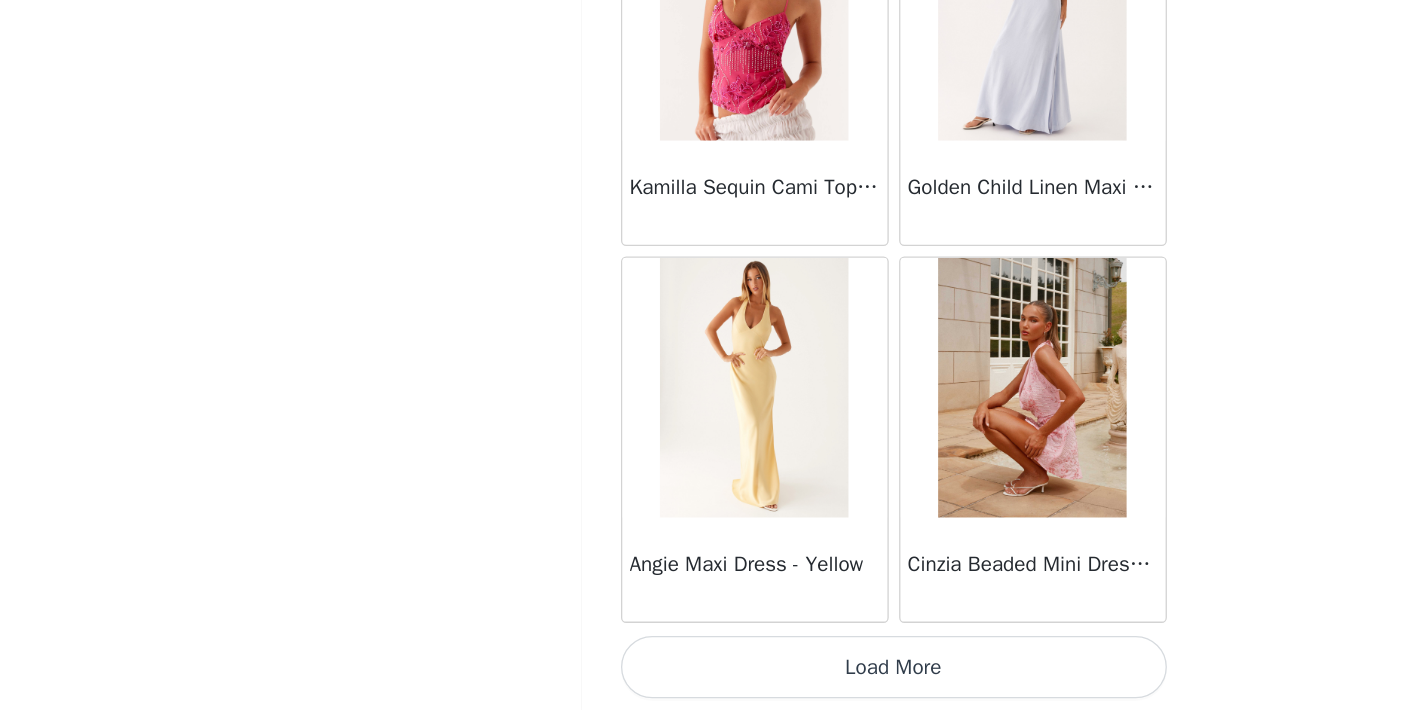 scroll, scrollTop: 22650, scrollLeft: 0, axis: vertical 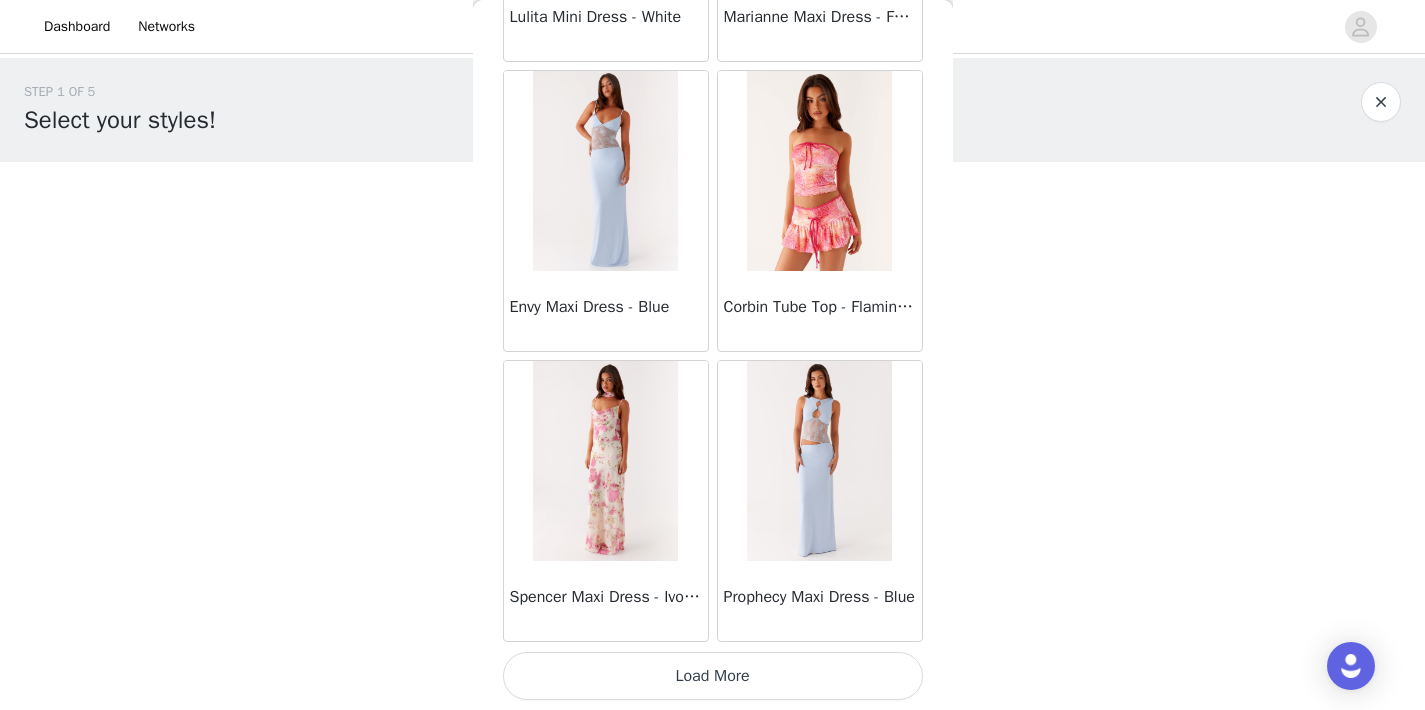 click on "Load More" at bounding box center [713, 676] 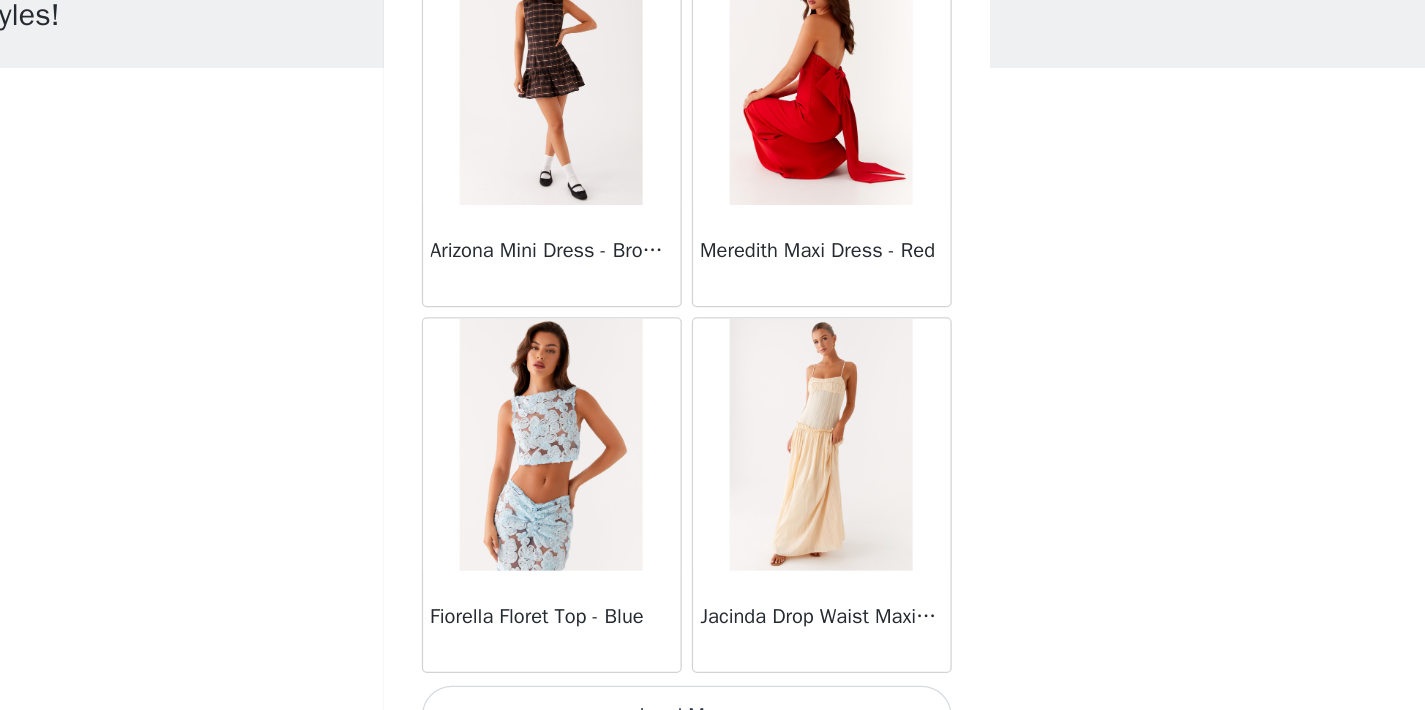 scroll, scrollTop: 28450, scrollLeft: 0, axis: vertical 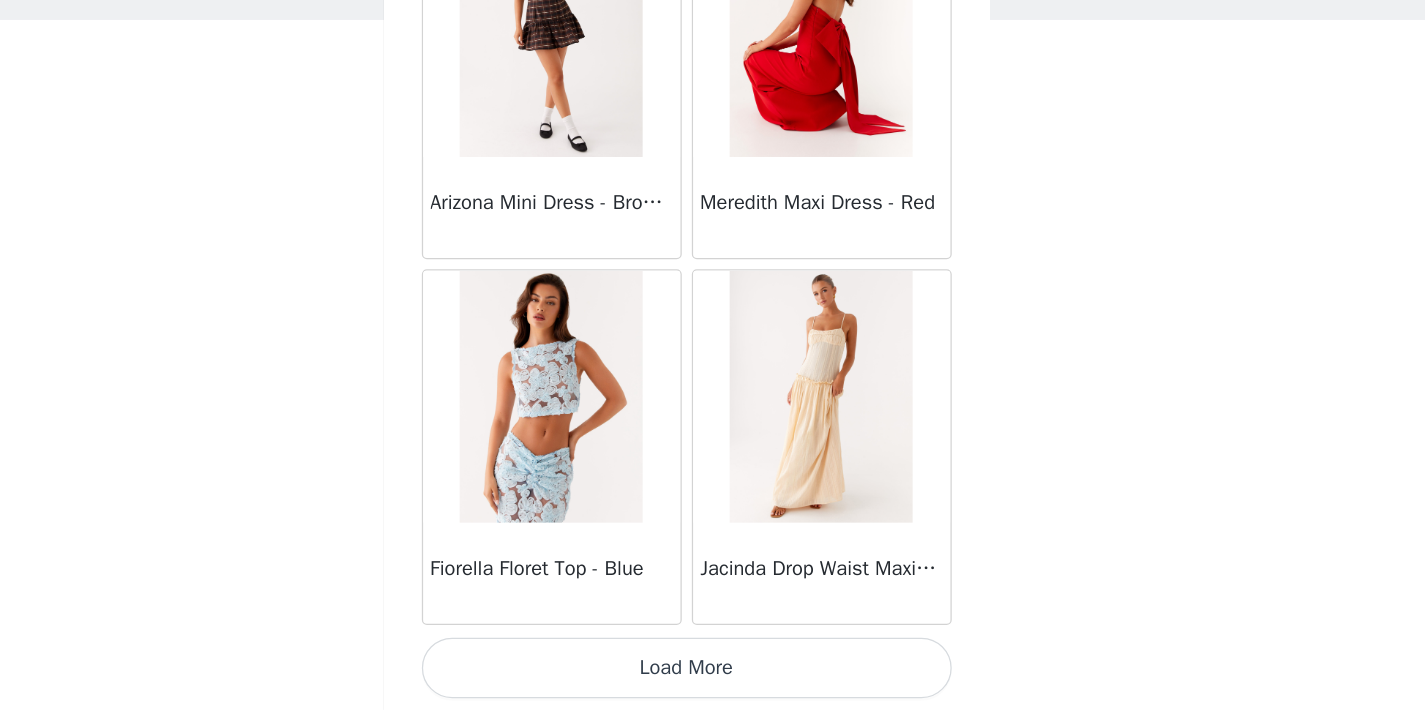click on "Load More" at bounding box center (713, 676) 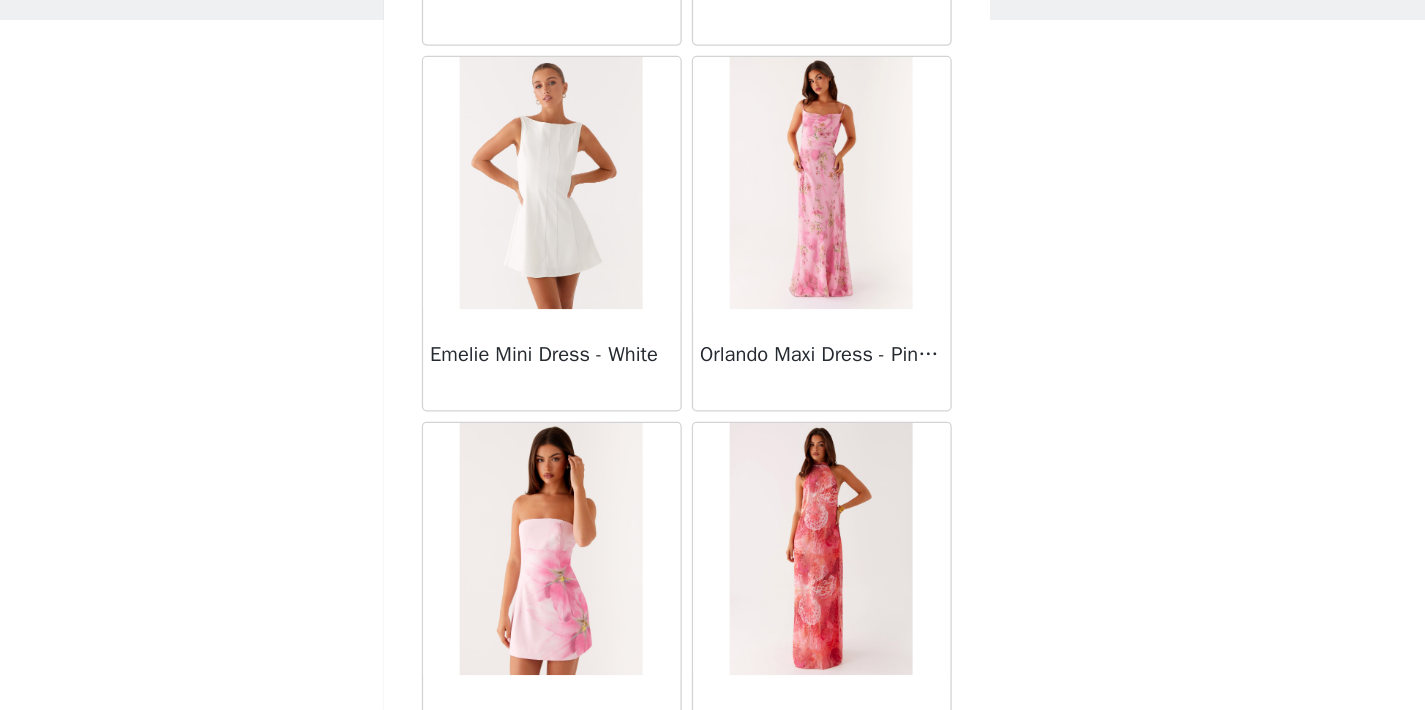 scroll, scrollTop: 29802, scrollLeft: 0, axis: vertical 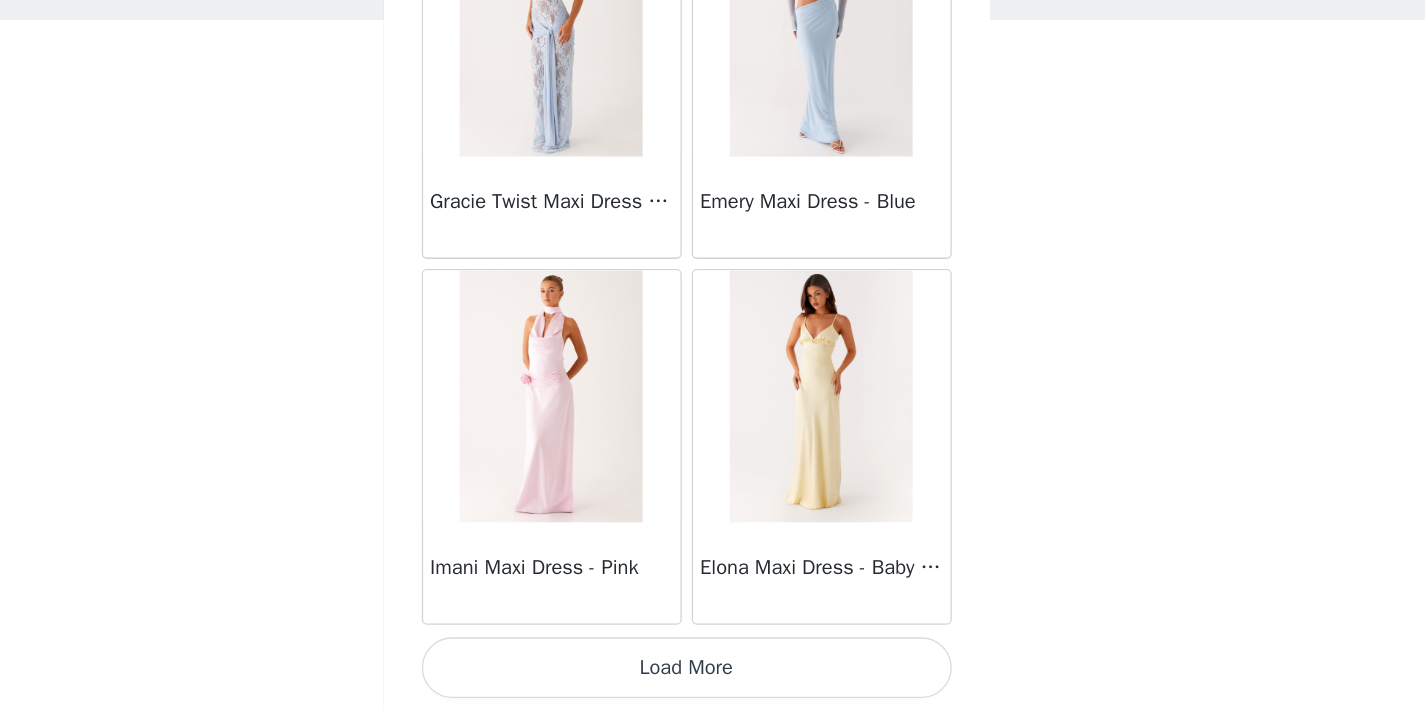 click on "Load More" at bounding box center [713, 676] 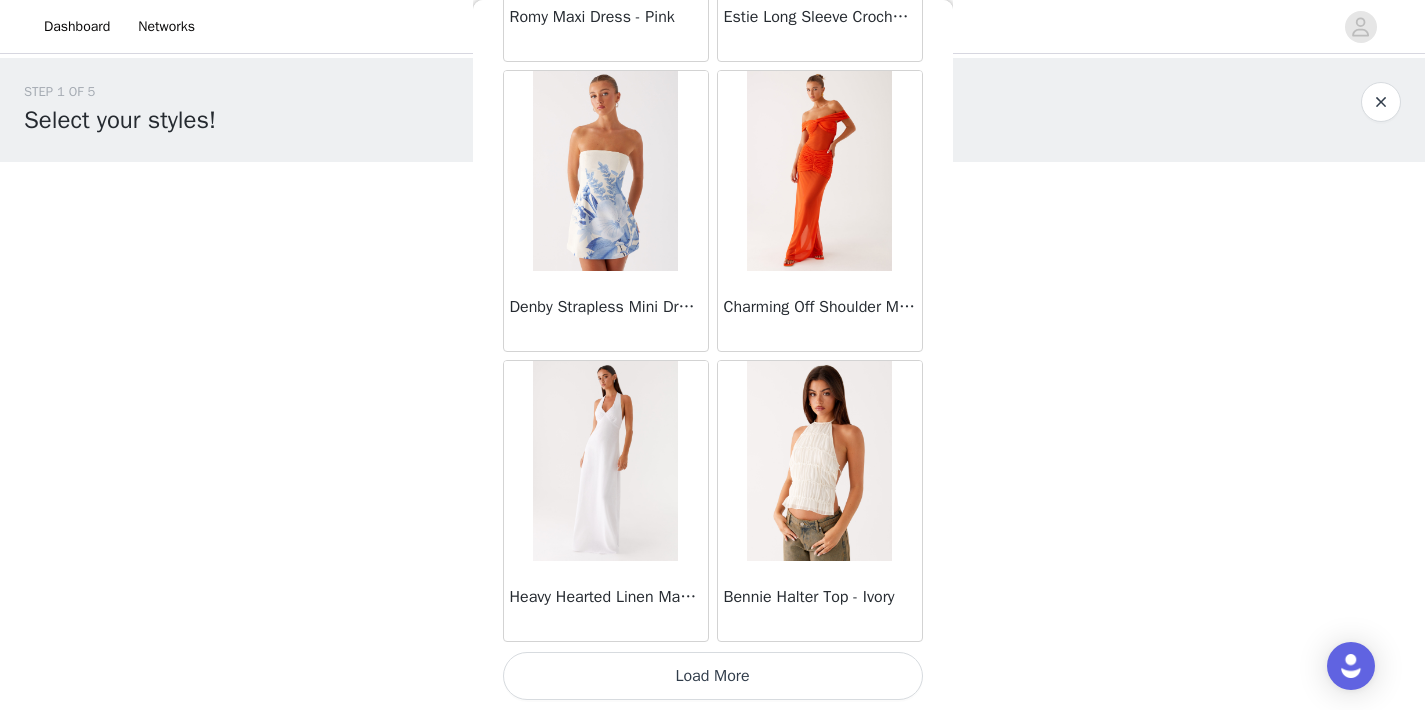 scroll, scrollTop: 34250, scrollLeft: 0, axis: vertical 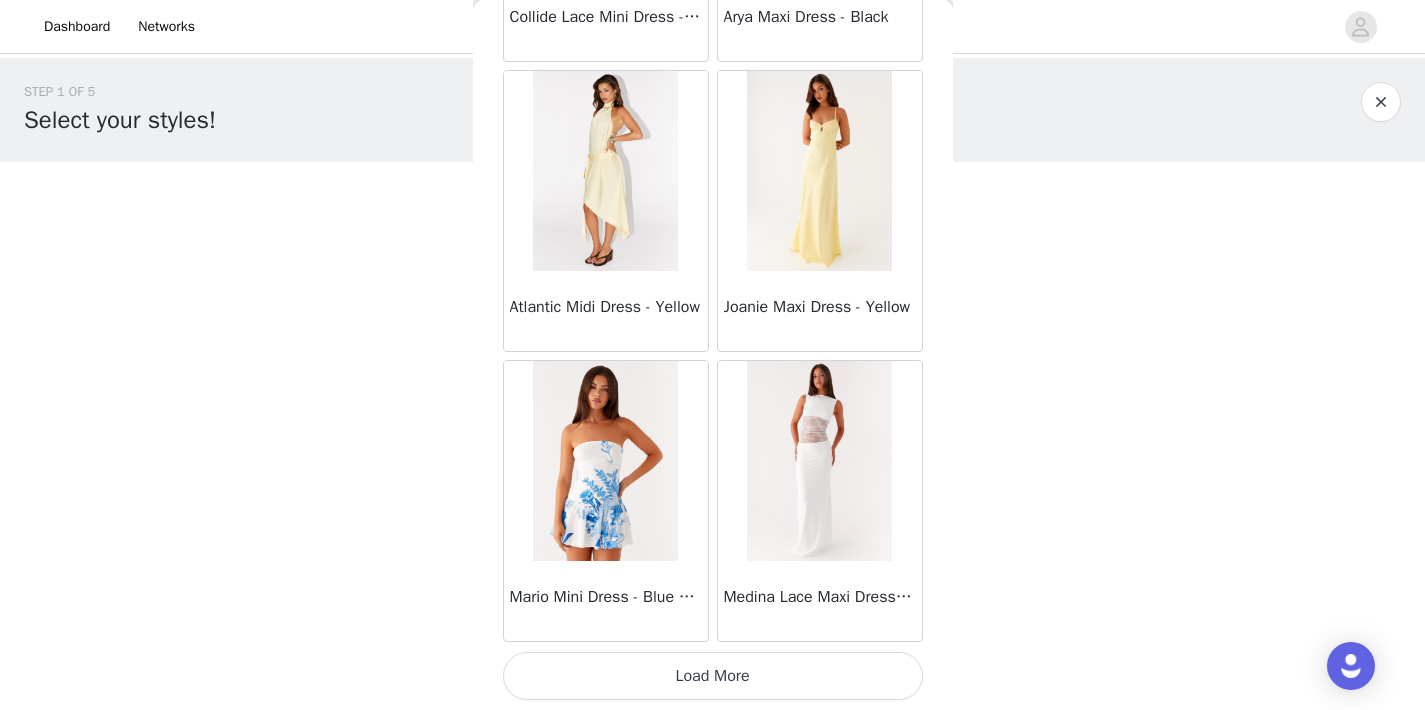 click on "Load More" at bounding box center [713, 676] 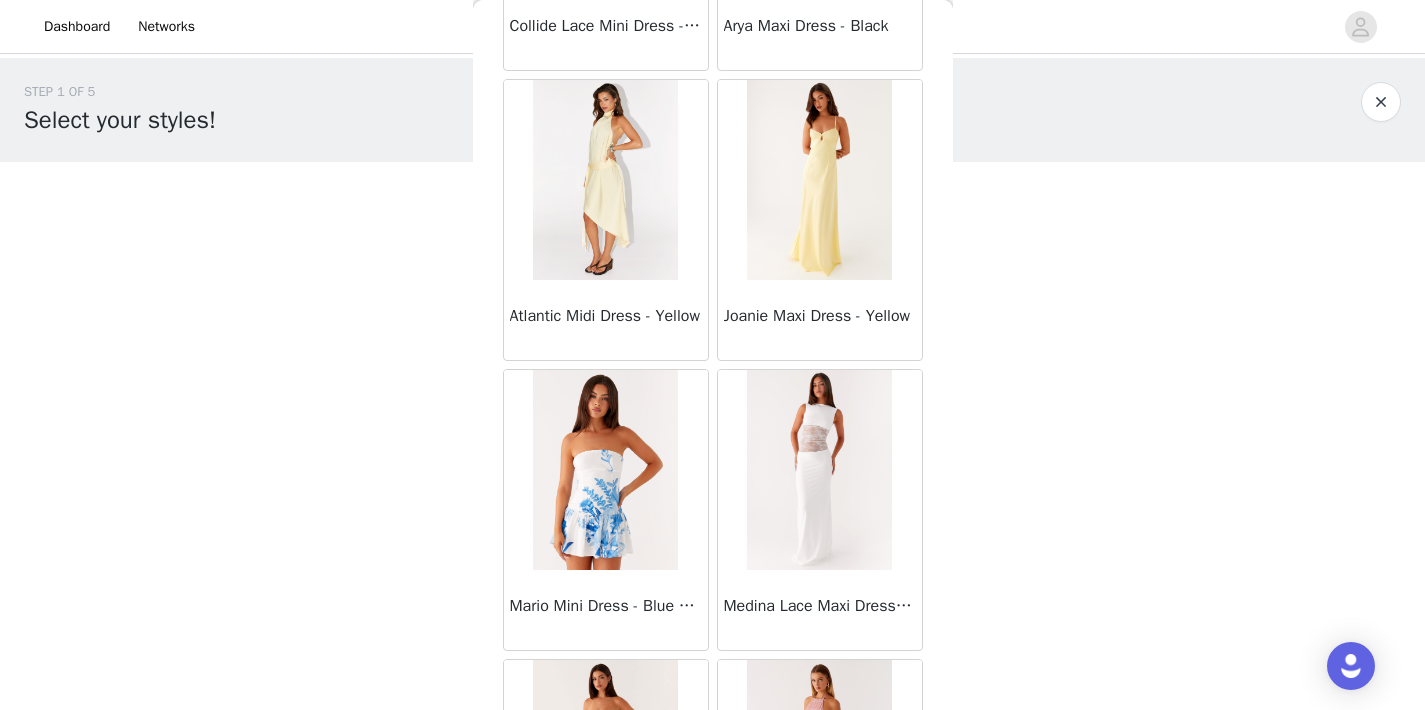scroll, scrollTop: 0, scrollLeft: 0, axis: both 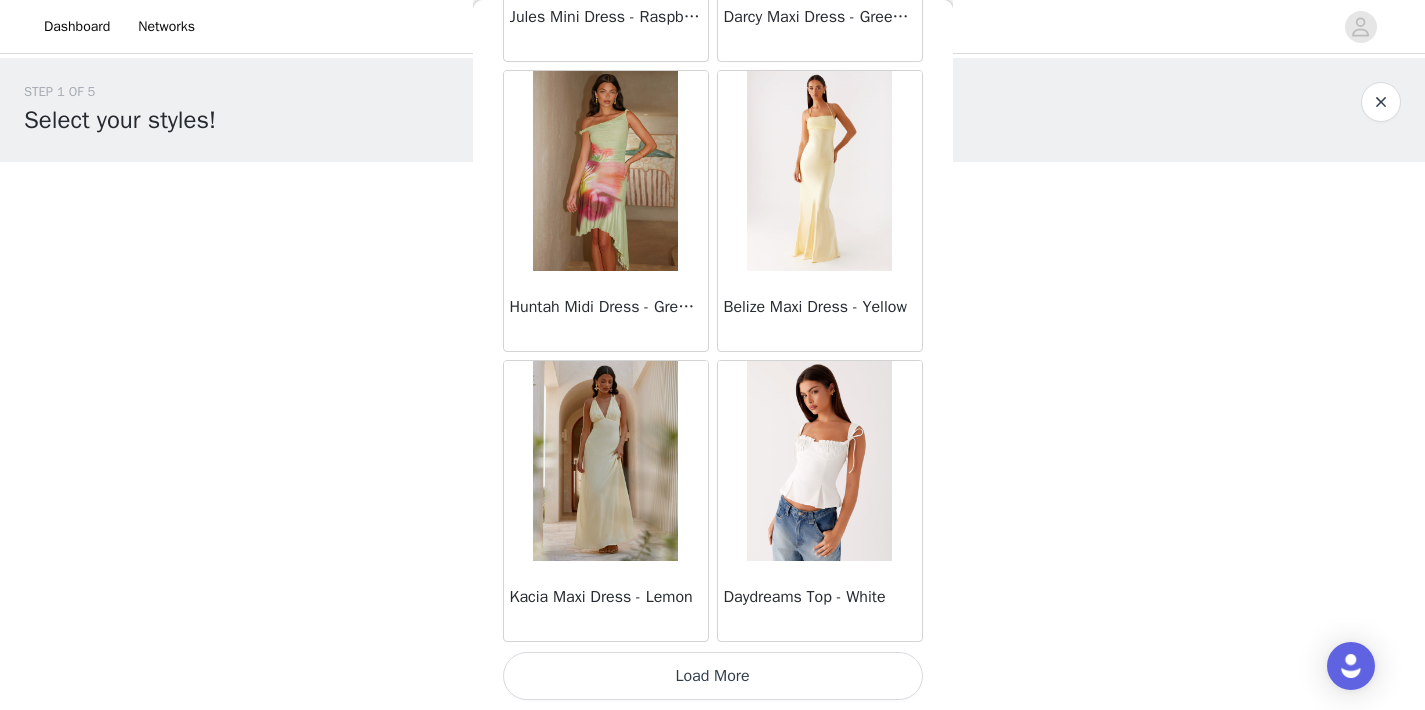 click on "Load More" at bounding box center (713, 676) 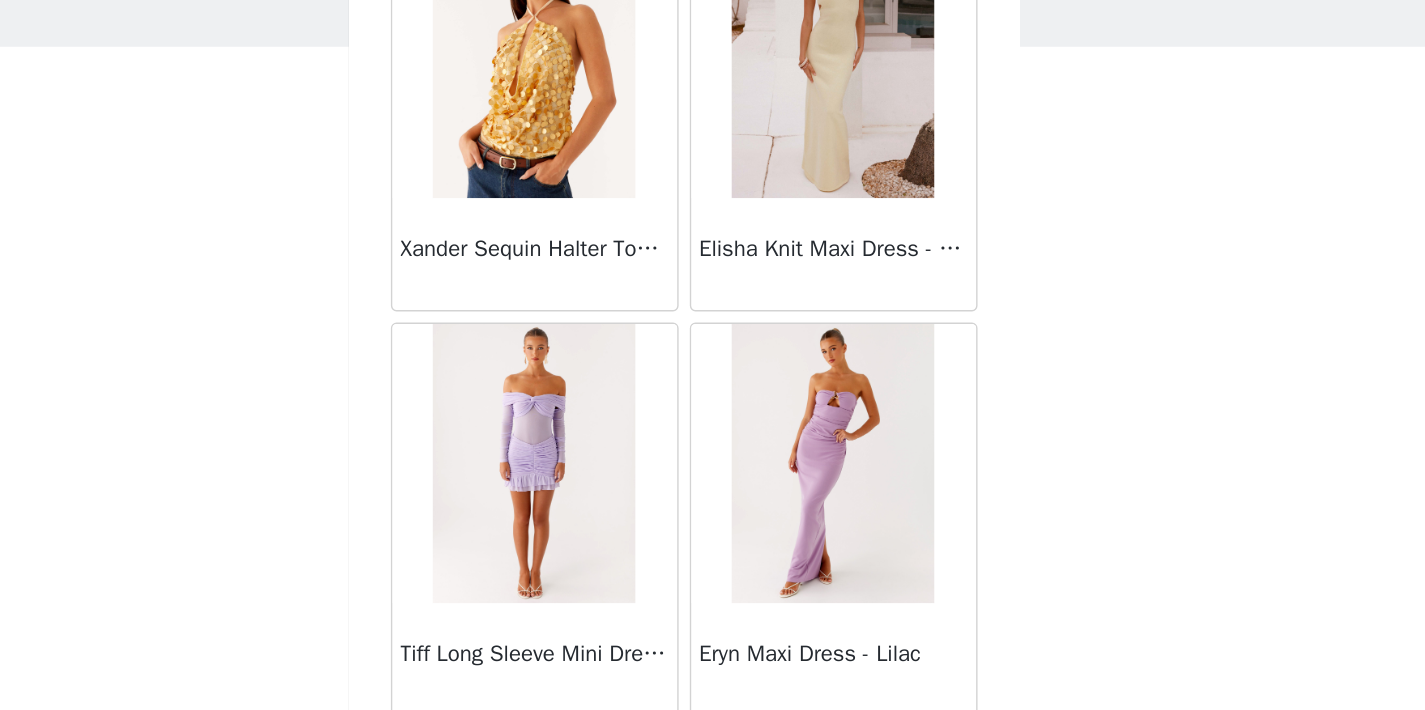 scroll, scrollTop: 42950, scrollLeft: 0, axis: vertical 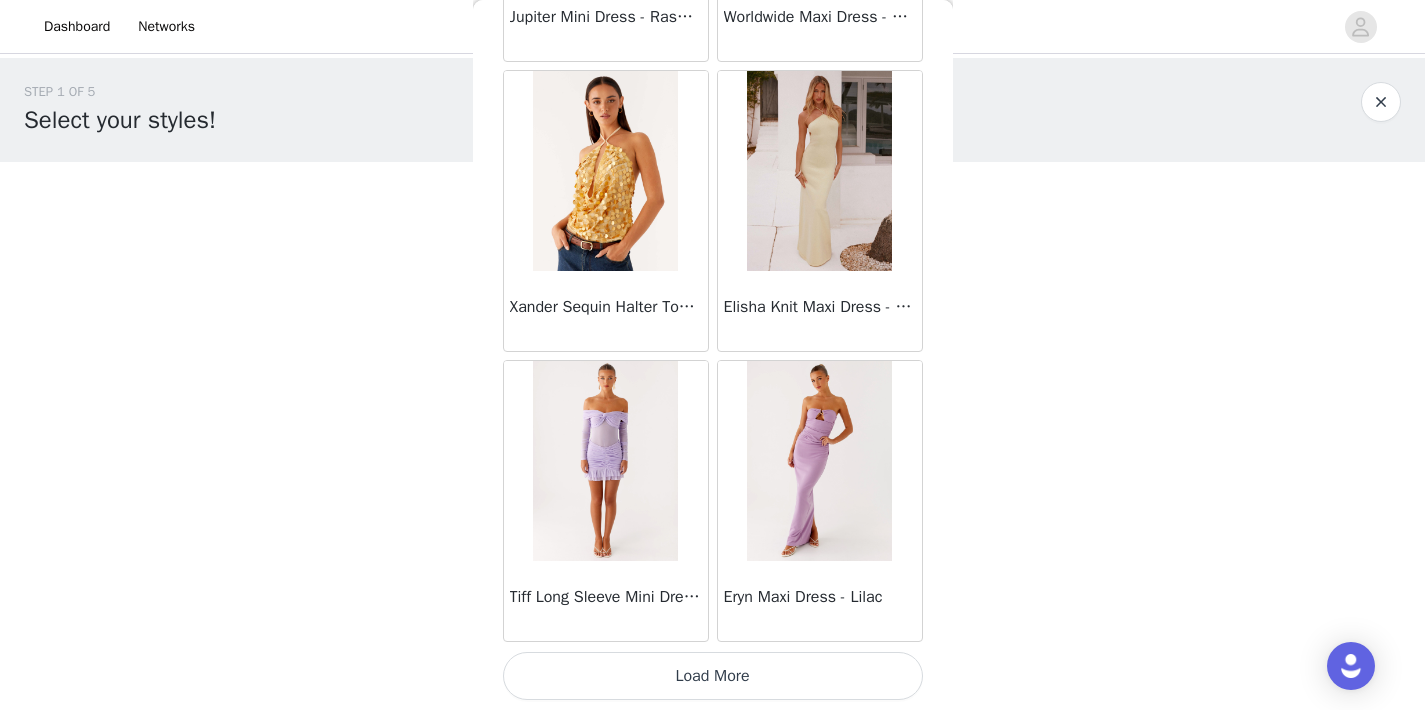 click on "Load More" at bounding box center (713, 676) 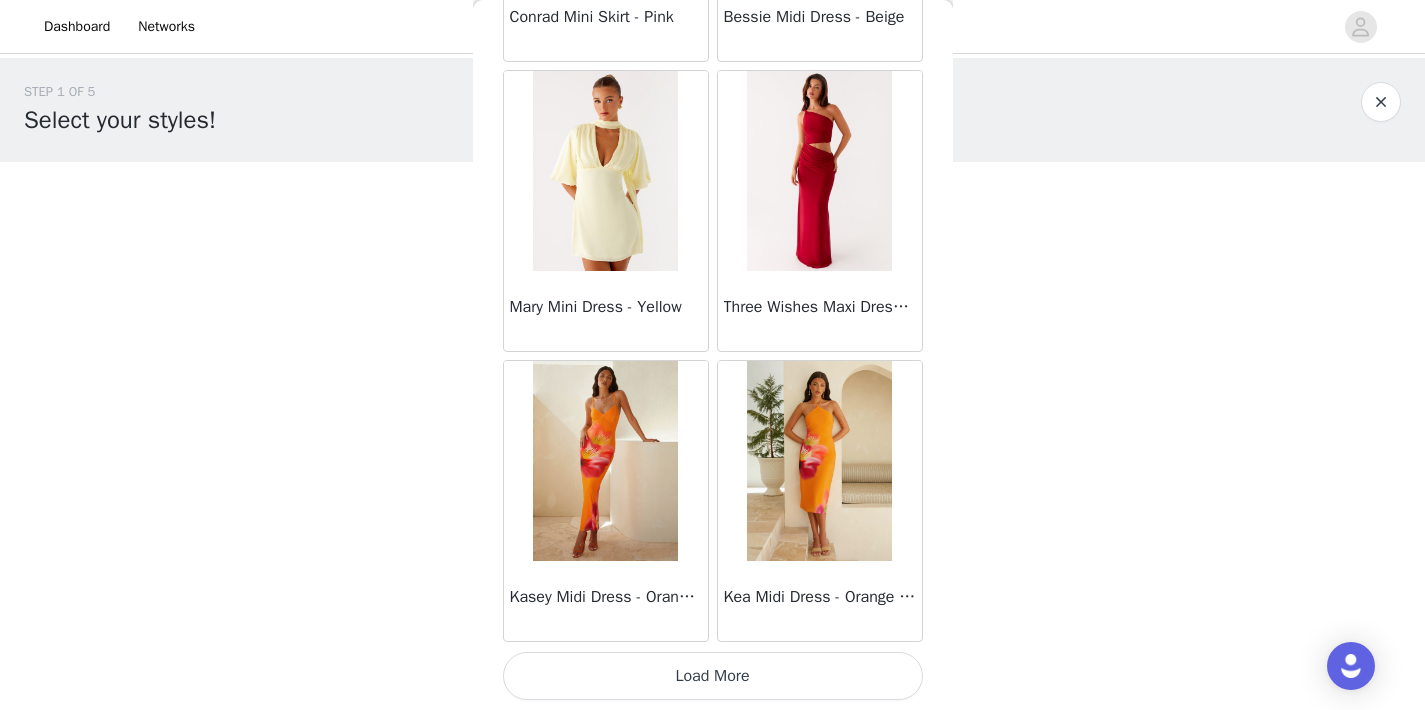 scroll, scrollTop: 45850, scrollLeft: 0, axis: vertical 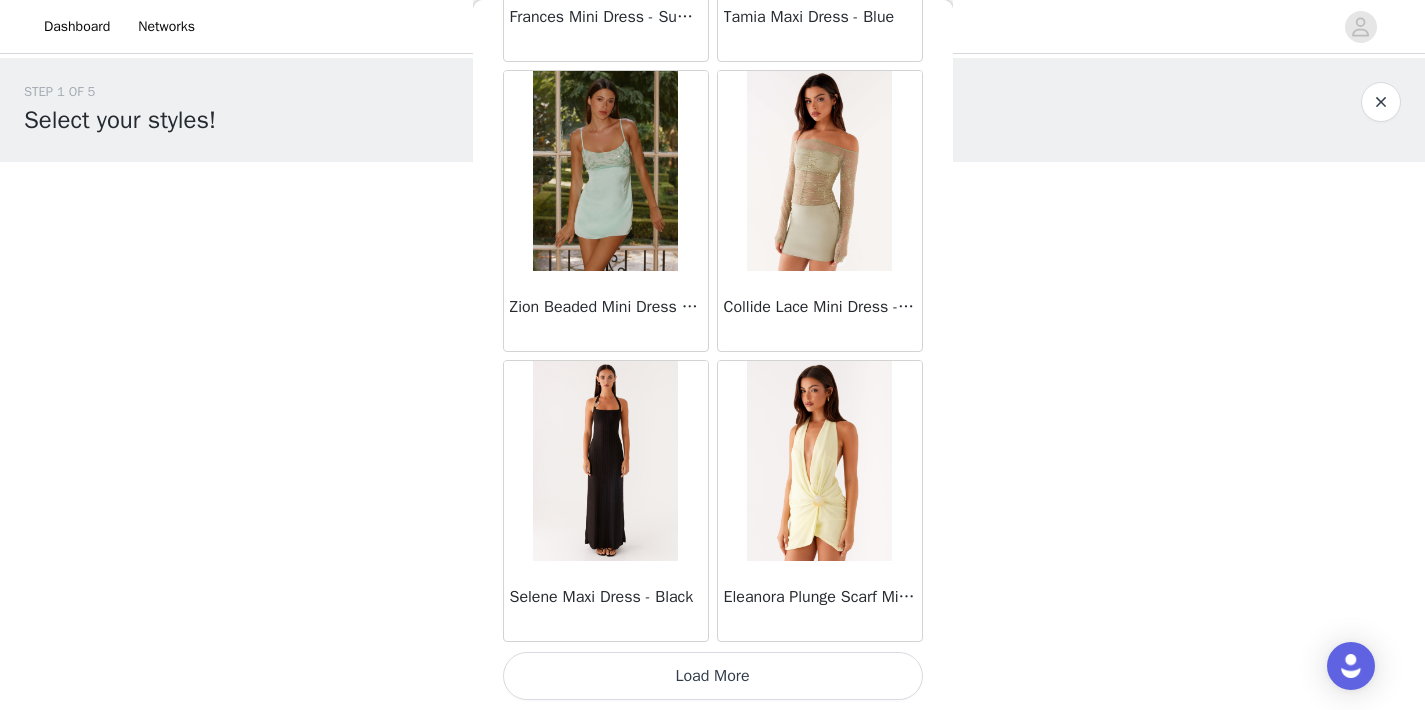 click on "Load More" at bounding box center (713, 676) 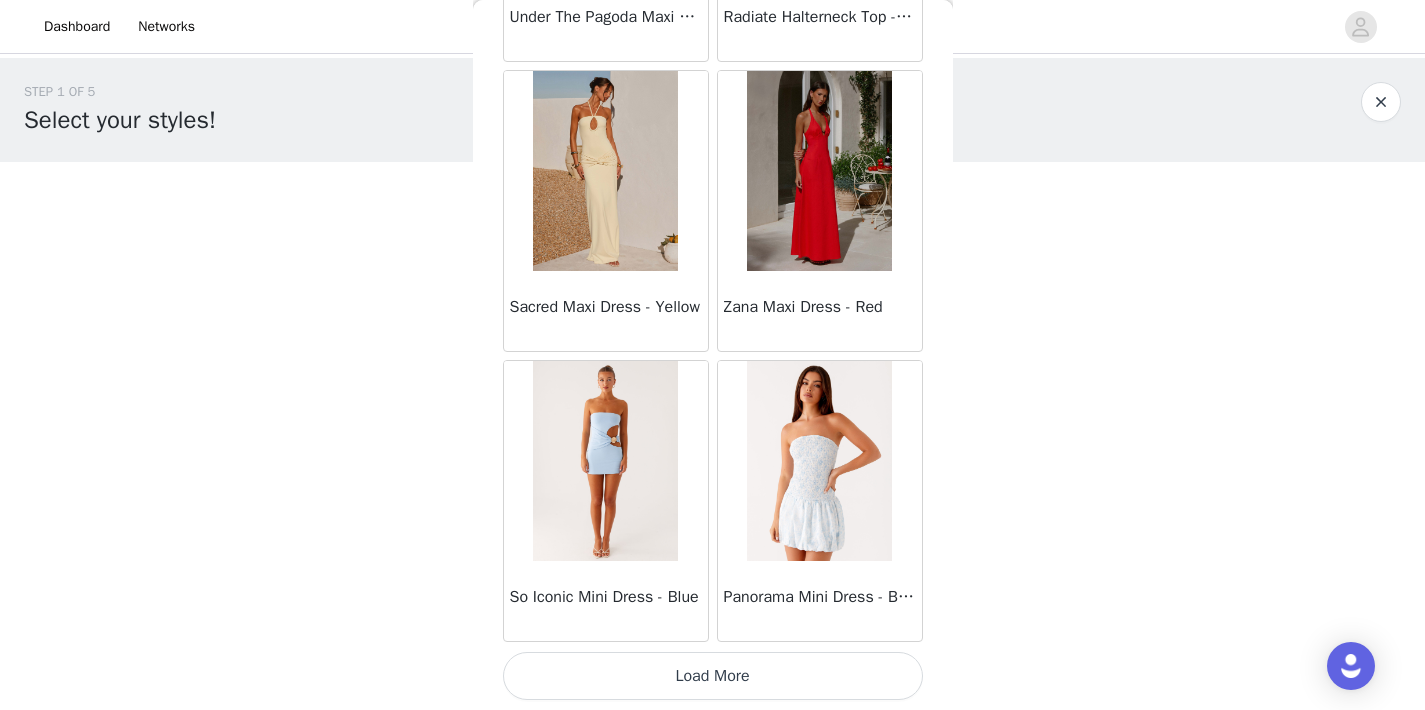 scroll, scrollTop: 51650, scrollLeft: 0, axis: vertical 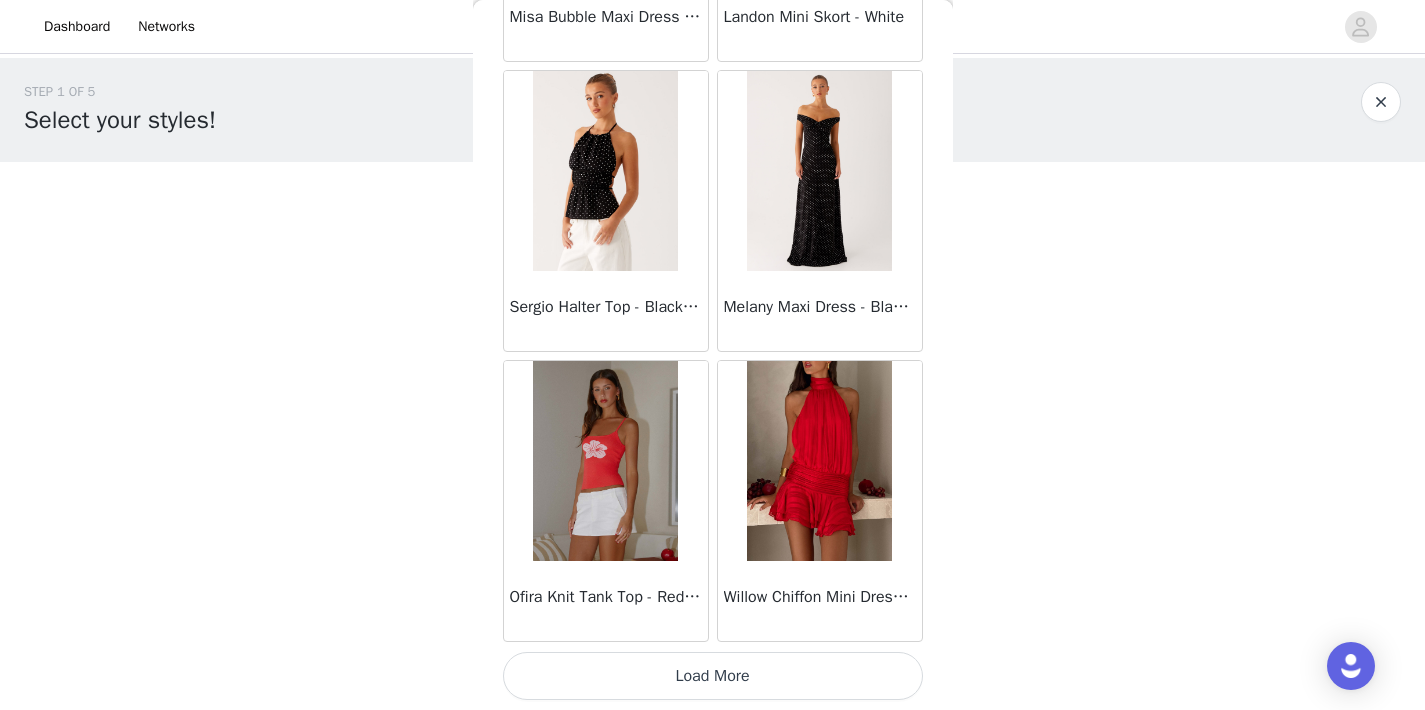 click on "Load More" at bounding box center (713, 676) 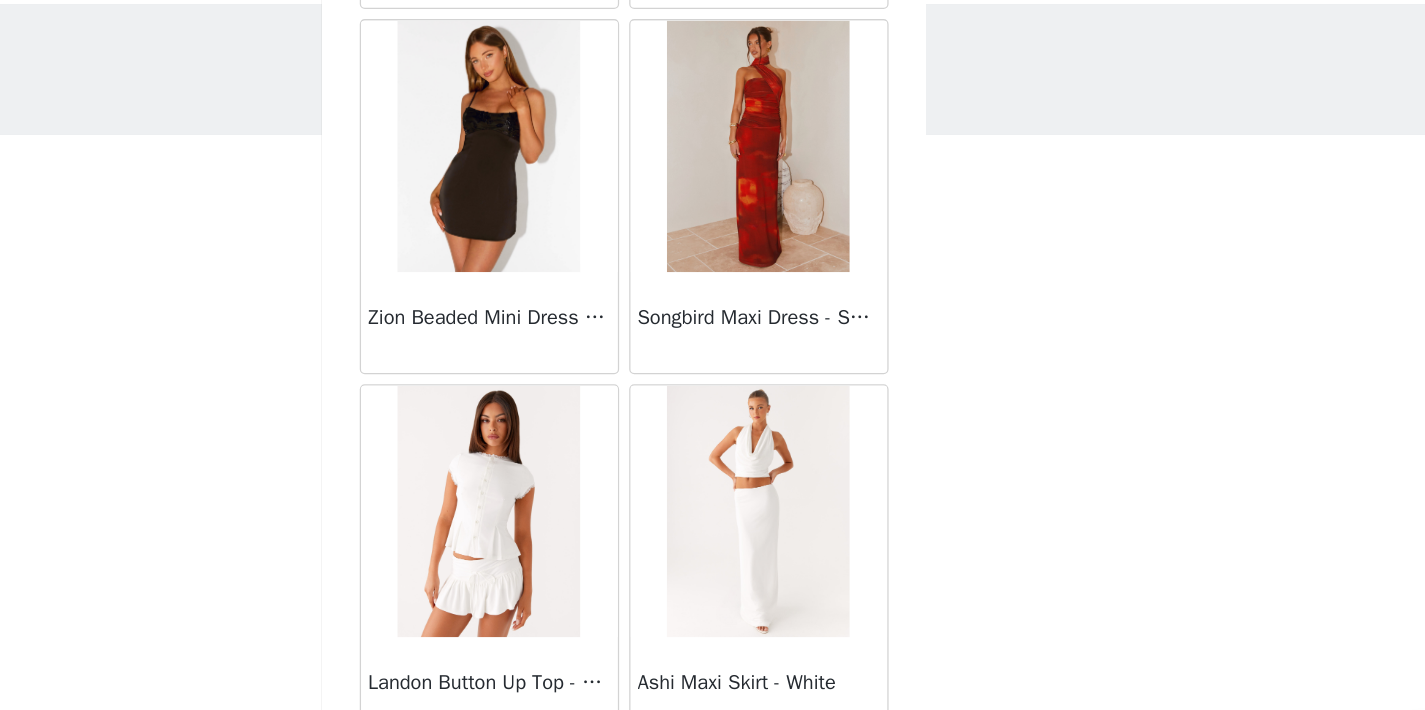 scroll, scrollTop: 57450, scrollLeft: 0, axis: vertical 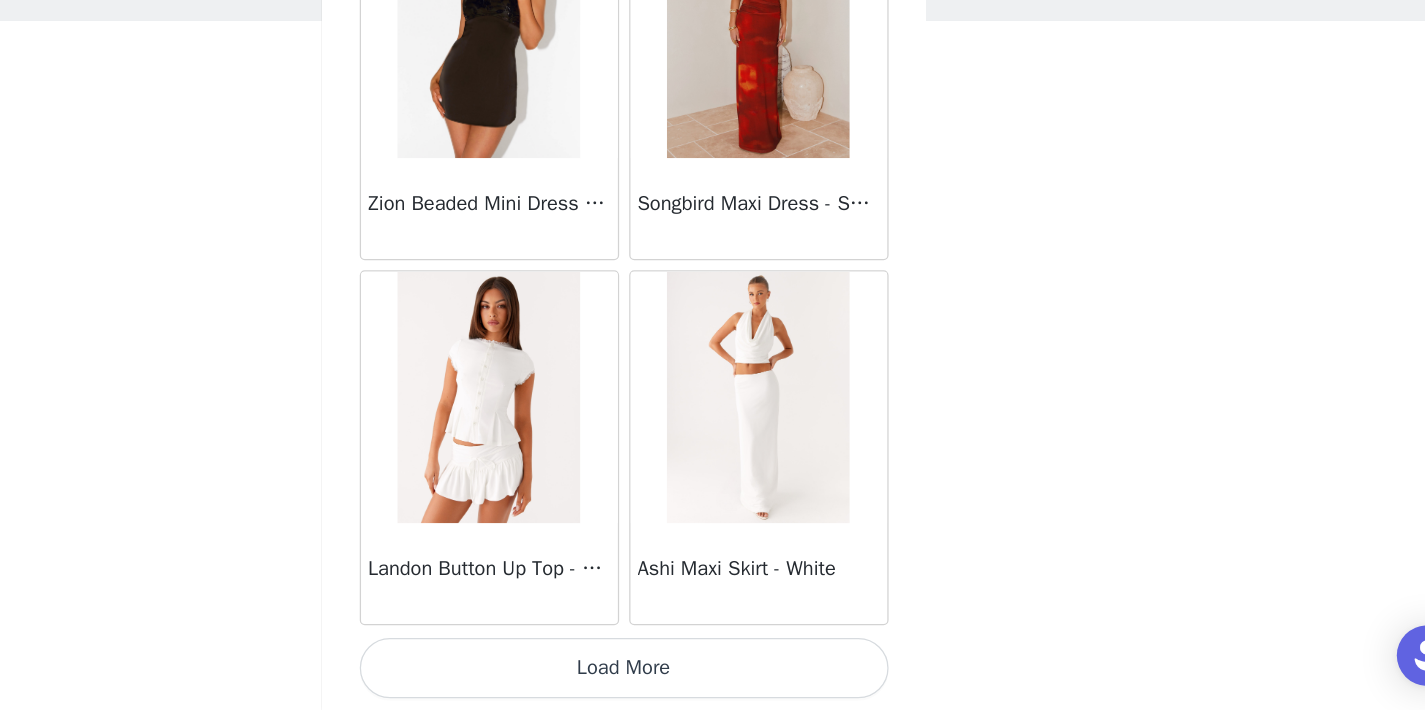 click on "Load More" at bounding box center [713, 676] 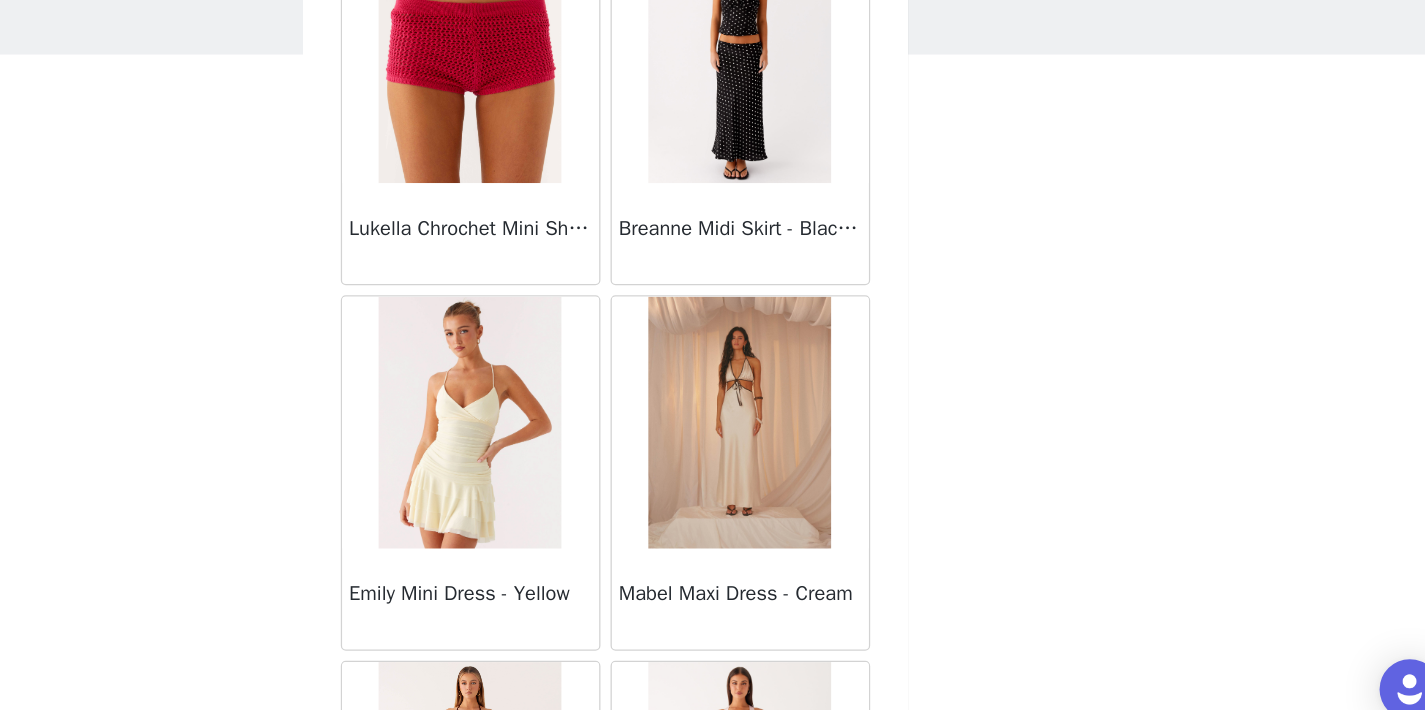 scroll, scrollTop: 59466, scrollLeft: 0, axis: vertical 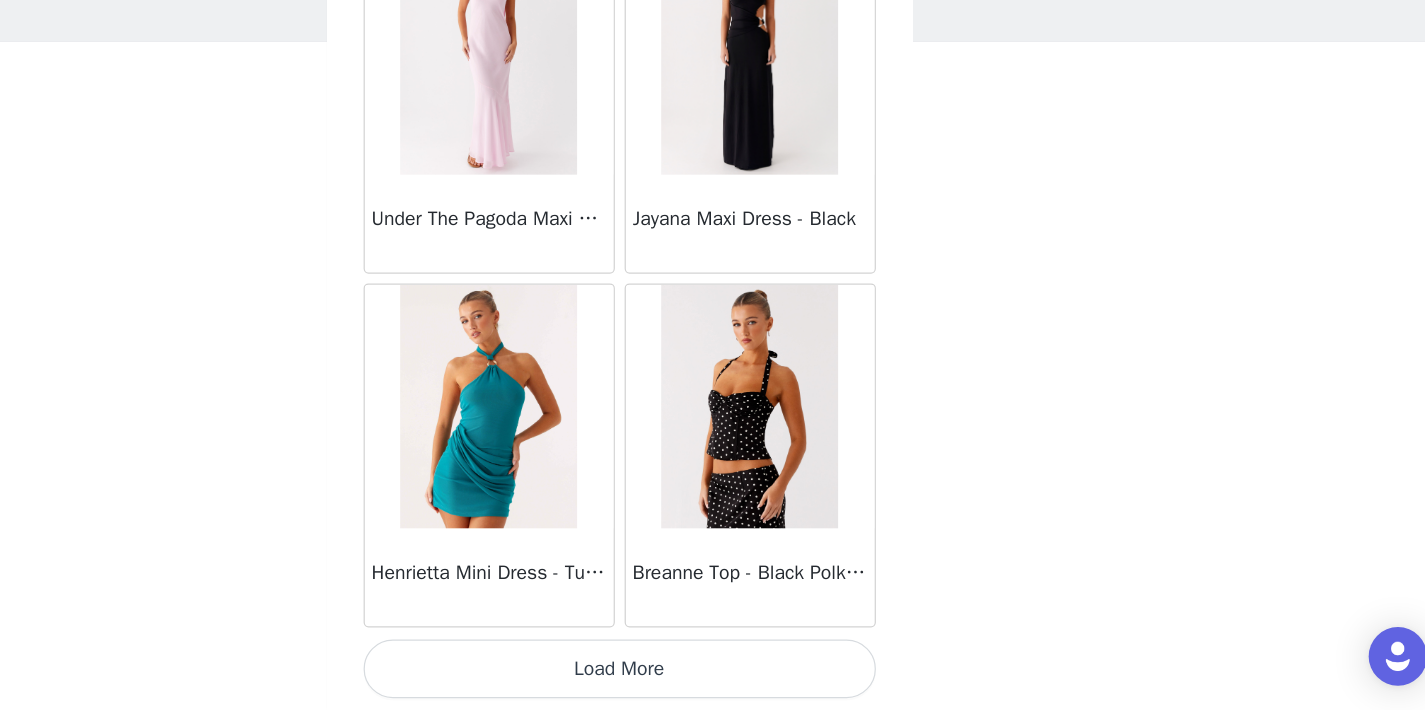 click on "Load More" at bounding box center [713, 676] 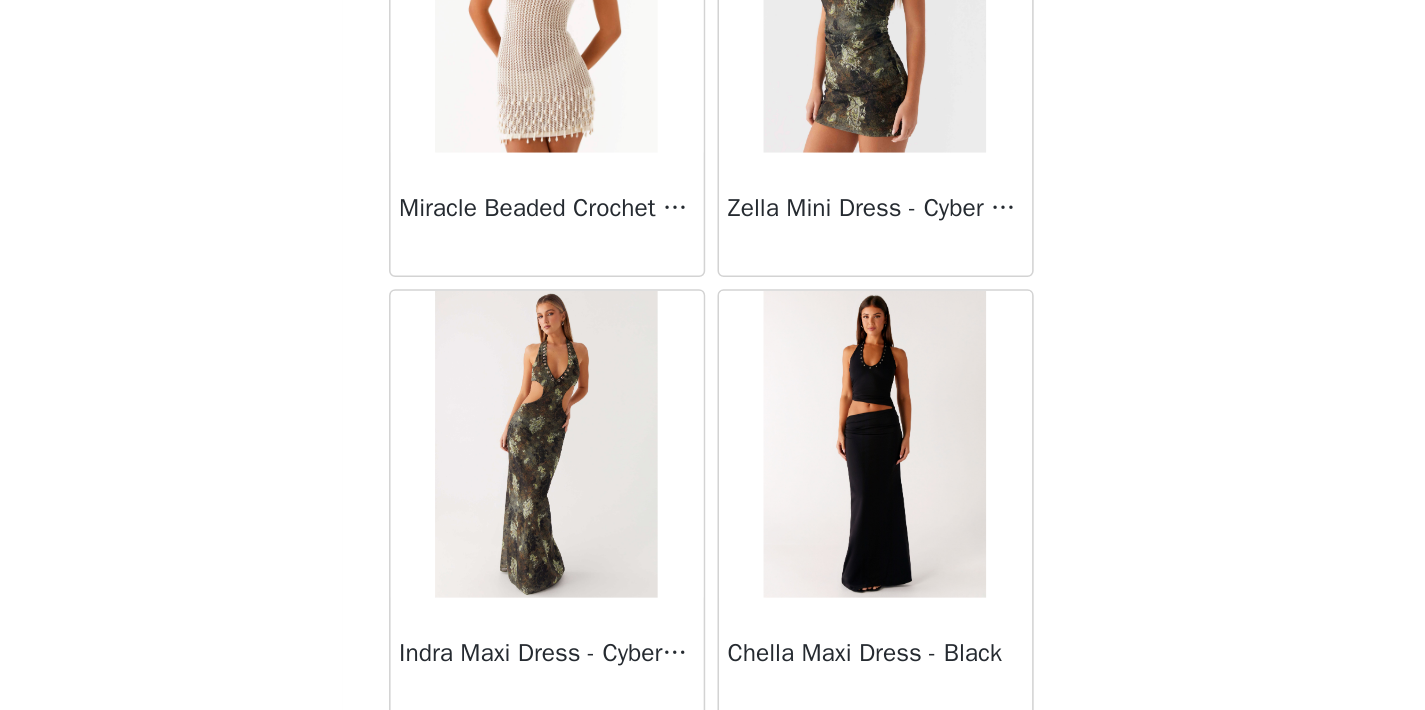 scroll, scrollTop: 63250, scrollLeft: 0, axis: vertical 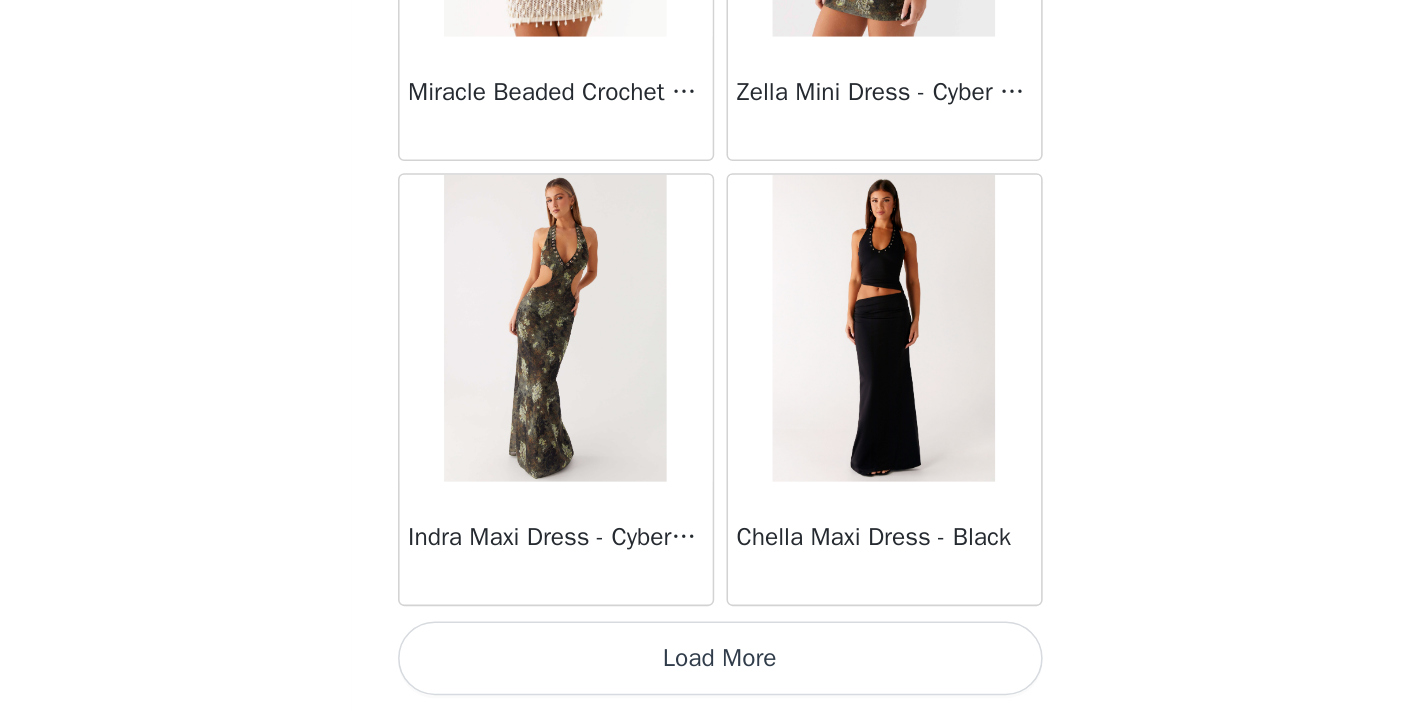 click on "Load More" at bounding box center (713, 676) 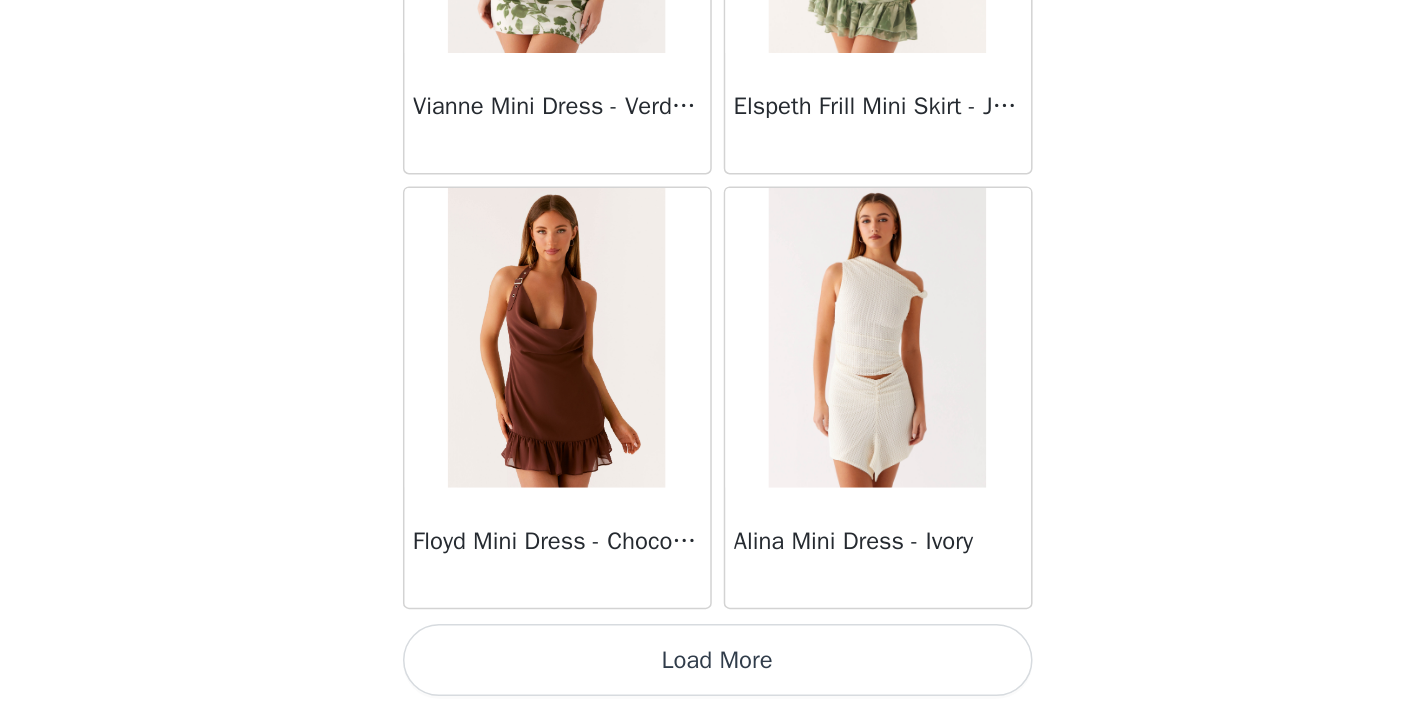 scroll, scrollTop: 66150, scrollLeft: 0, axis: vertical 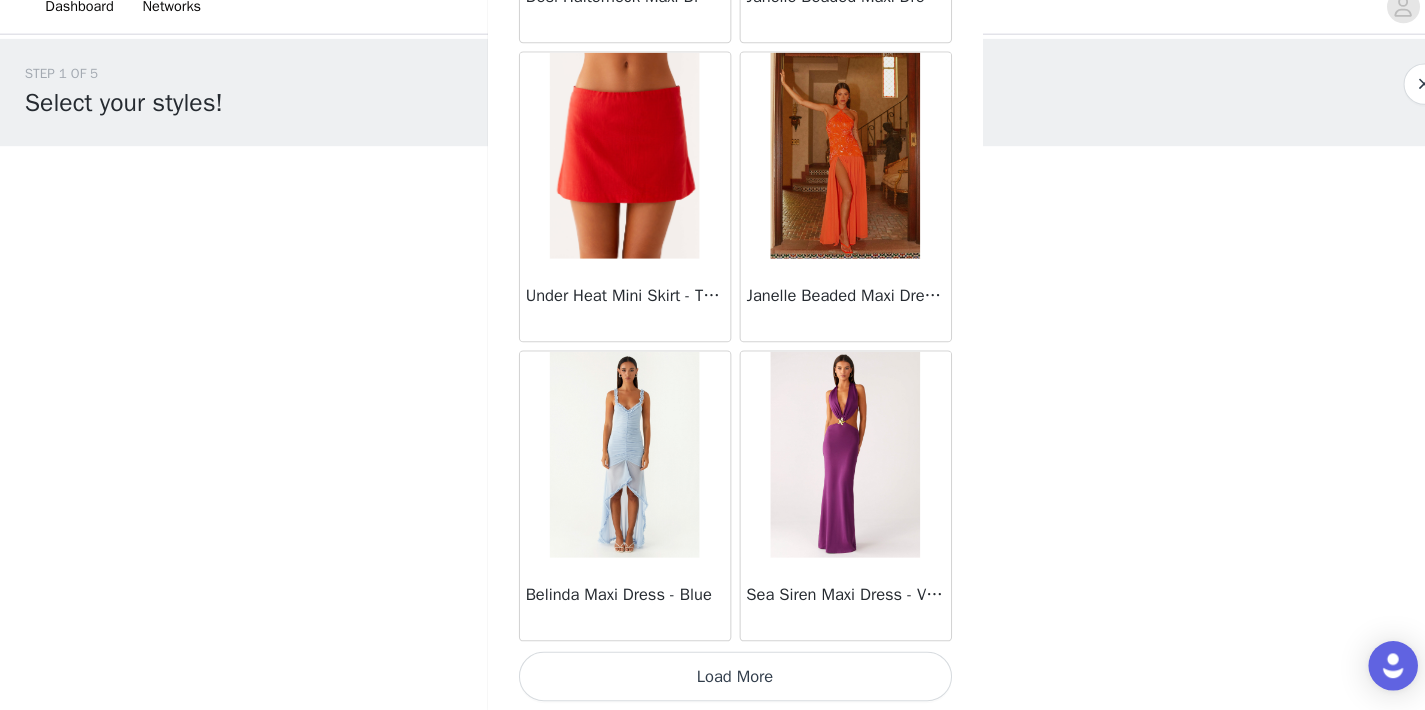 click on "Load More" at bounding box center [713, 676] 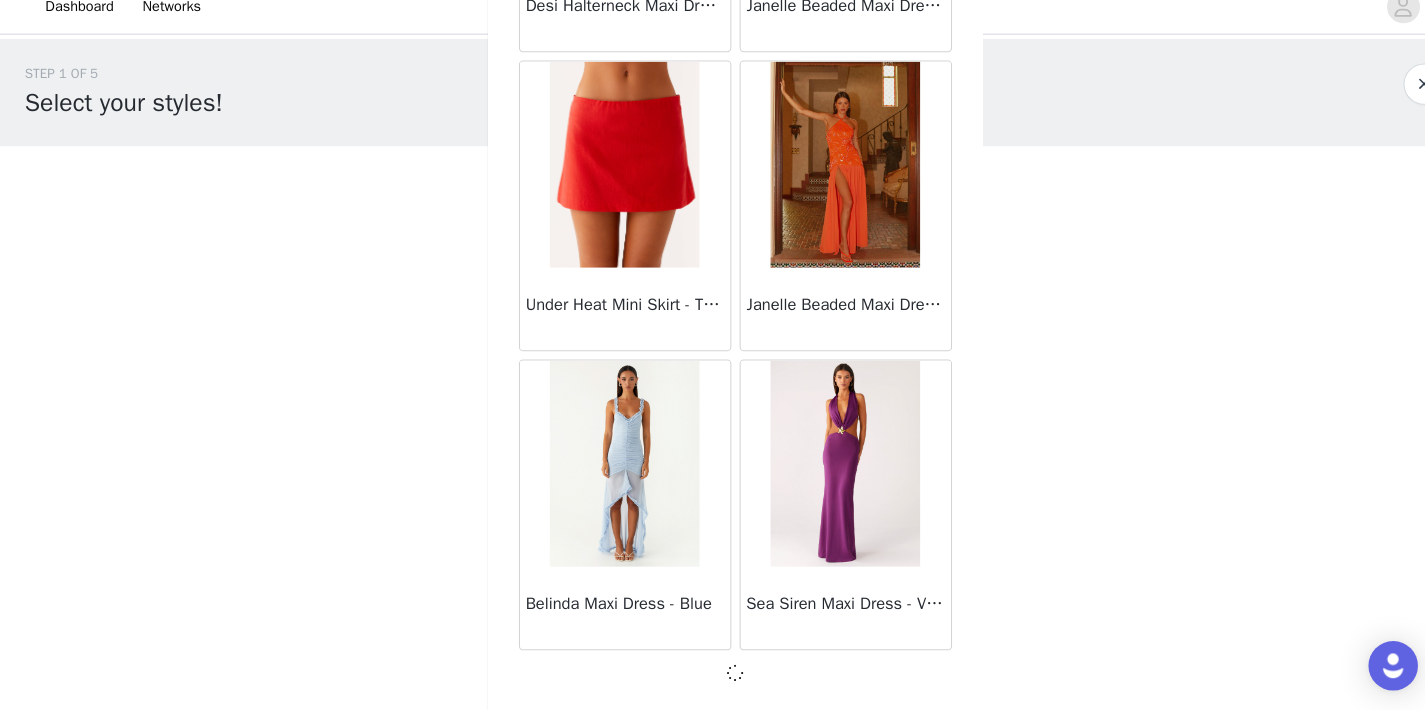 scroll, scrollTop: 69041, scrollLeft: 0, axis: vertical 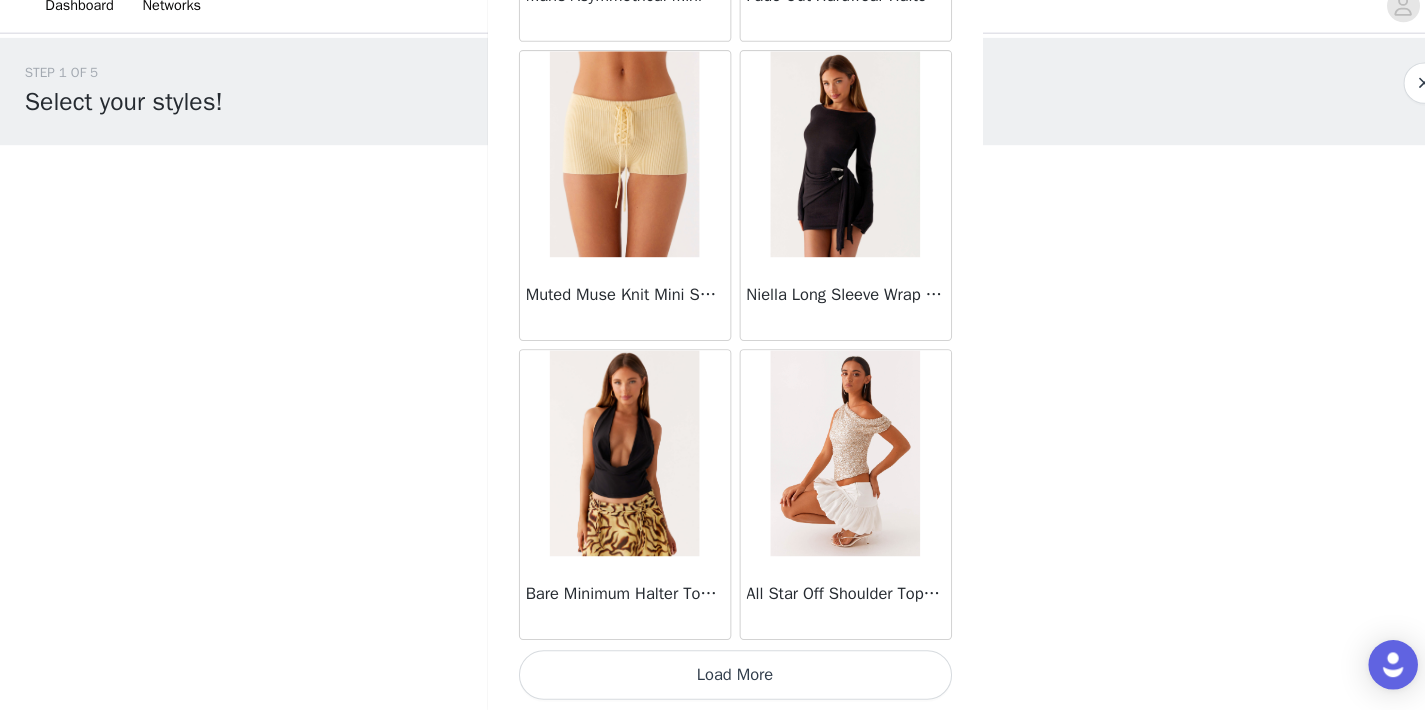 click on "Load More" at bounding box center [713, 676] 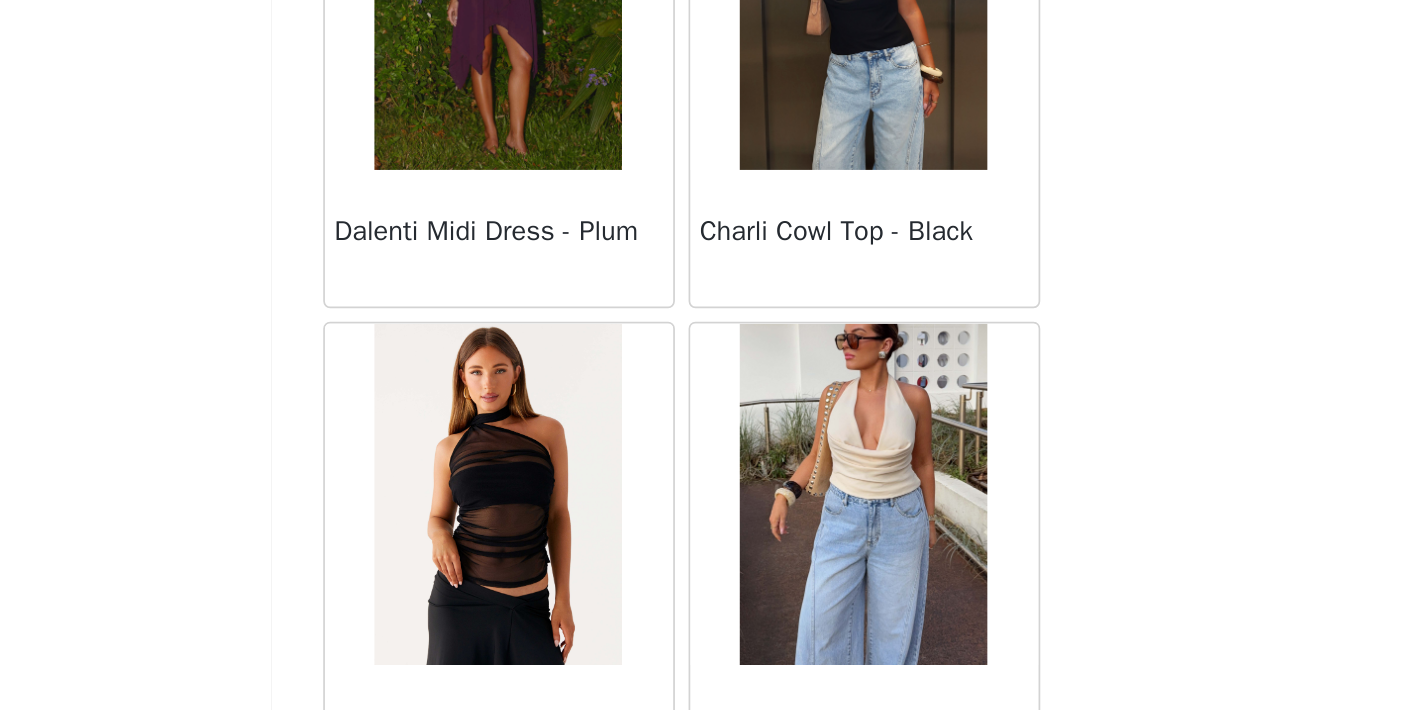 scroll, scrollTop: 74850, scrollLeft: 0, axis: vertical 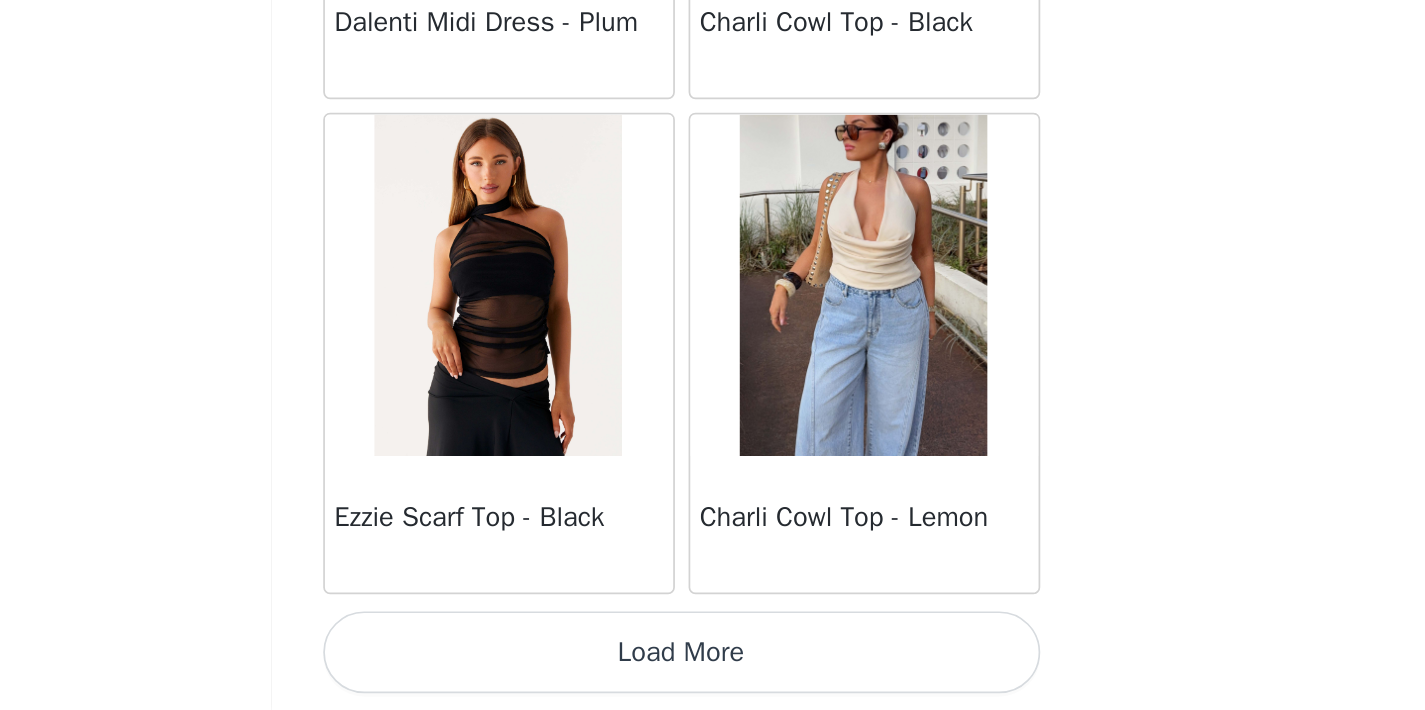click on "Load More" at bounding box center [713, 676] 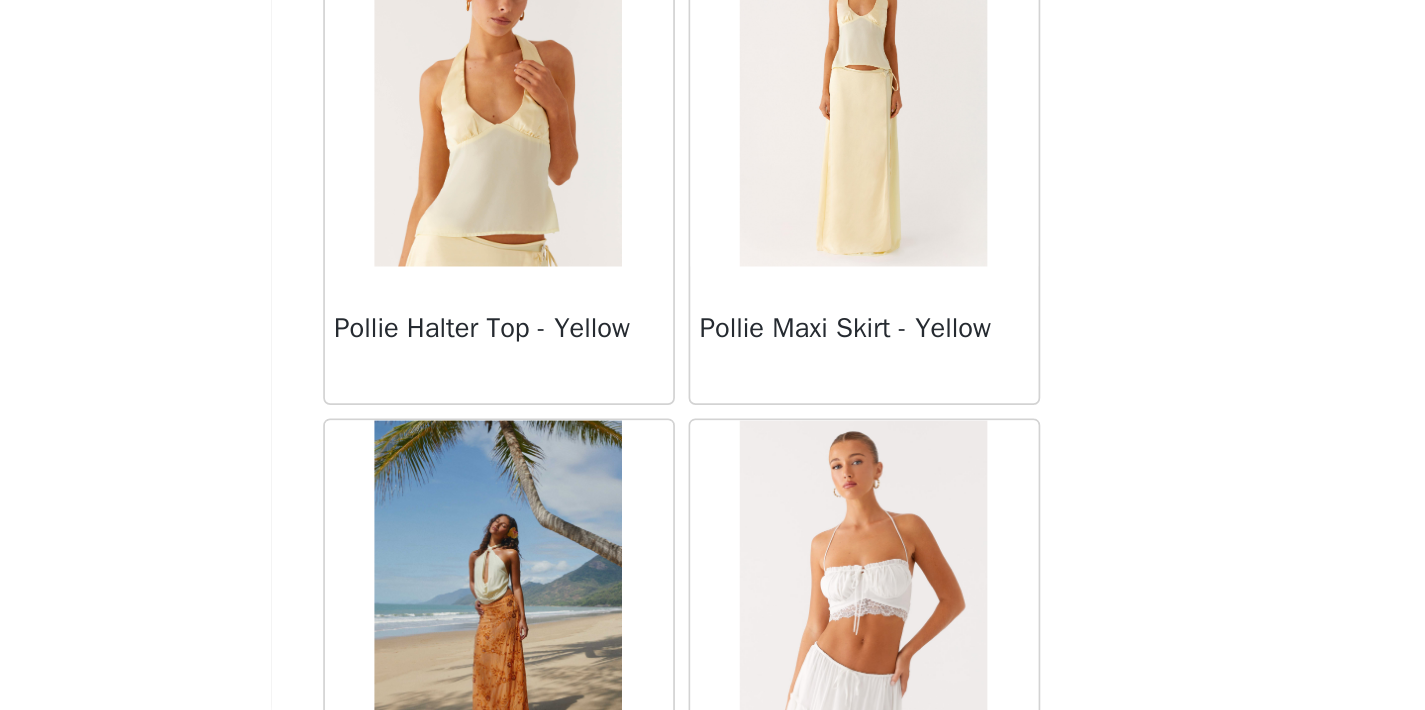 scroll, scrollTop: 76703, scrollLeft: 0, axis: vertical 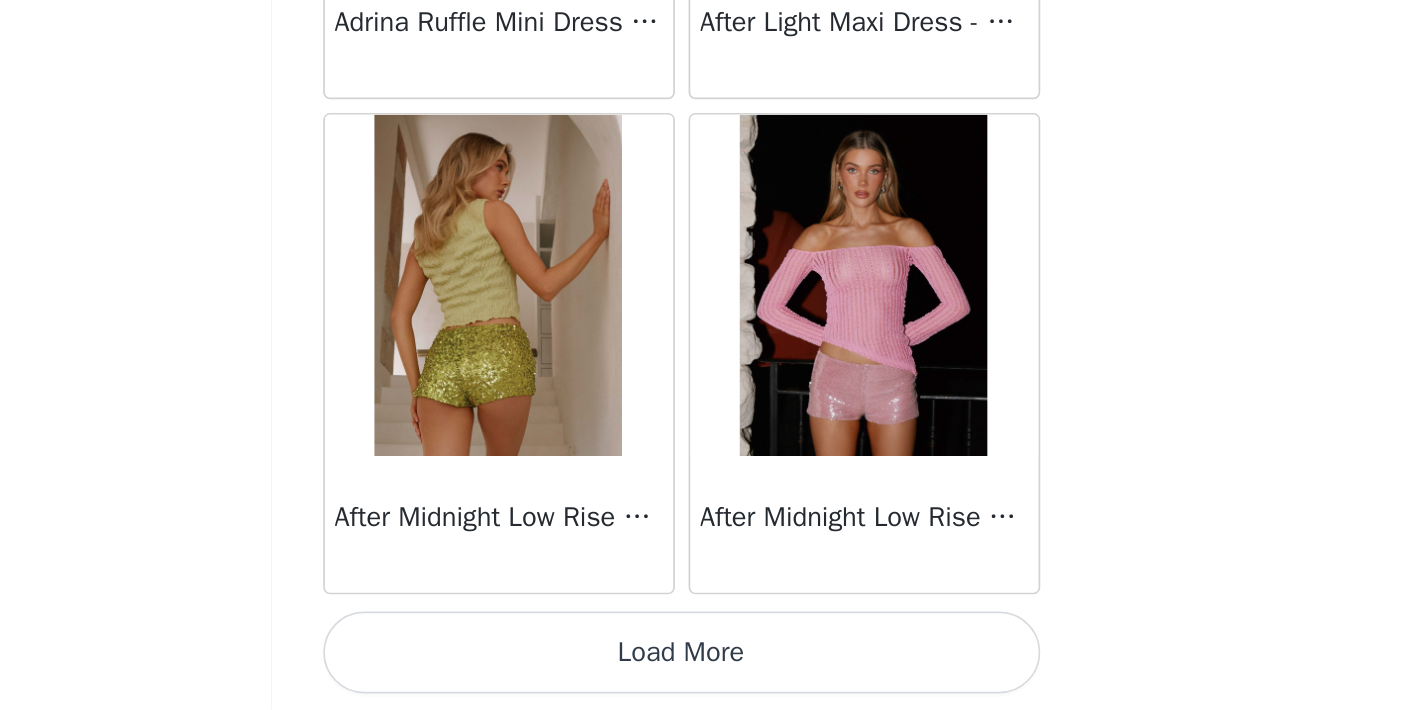click on "Load More" at bounding box center [713, 676] 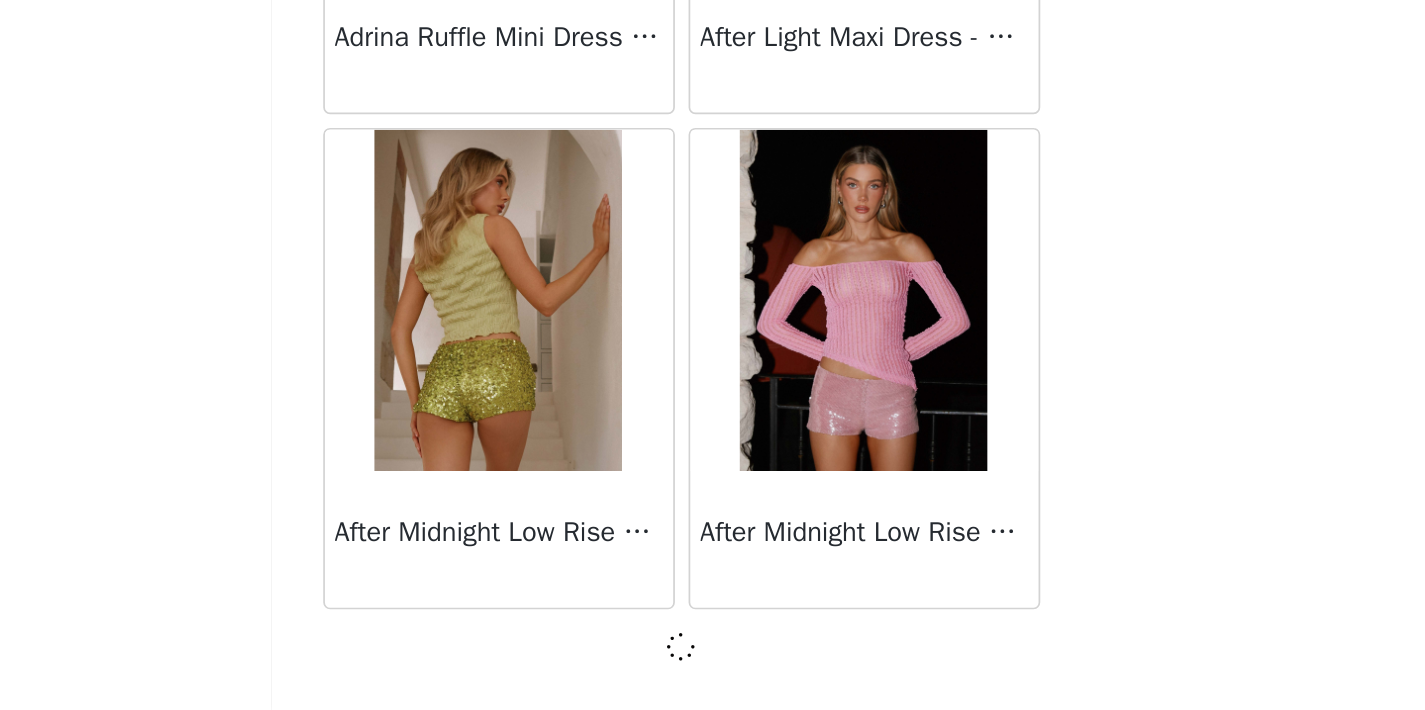 scroll, scrollTop: 77741, scrollLeft: 0, axis: vertical 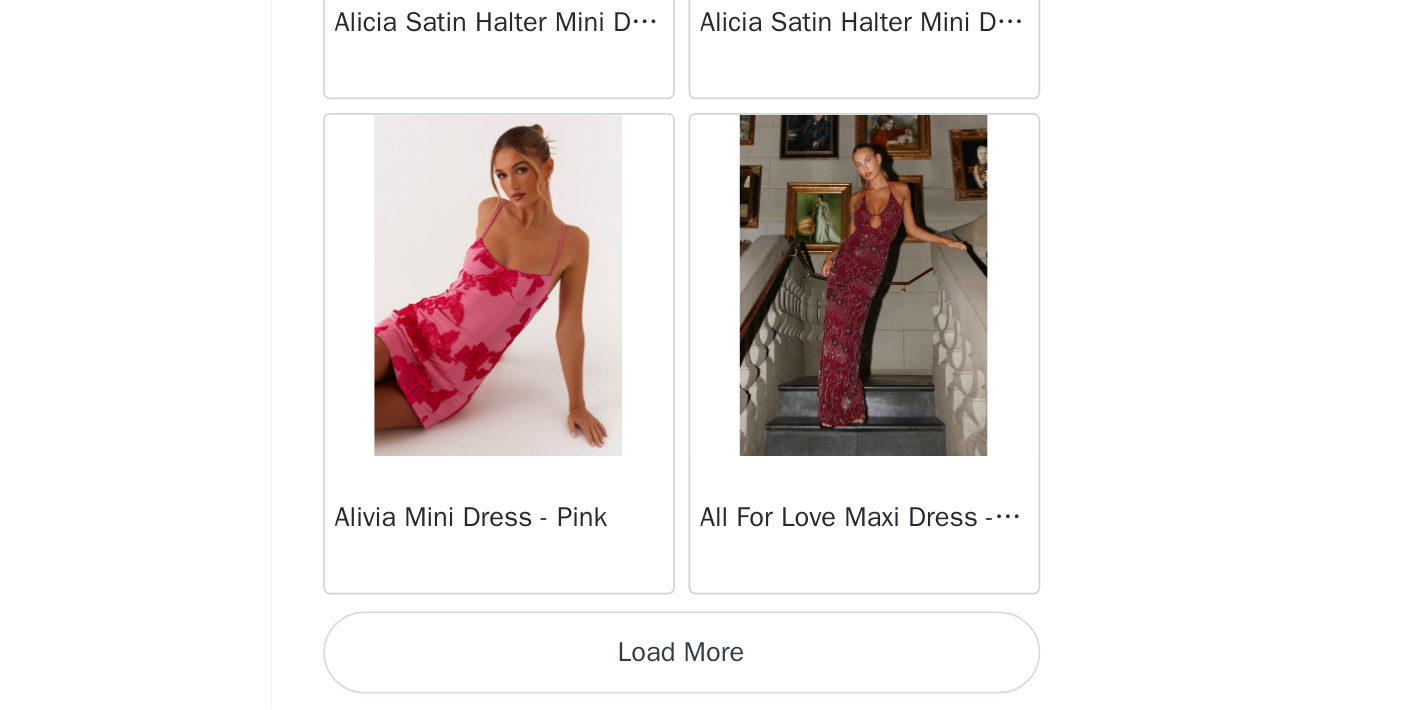 click on "Load More" at bounding box center [713, 676] 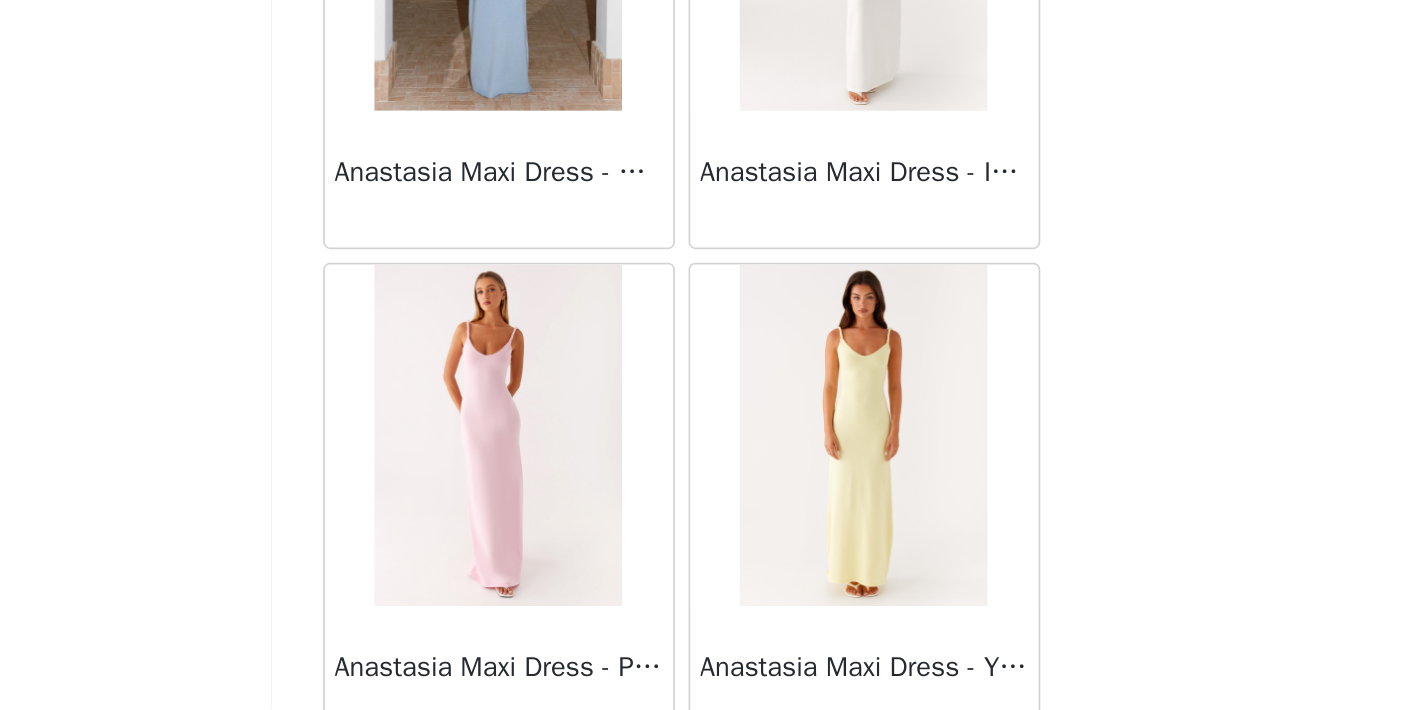 scroll, scrollTop: 83550, scrollLeft: 0, axis: vertical 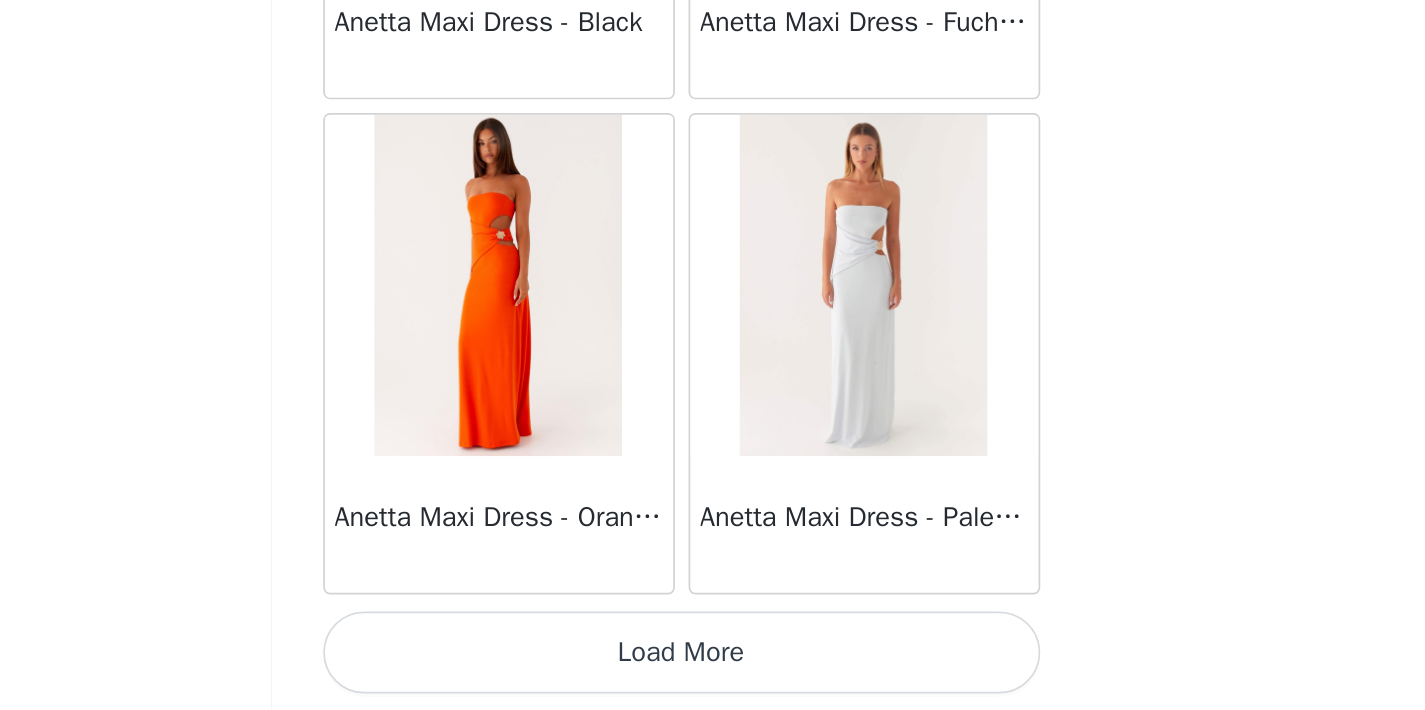 click on "Load More" at bounding box center (713, 676) 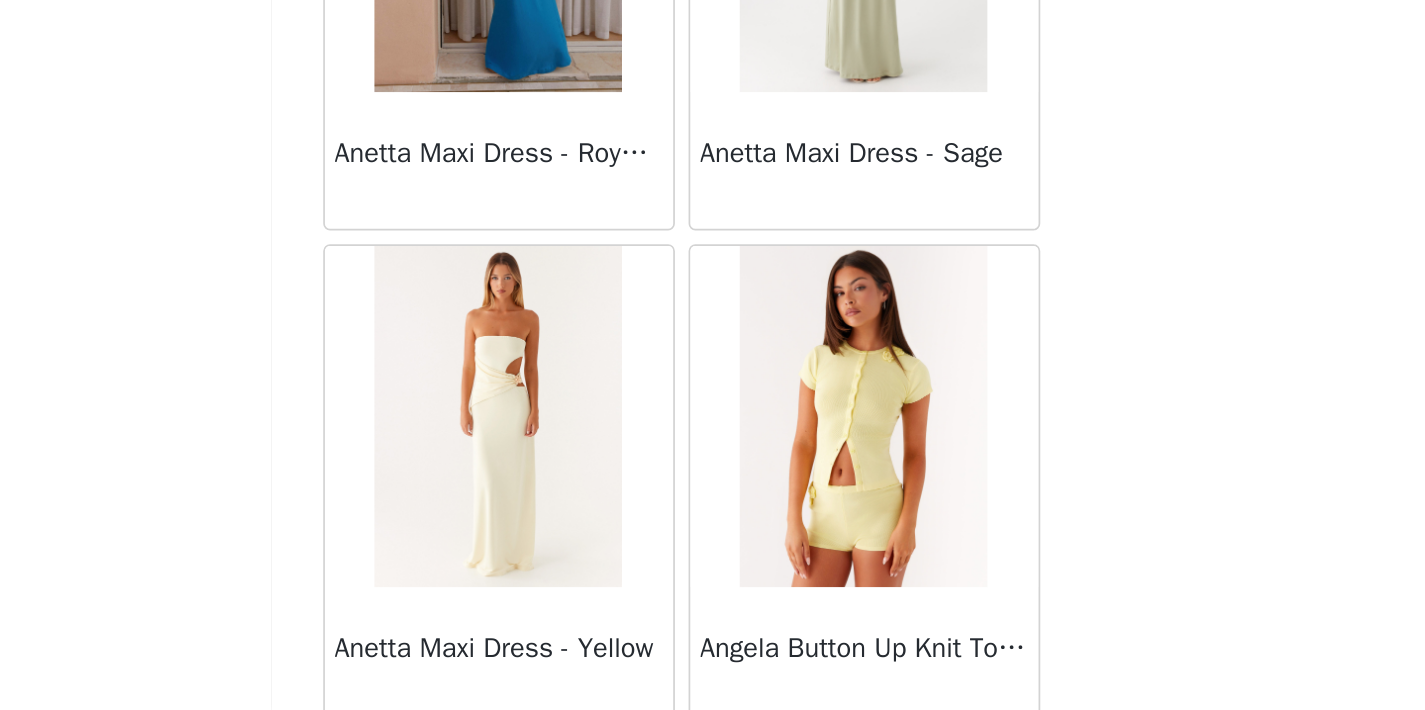 scroll, scrollTop: 84071, scrollLeft: 0, axis: vertical 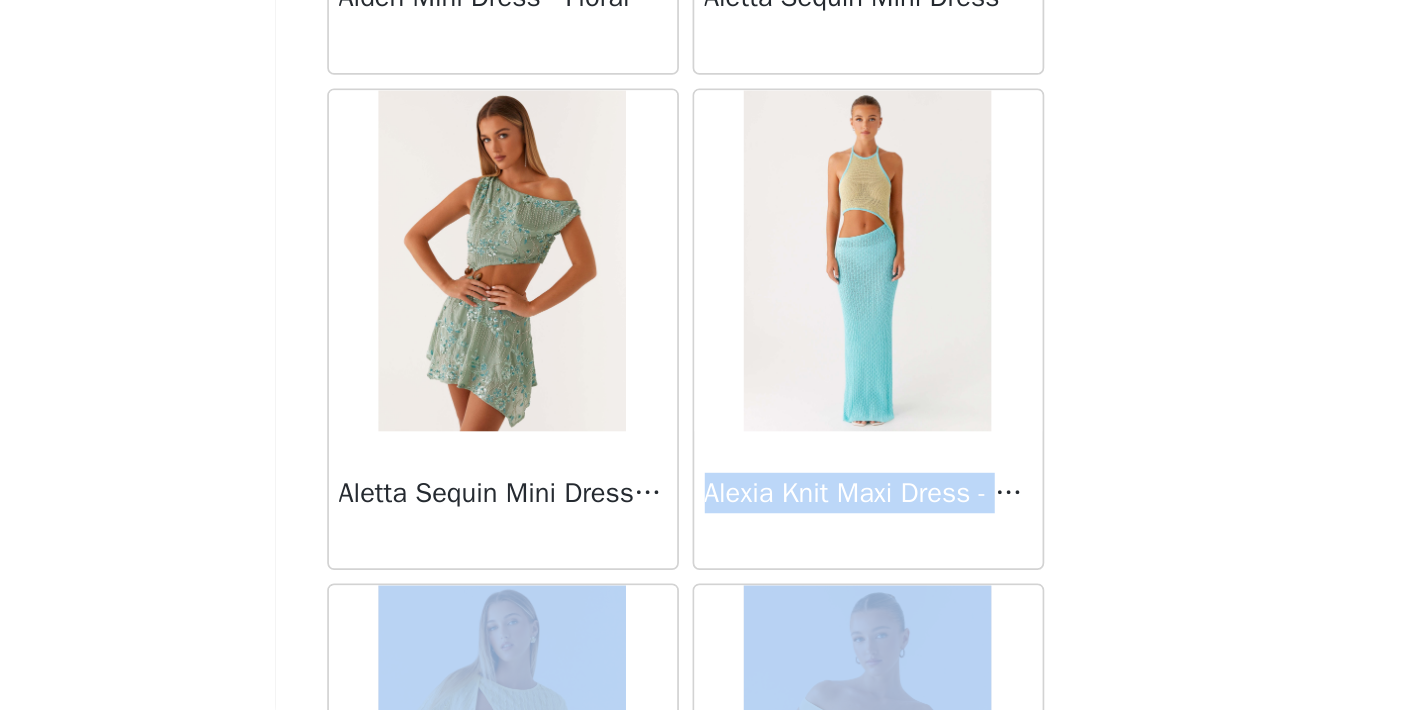 drag, startPoint x: 637, startPoint y: 361, endPoint x: 633, endPoint y: 58, distance: 303.0264 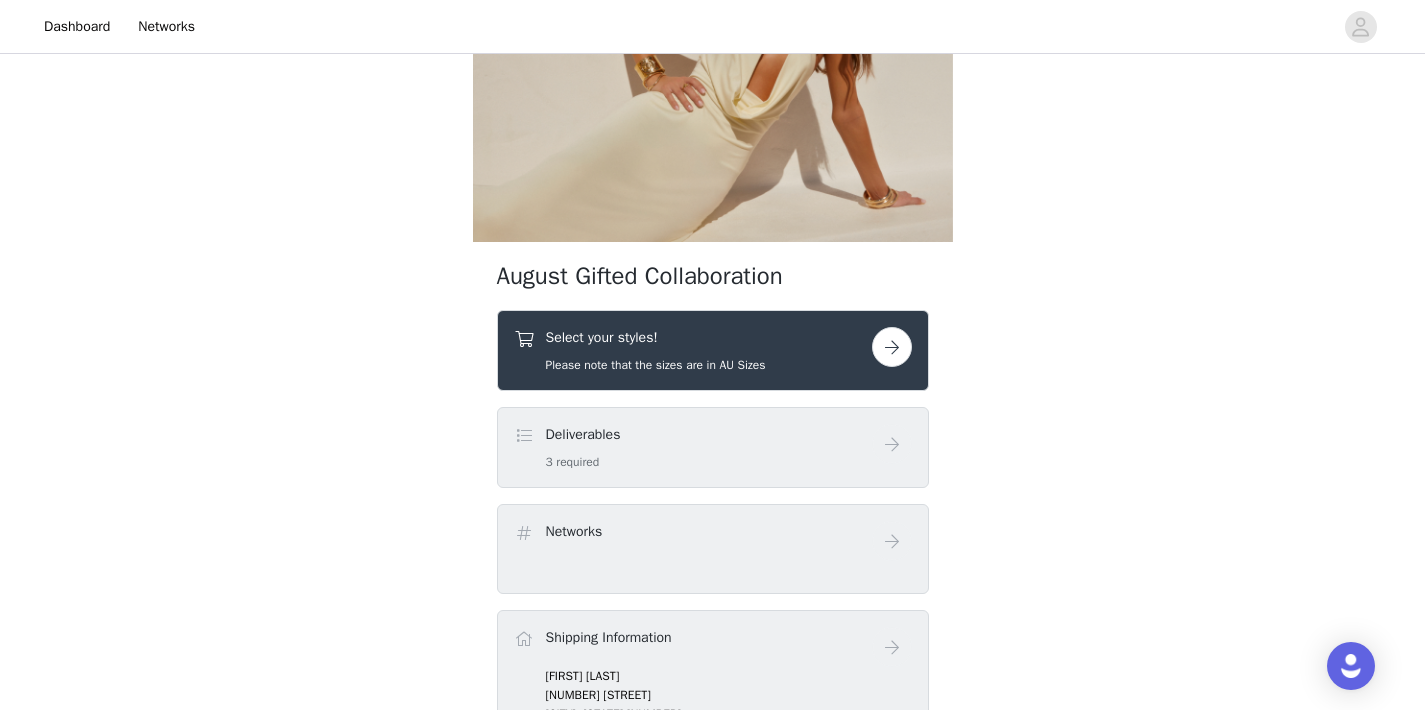 click at bounding box center [892, 347] 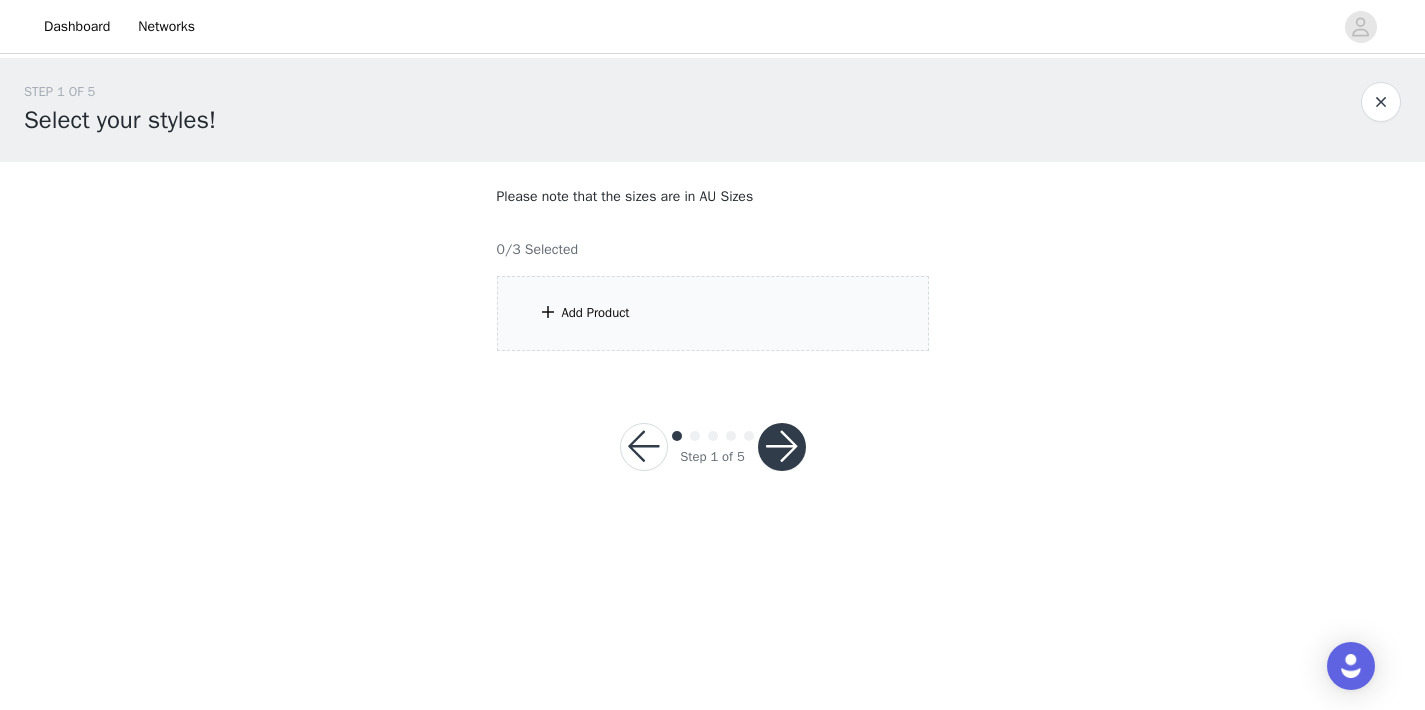 click on "Add Product" at bounding box center [713, 313] 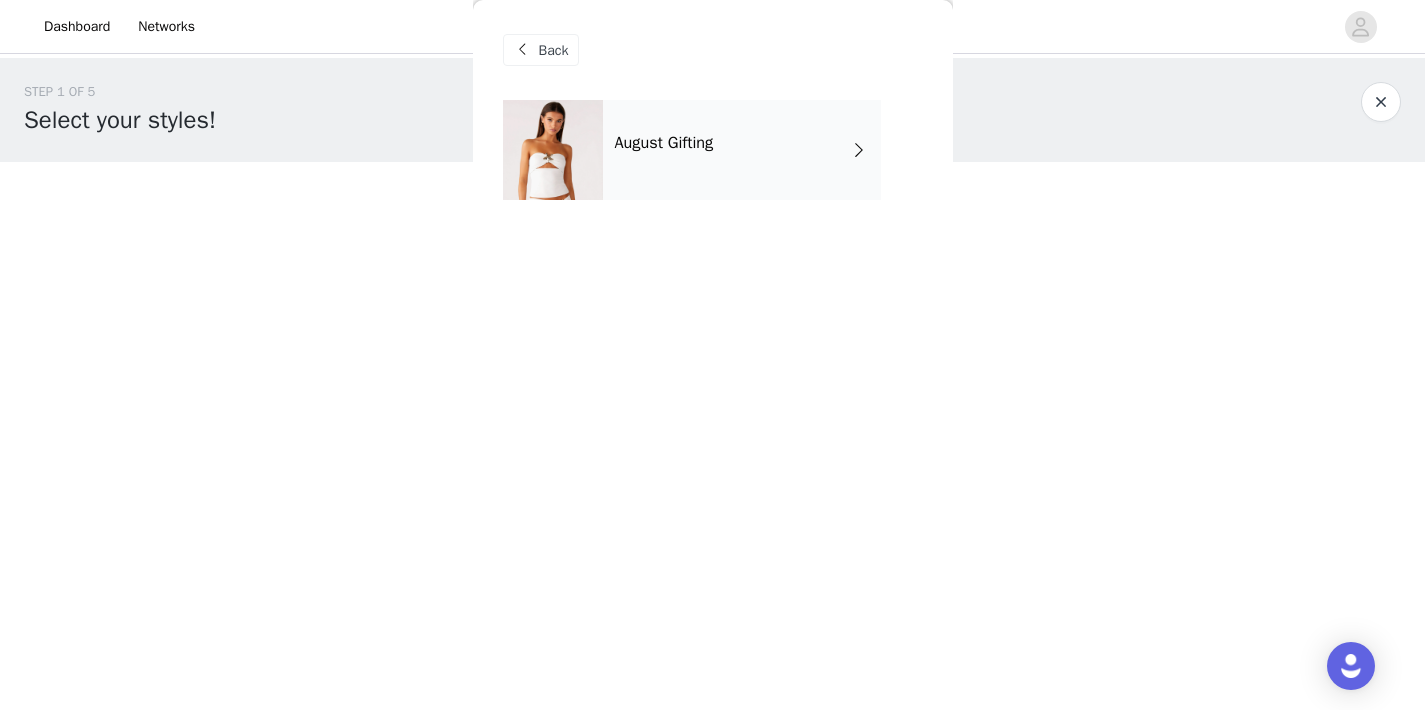 click on "August Gifting" at bounding box center [664, 143] 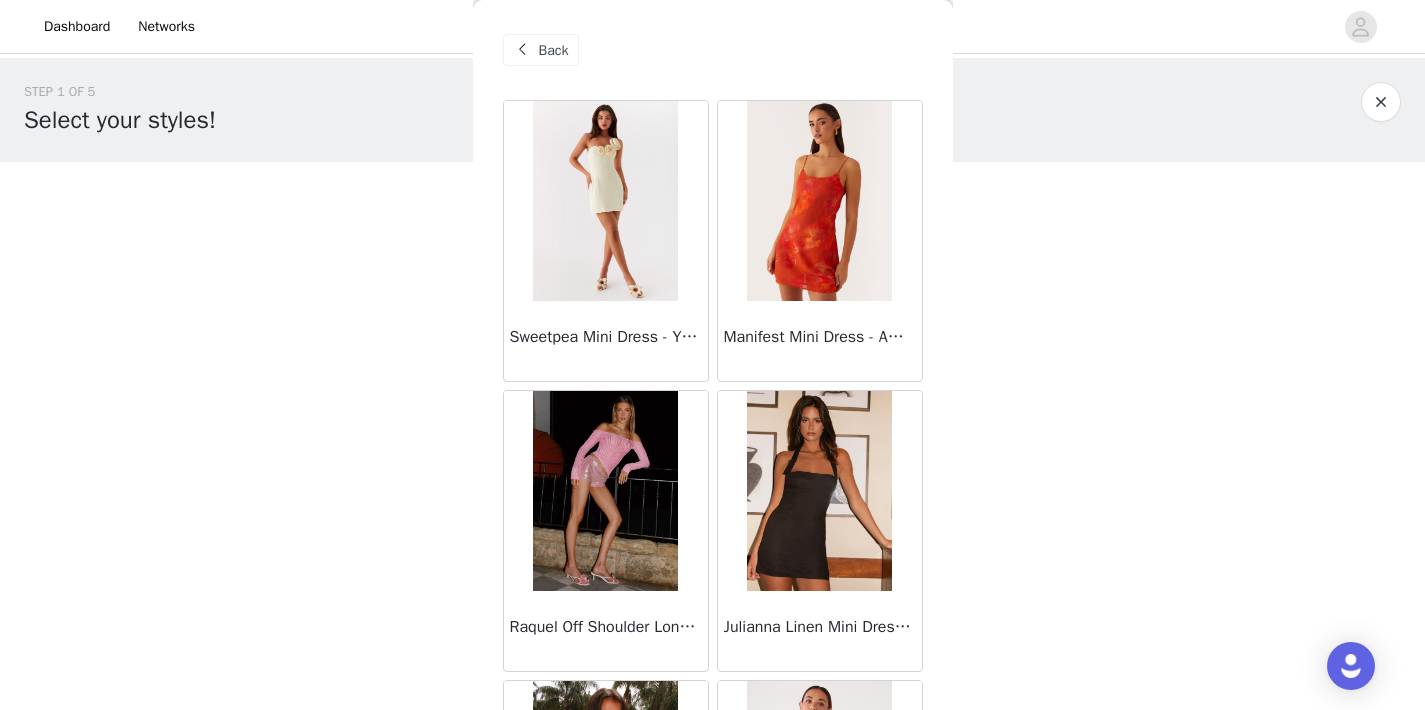 scroll, scrollTop: 0, scrollLeft: 0, axis: both 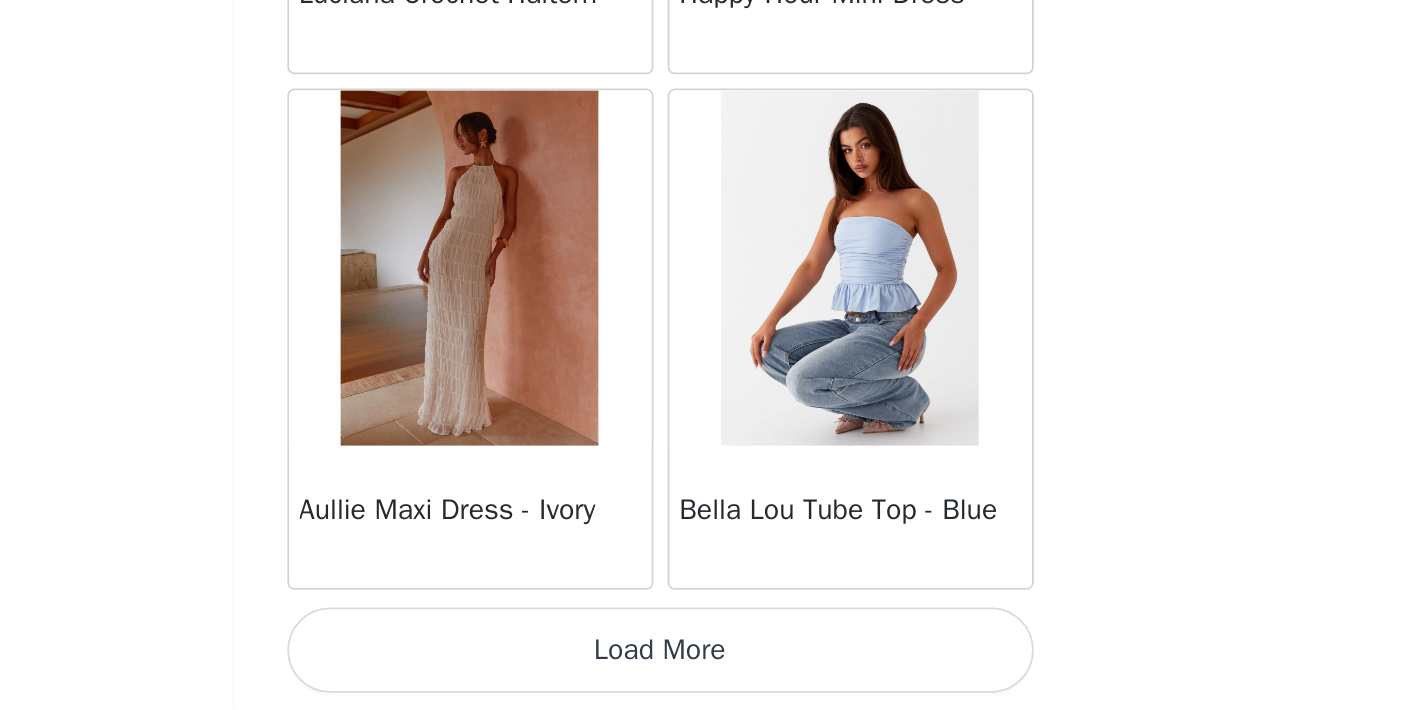 click on "Load More" at bounding box center (713, 676) 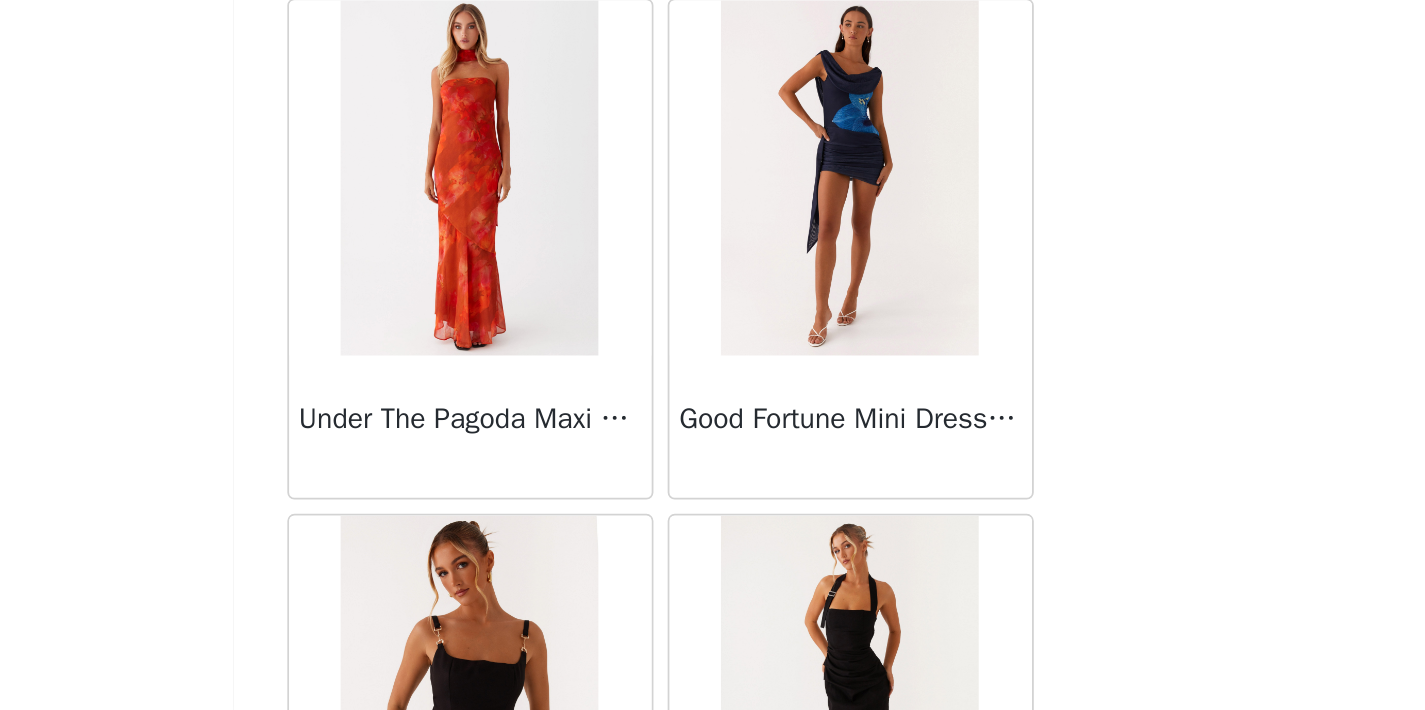 scroll, scrollTop: 5250, scrollLeft: 0, axis: vertical 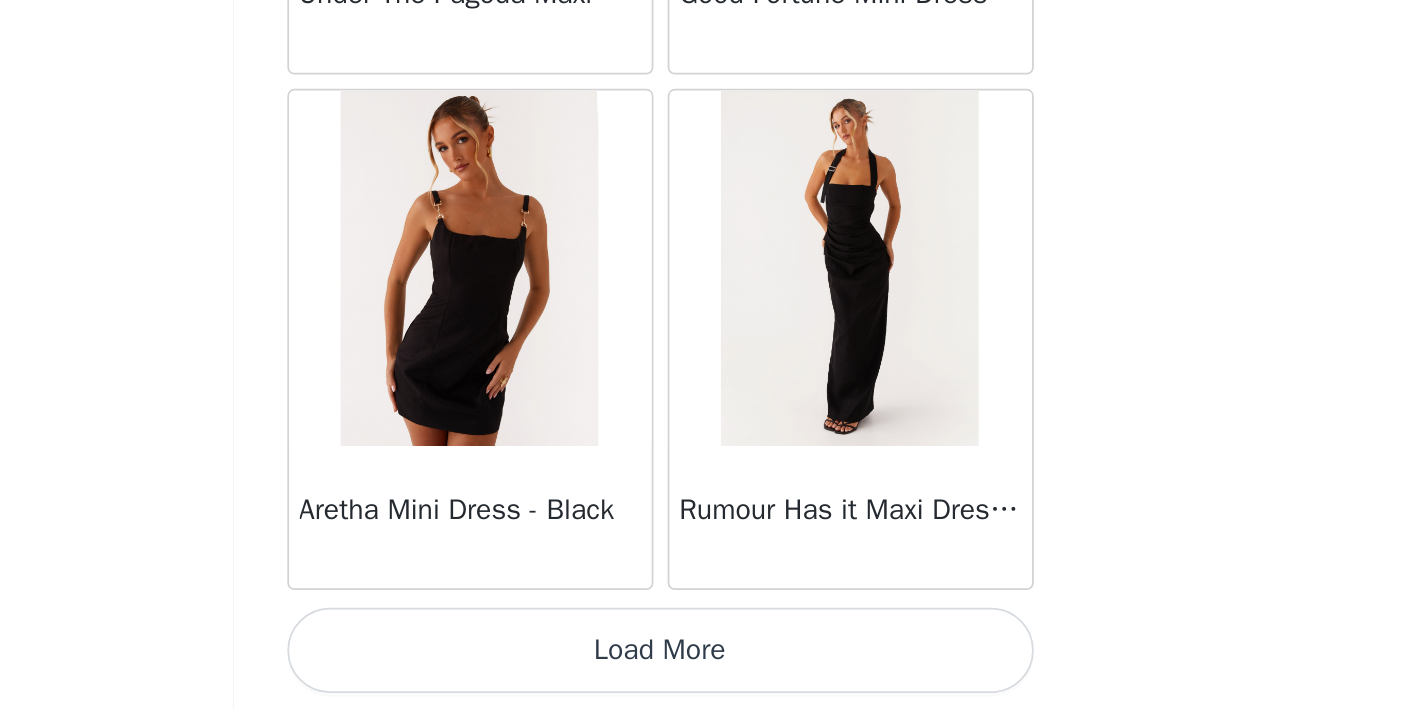 click on "Load More" at bounding box center [713, 676] 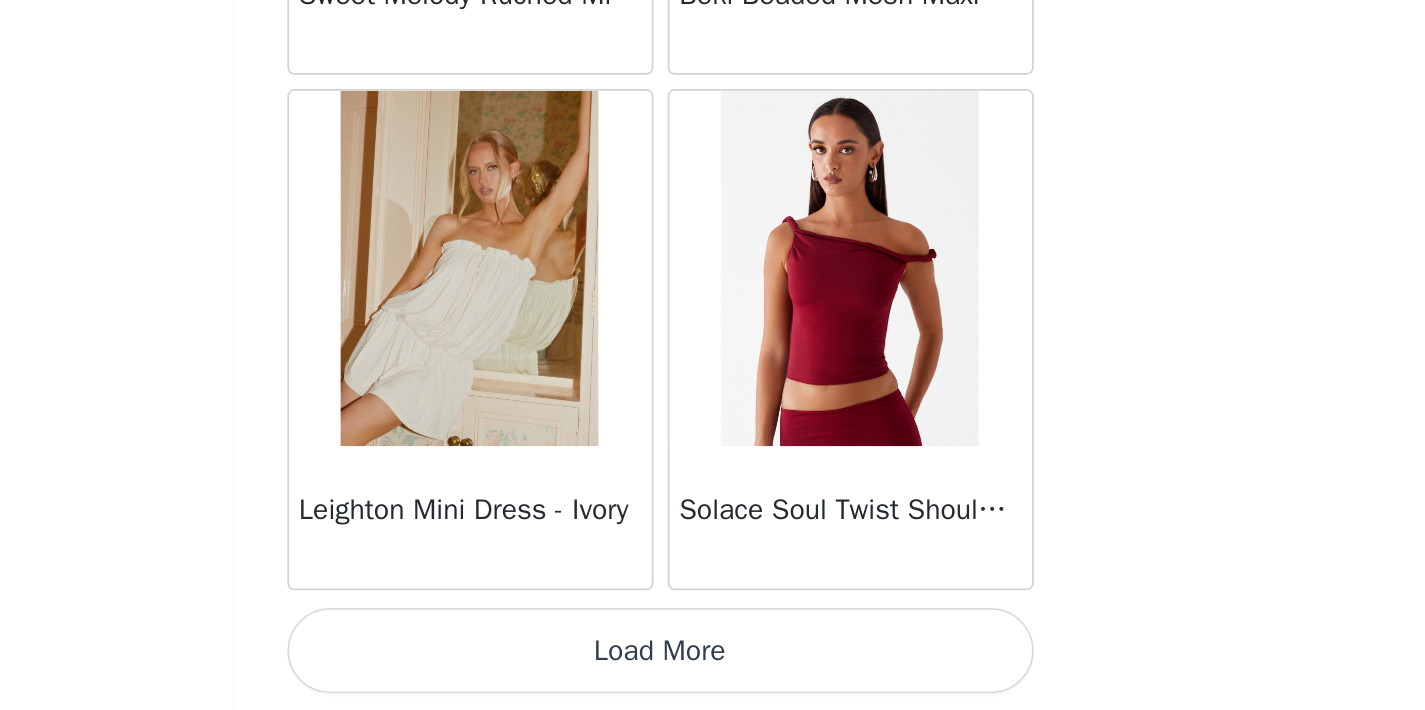 scroll, scrollTop: 8150, scrollLeft: 0, axis: vertical 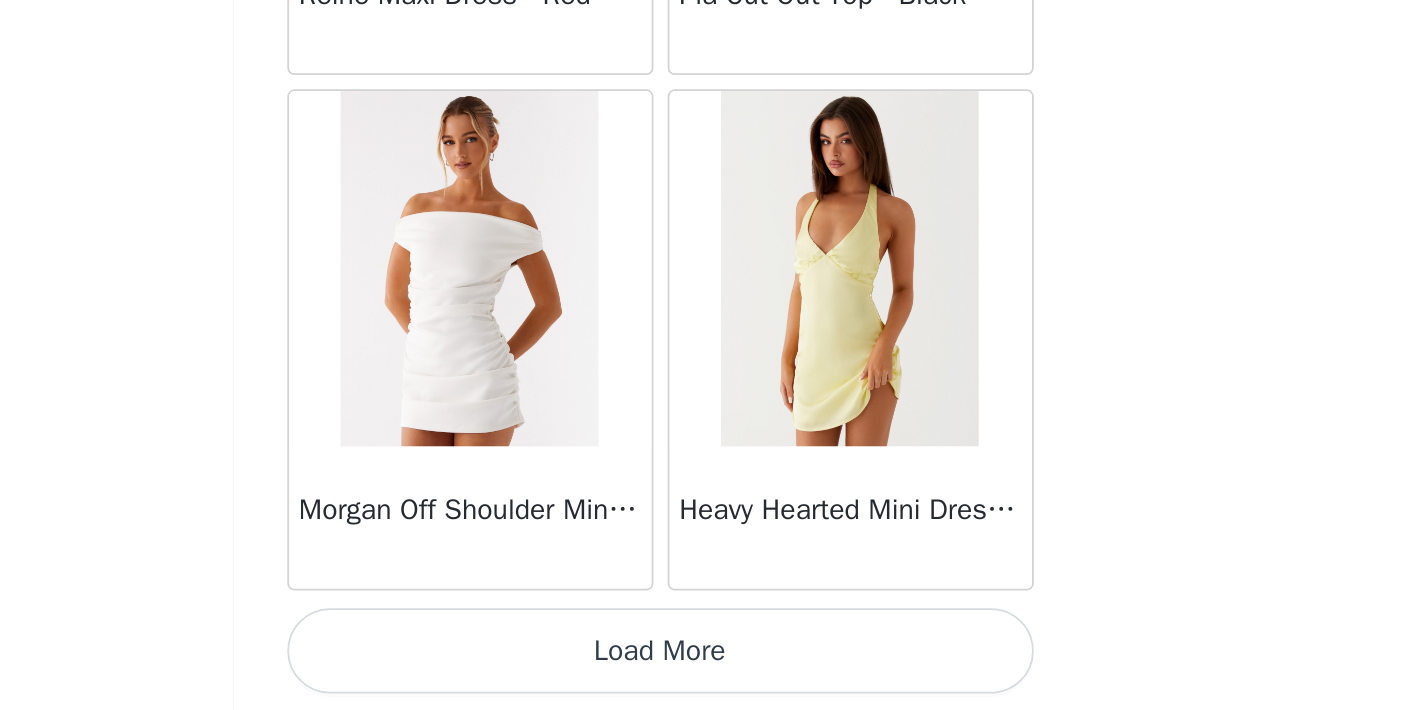 click on "Load More" at bounding box center [713, 676] 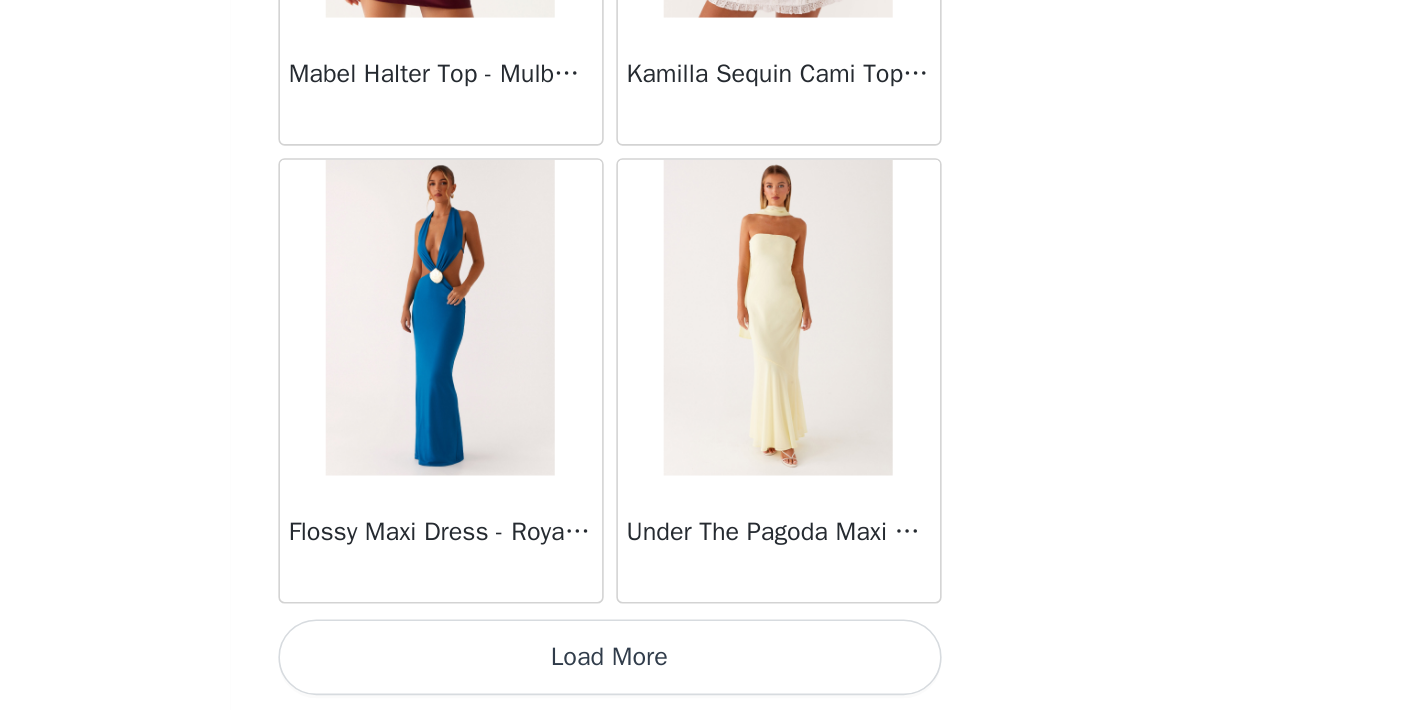 scroll, scrollTop: 13950, scrollLeft: 0, axis: vertical 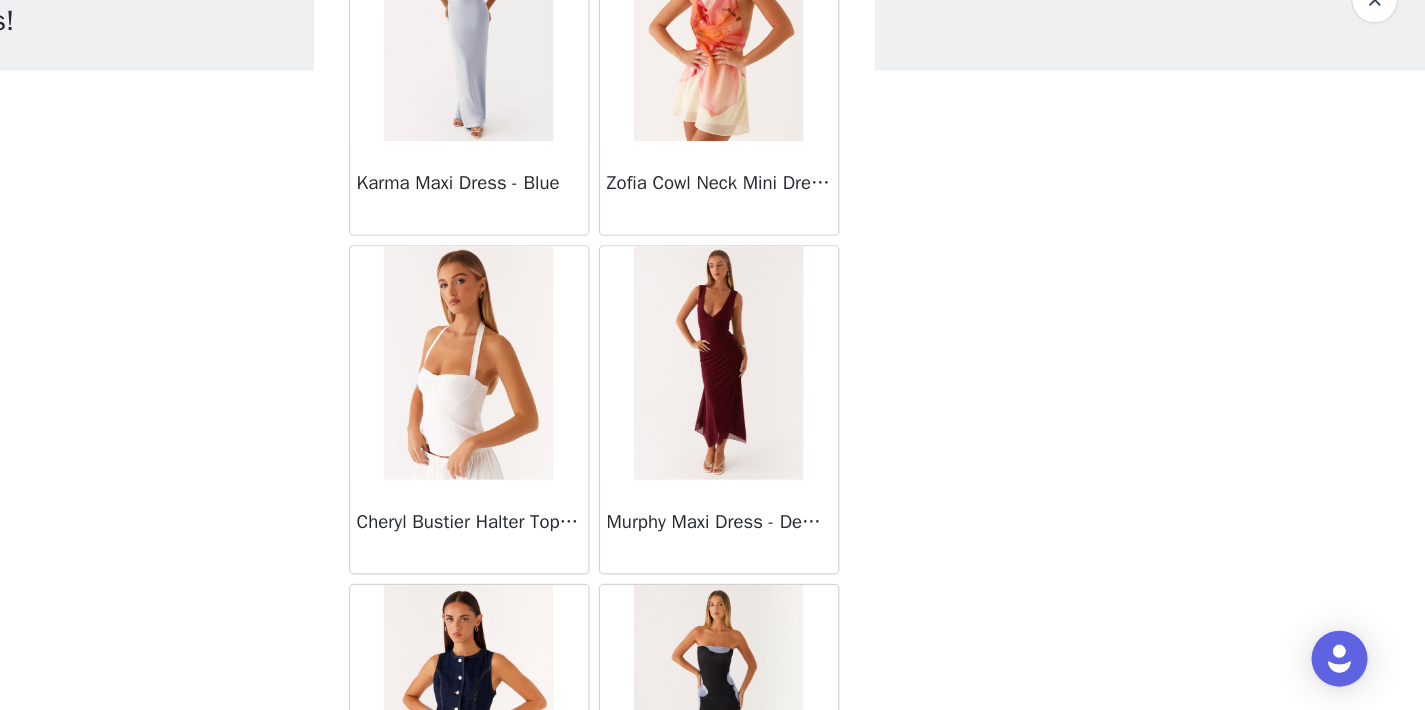 click at bounding box center (605, 413) 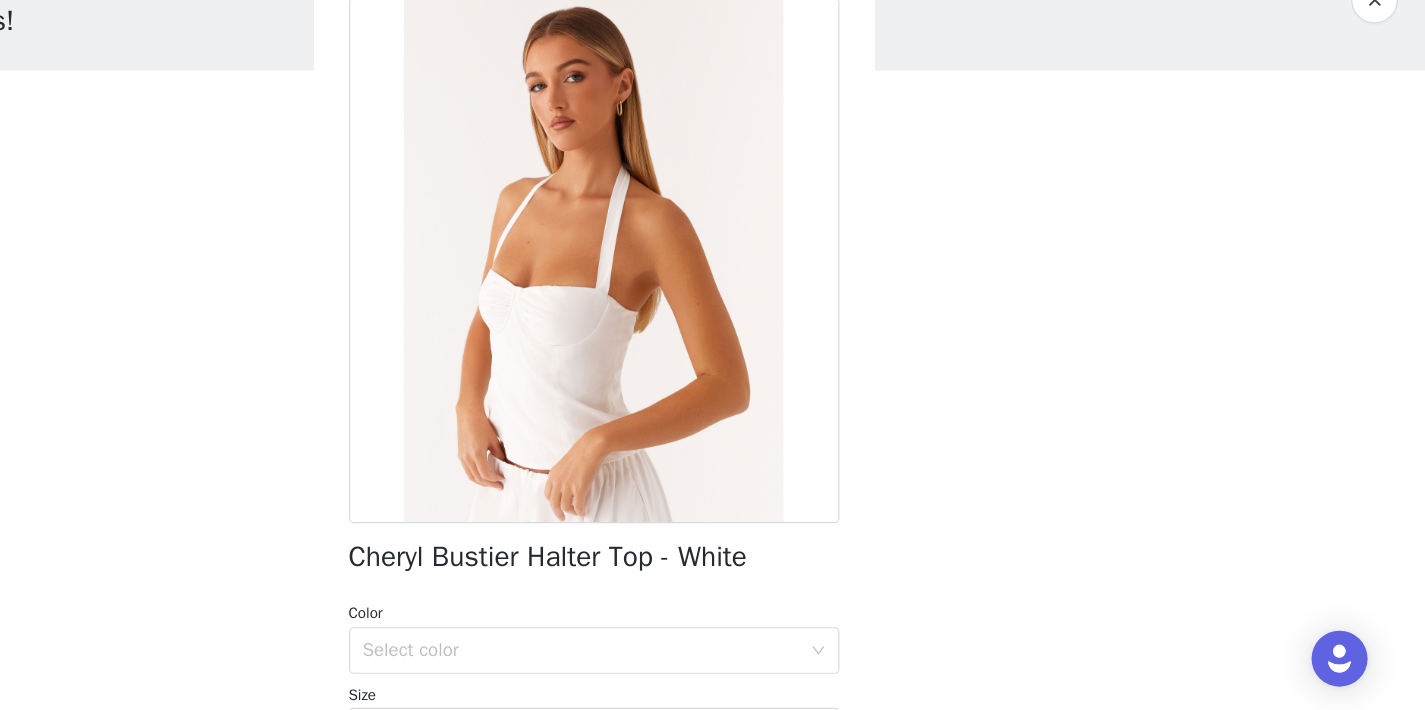 scroll, scrollTop: 138, scrollLeft: 0, axis: vertical 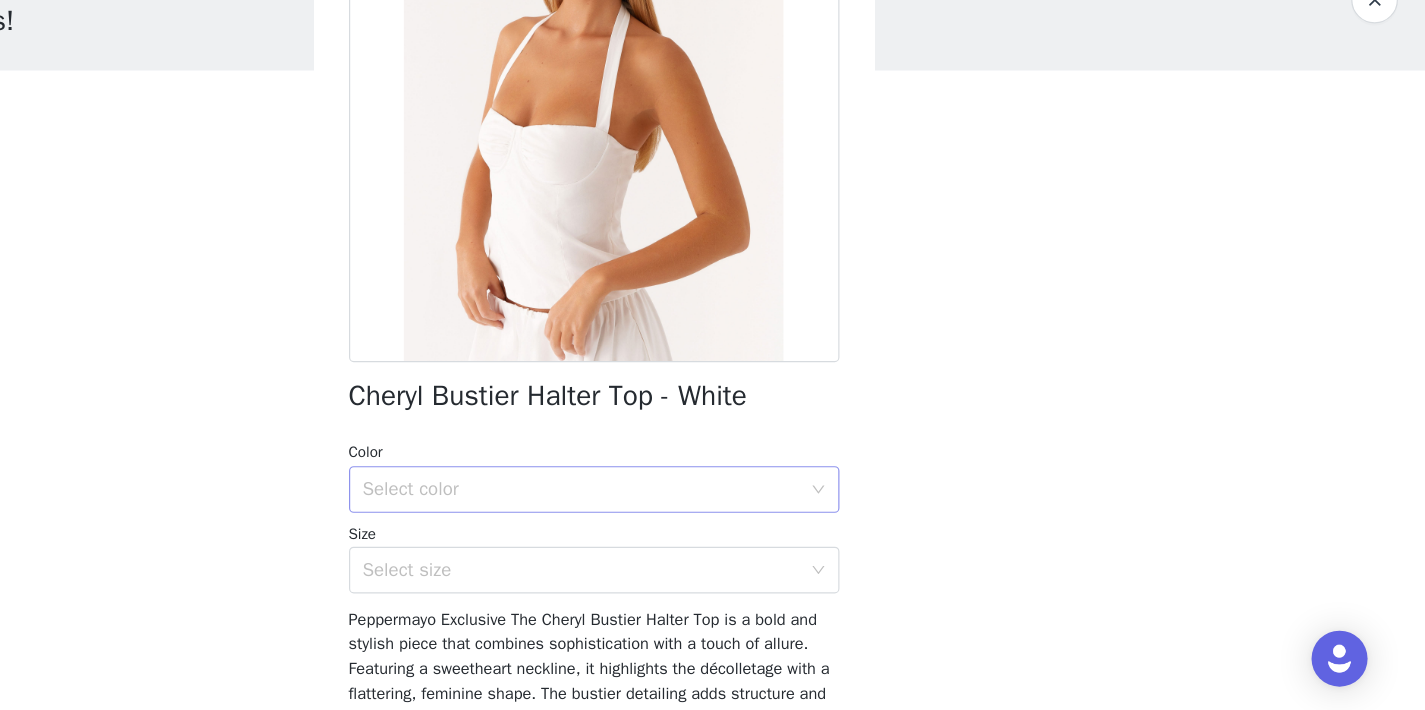 click on "Select color" at bounding box center (702, 521) 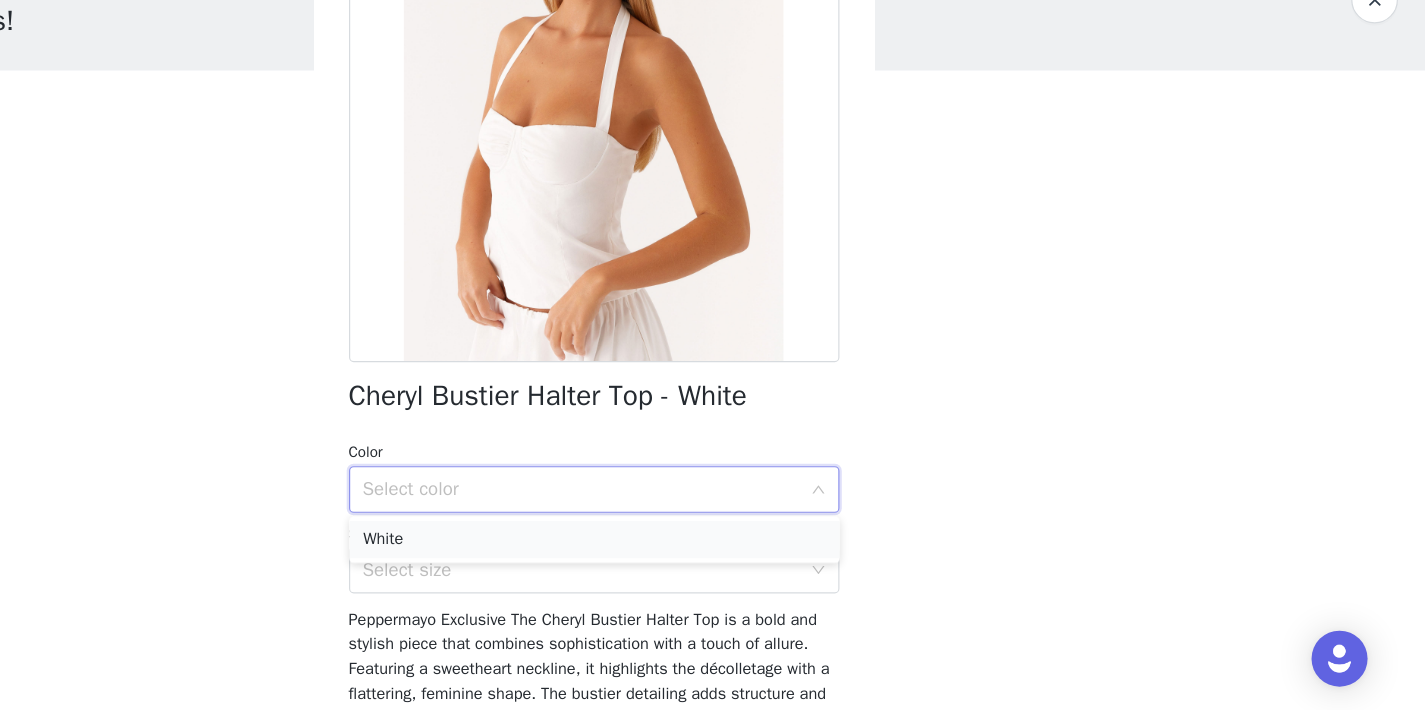 click on "White" at bounding box center (713, 564) 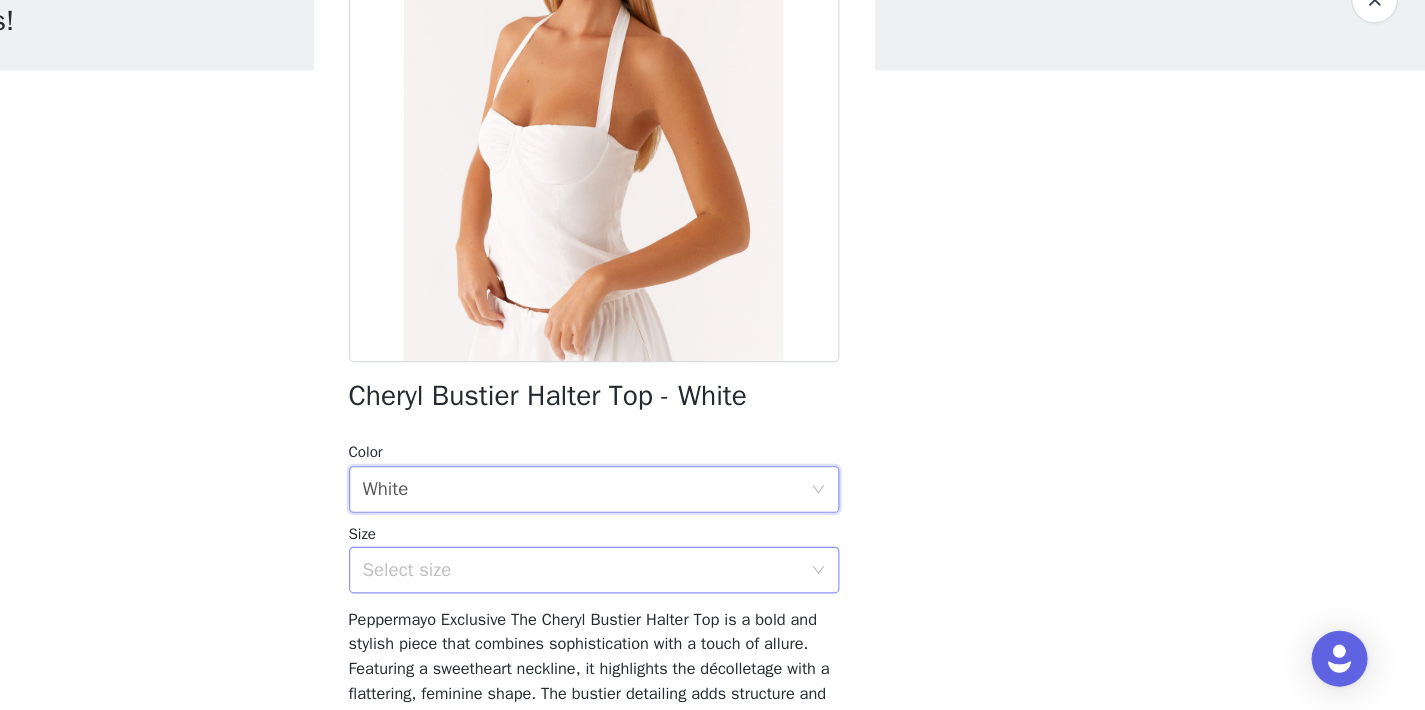 click on "Select size" at bounding box center [702, 590] 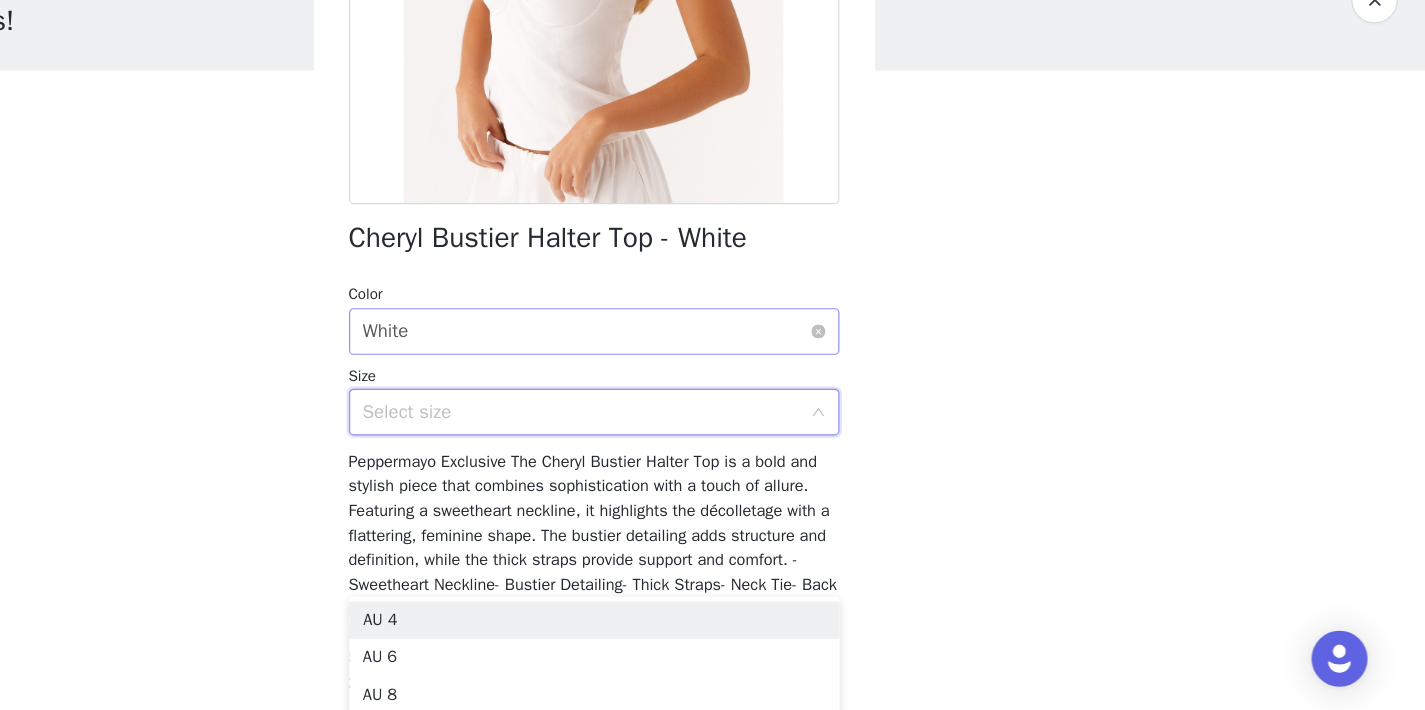 scroll, scrollTop: 275, scrollLeft: 0, axis: vertical 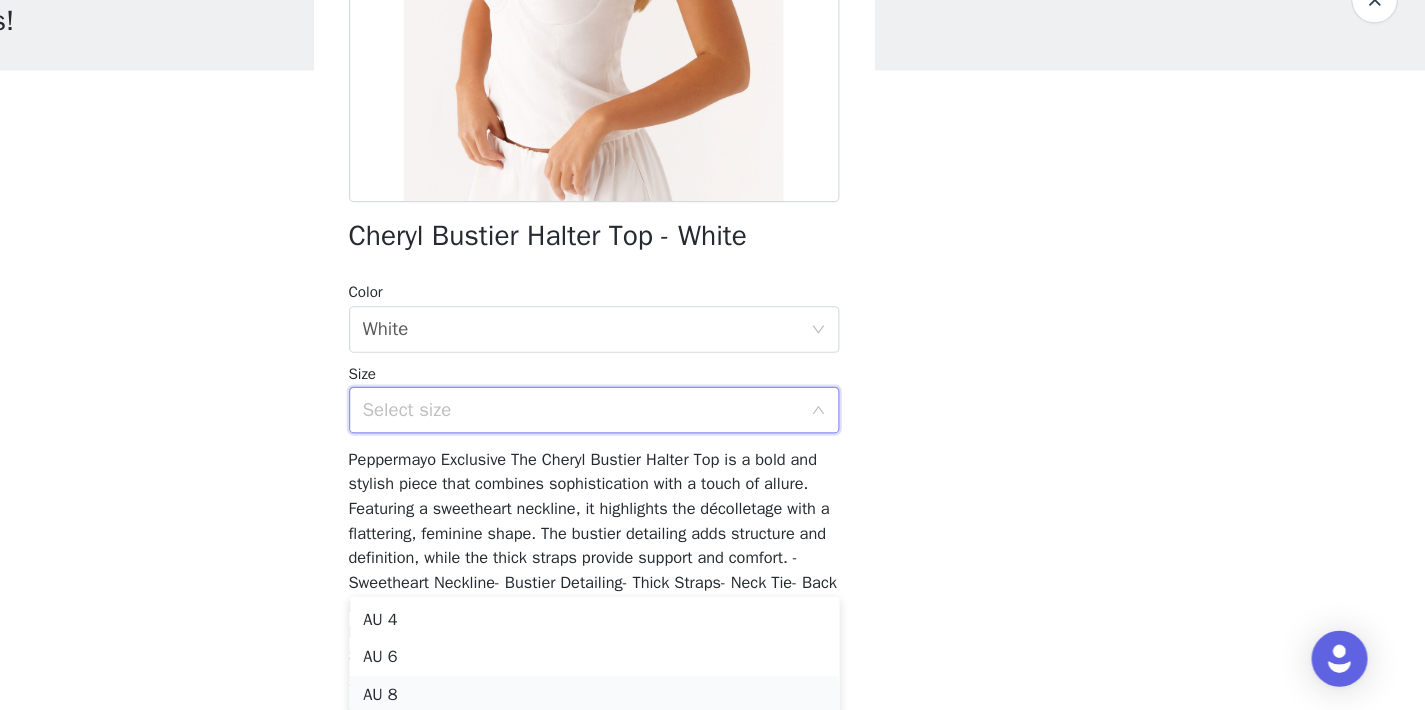 click on "AU 8" at bounding box center (713, 697) 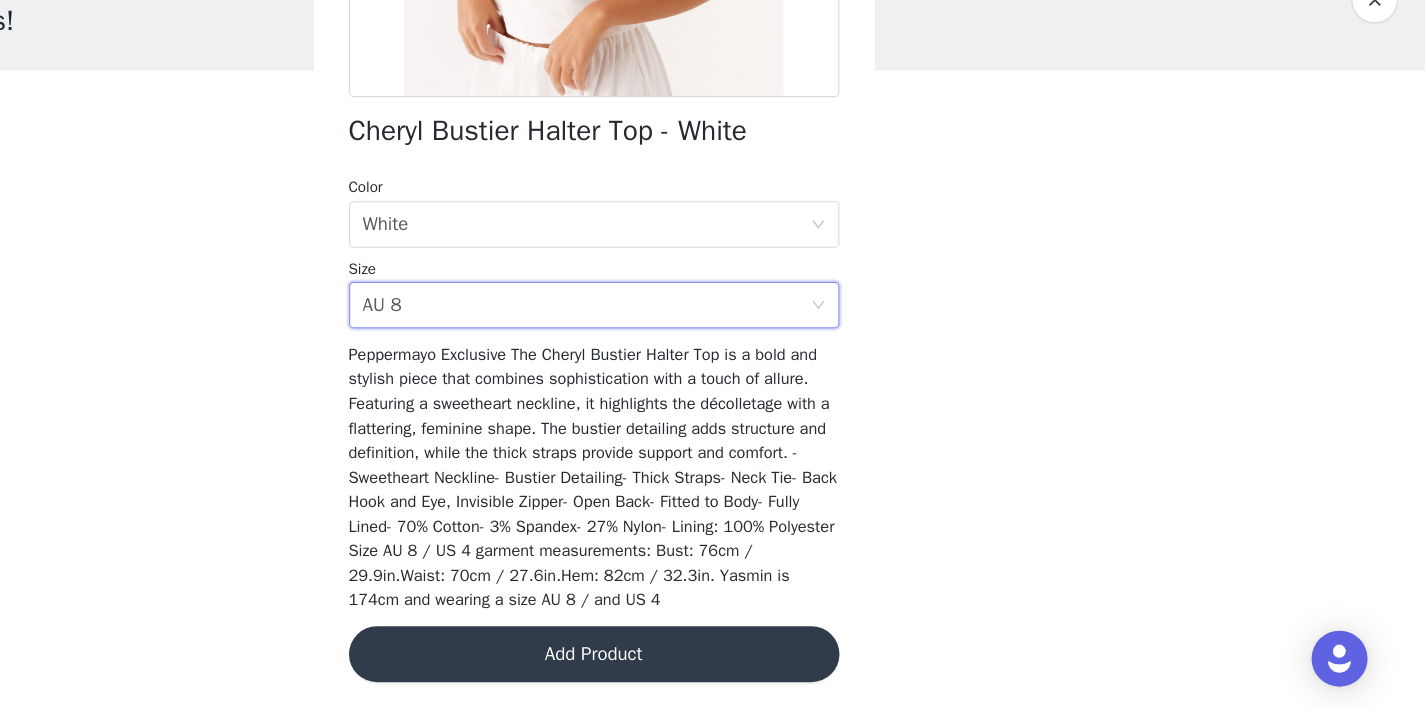 scroll, scrollTop: 385, scrollLeft: 0, axis: vertical 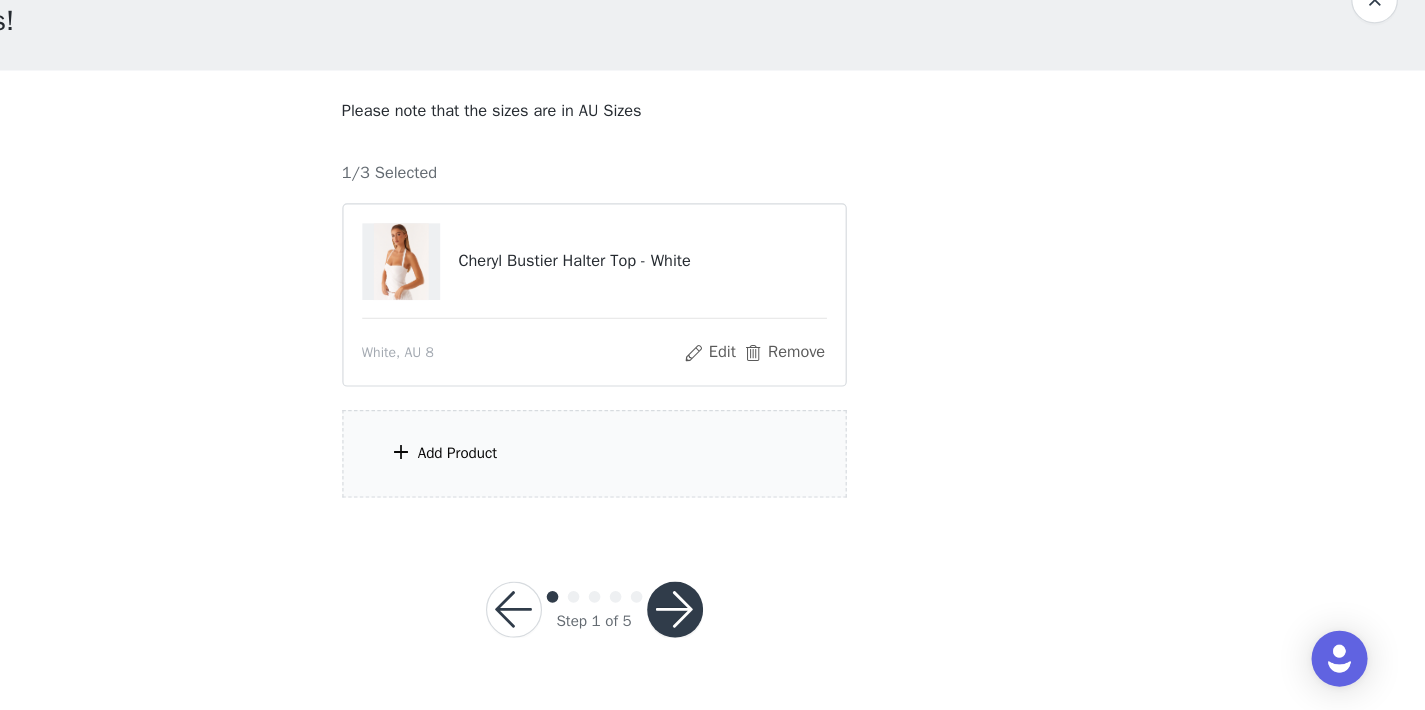 click on "Add Product" at bounding box center [713, 490] 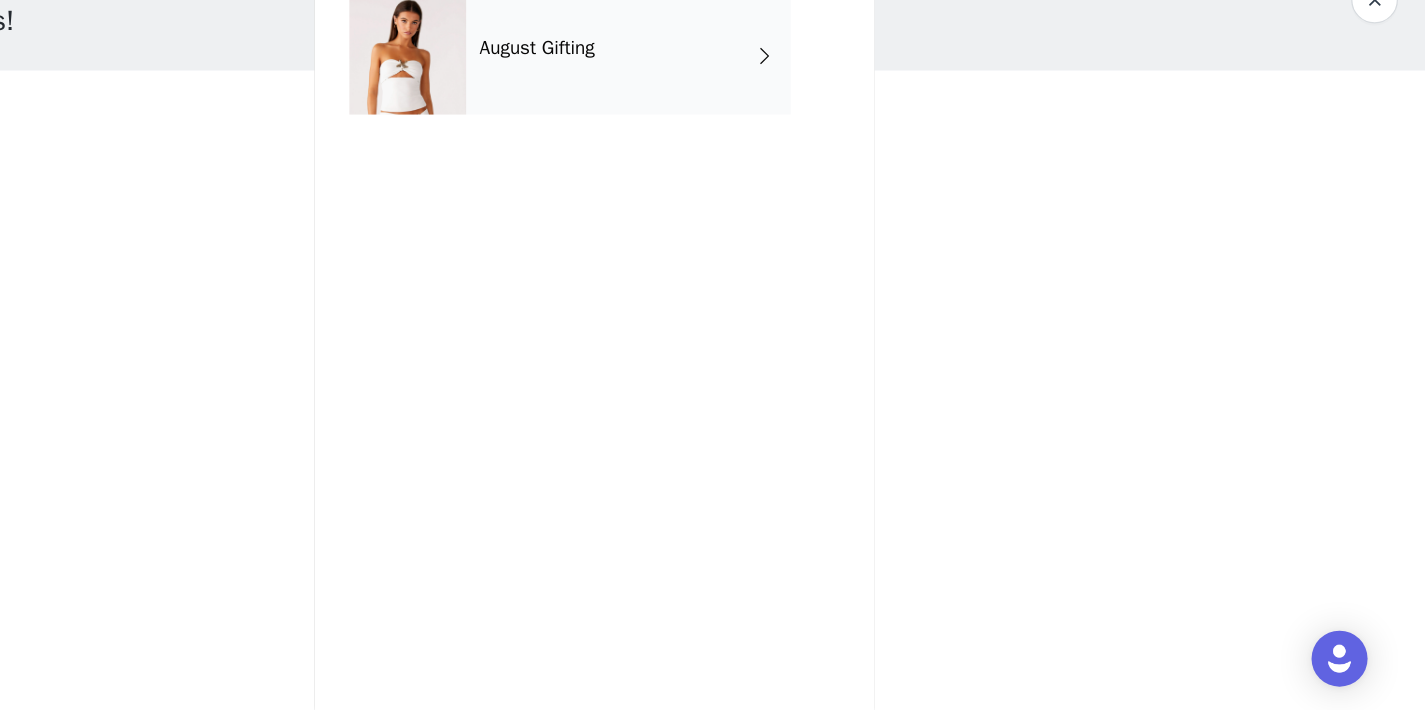 click on "August Gifting" at bounding box center (742, 150) 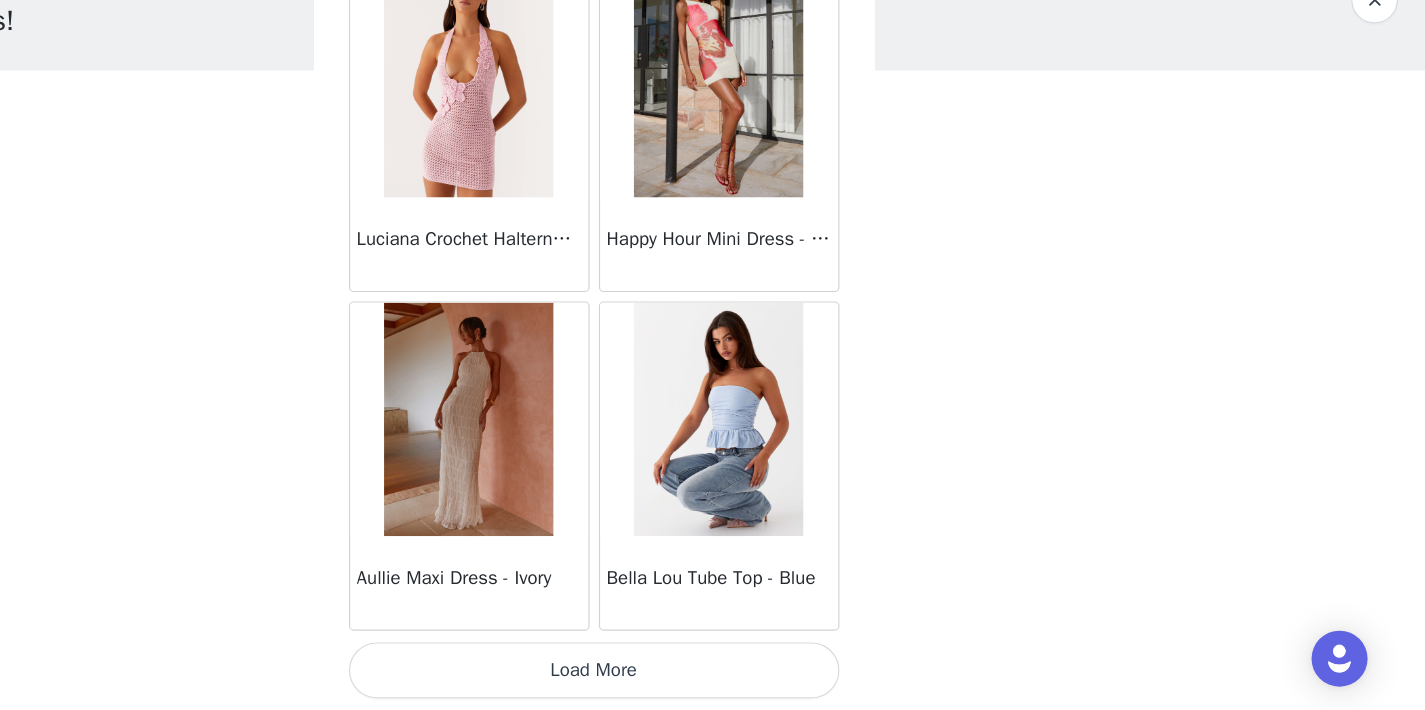 scroll, scrollTop: 2350, scrollLeft: 0, axis: vertical 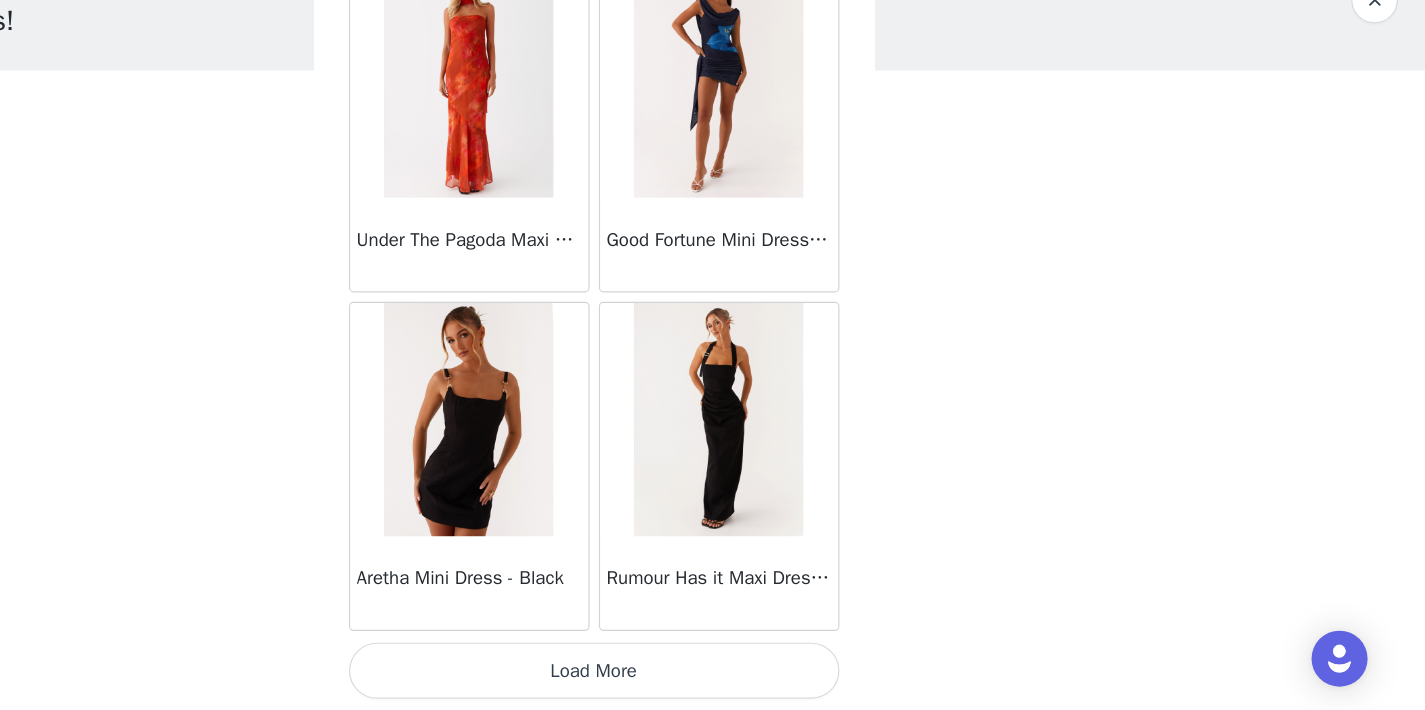 click on "Load More" at bounding box center (713, 676) 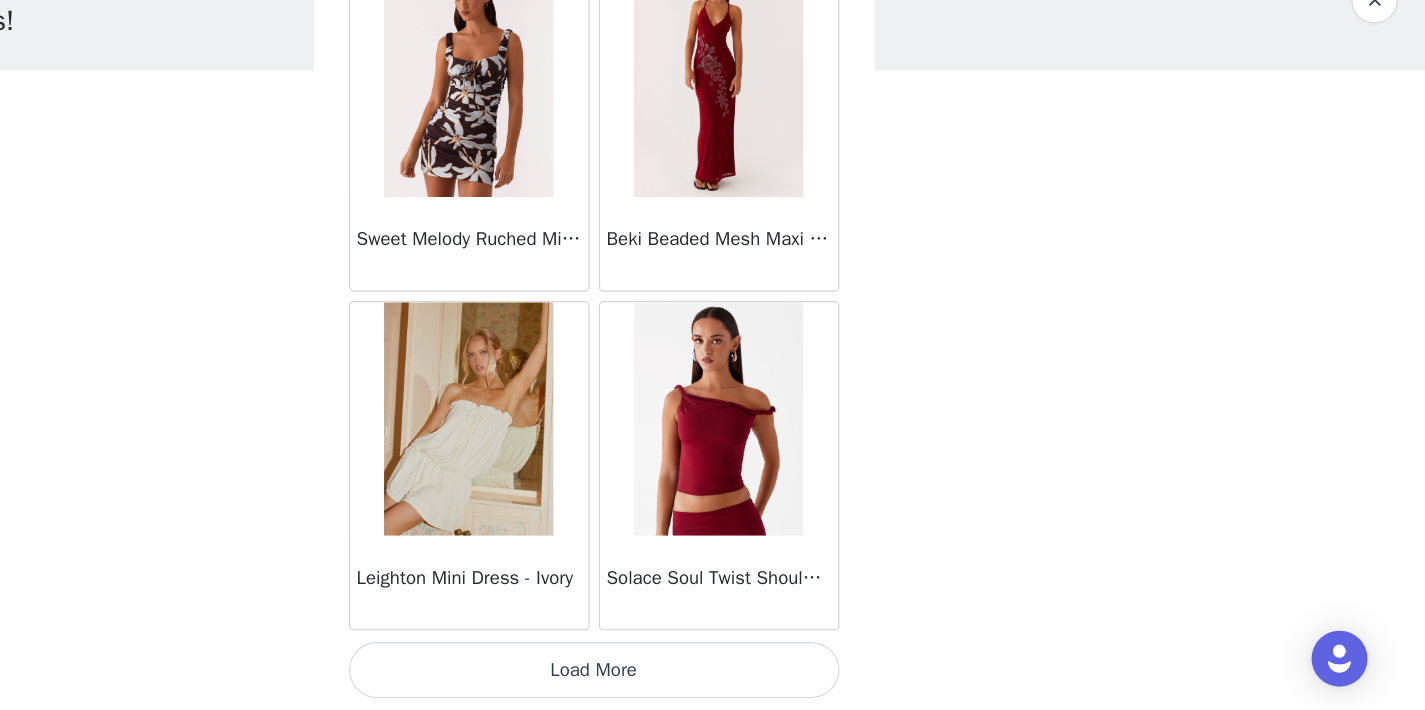 scroll, scrollTop: 8150, scrollLeft: 0, axis: vertical 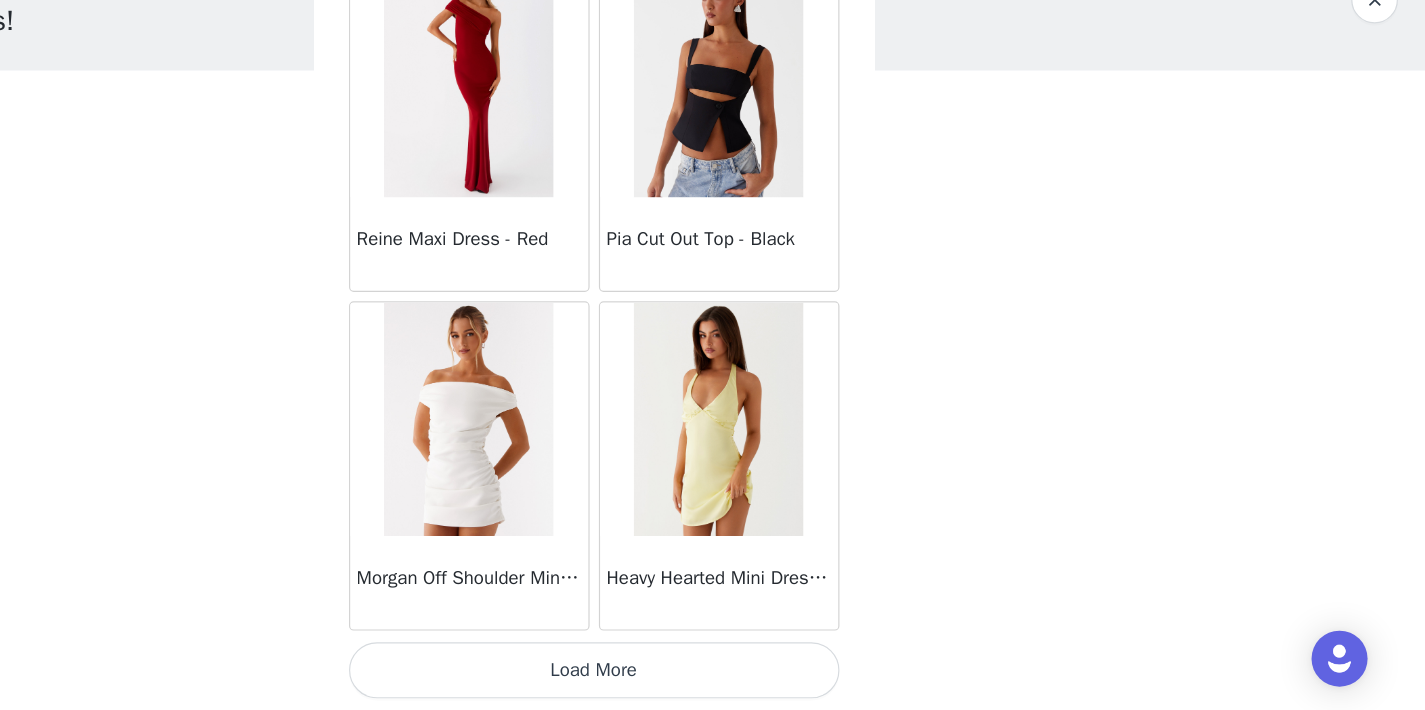 click on "Load More" at bounding box center (713, 676) 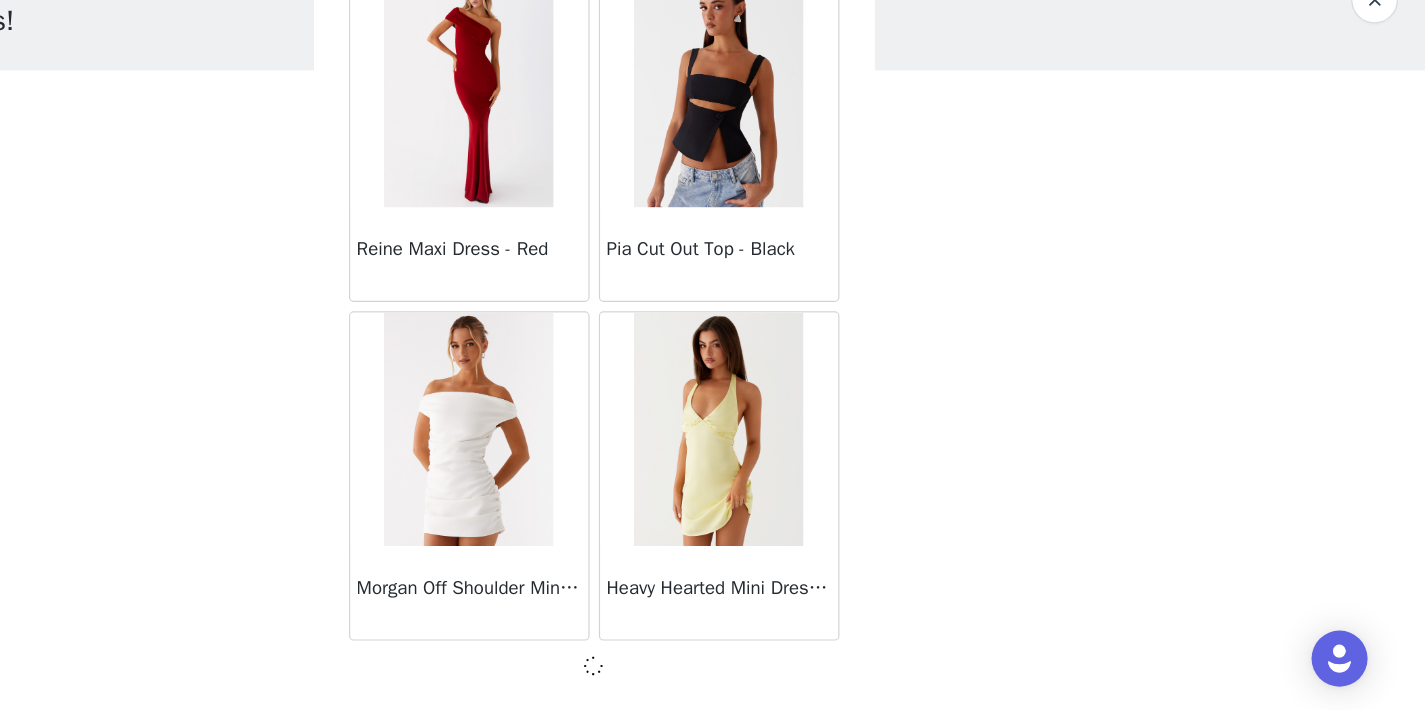 scroll, scrollTop: 0, scrollLeft: 0, axis: both 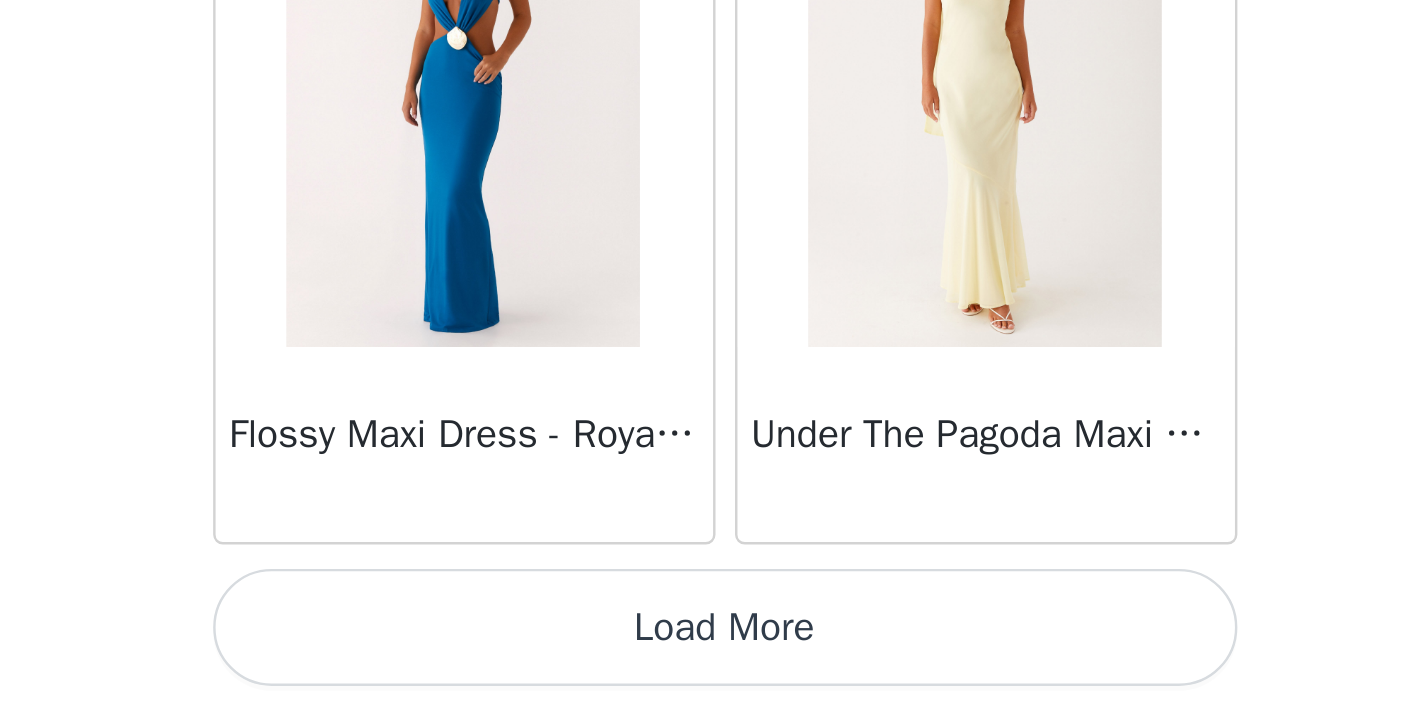click on "Load More" at bounding box center (713, 676) 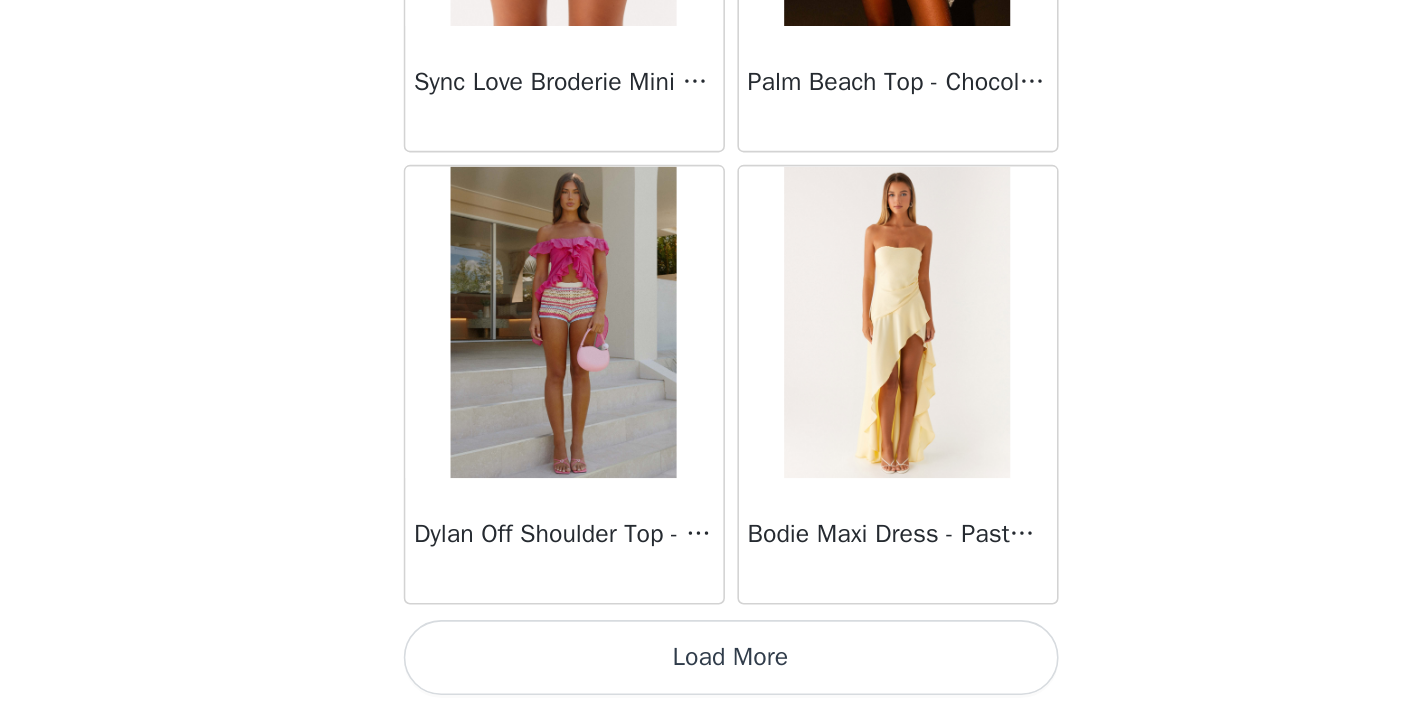scroll, scrollTop: 16850, scrollLeft: 0, axis: vertical 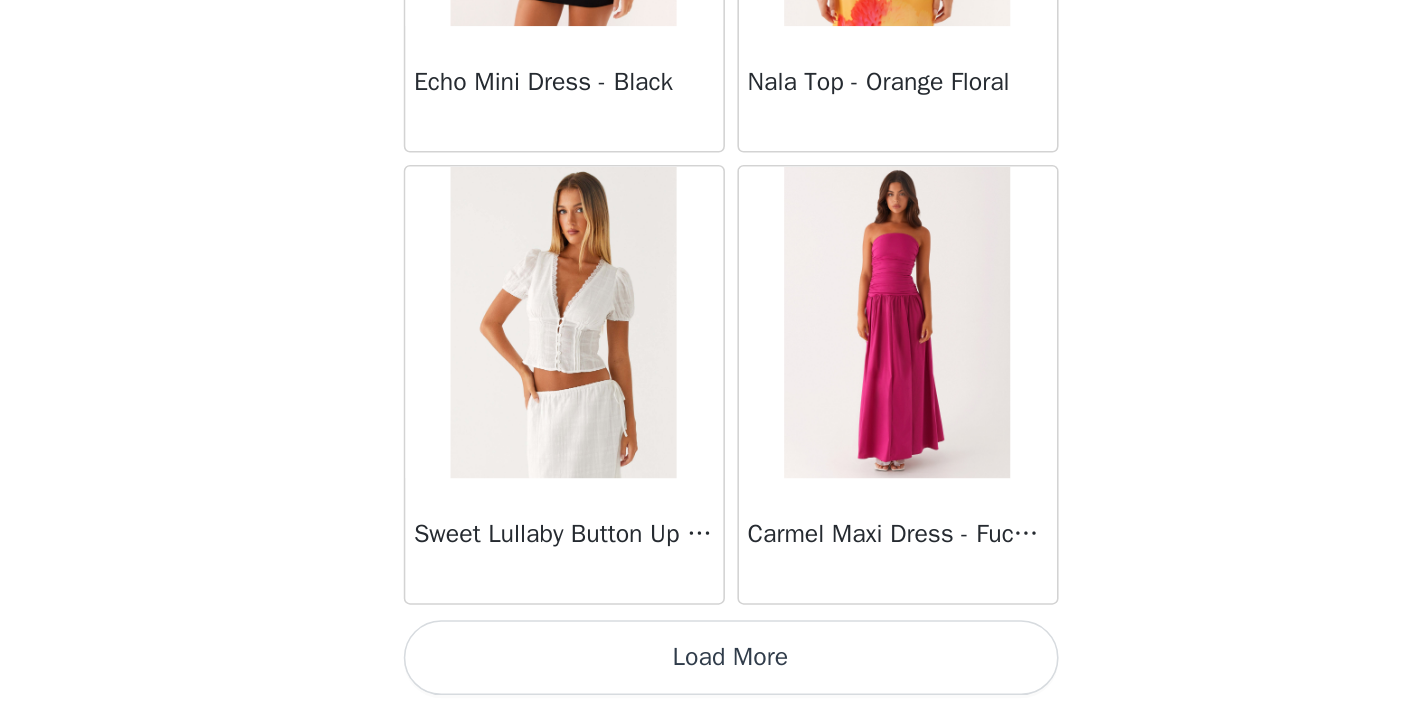 click on "Load More" at bounding box center [713, 676] 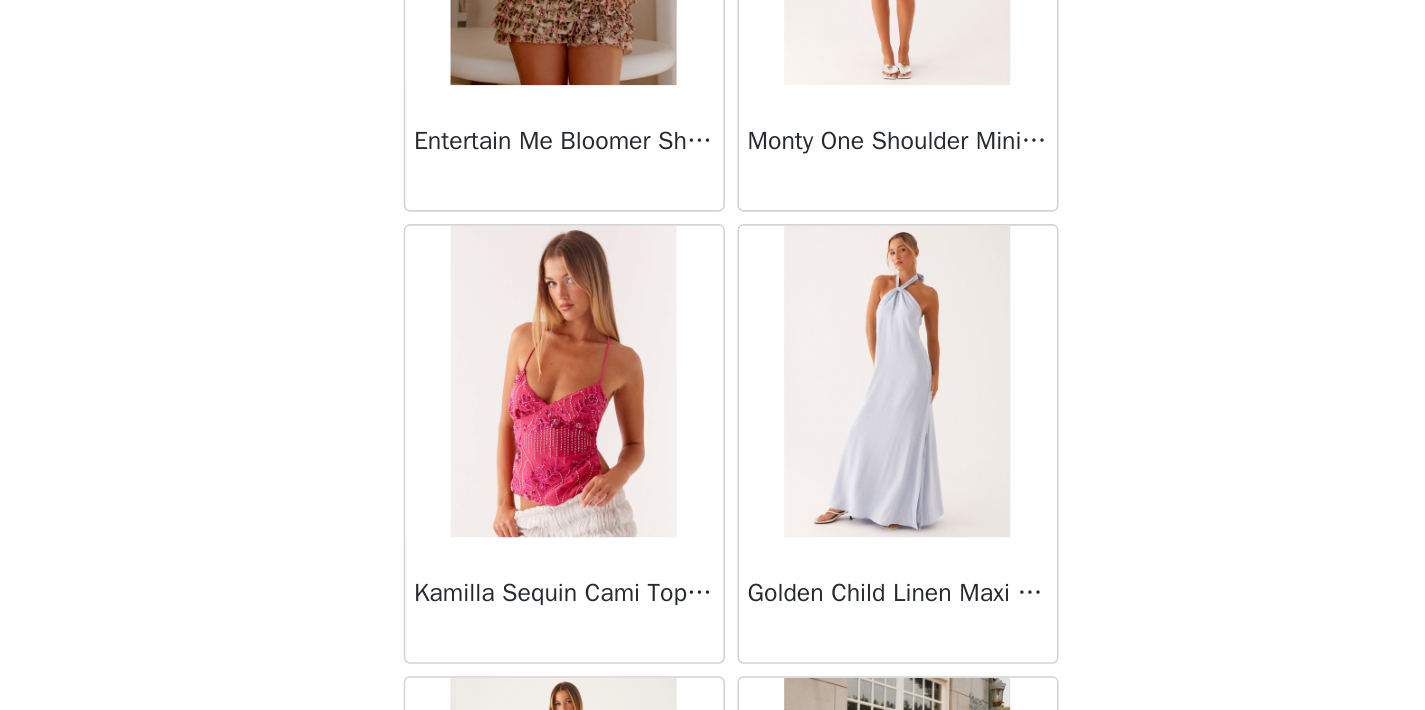 scroll, scrollTop: 22650, scrollLeft: 0, axis: vertical 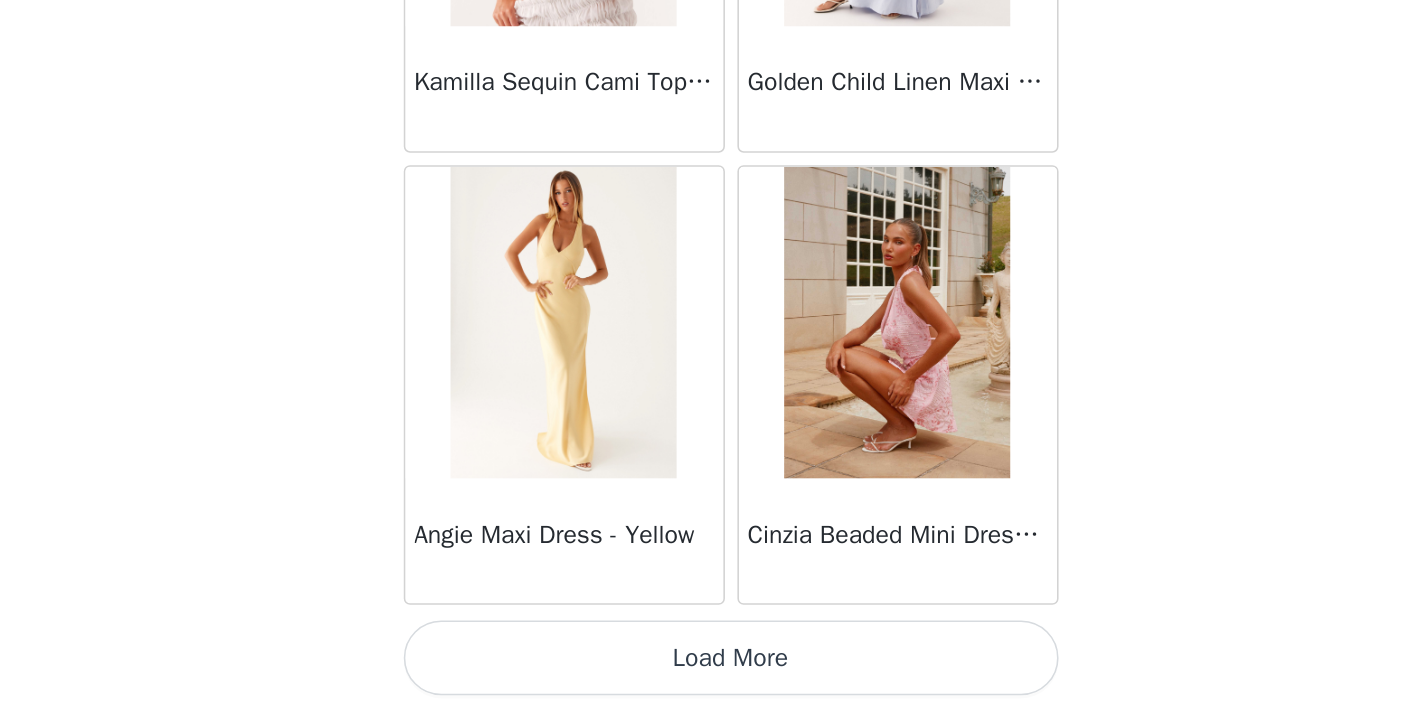 click on "Load More" at bounding box center [713, 676] 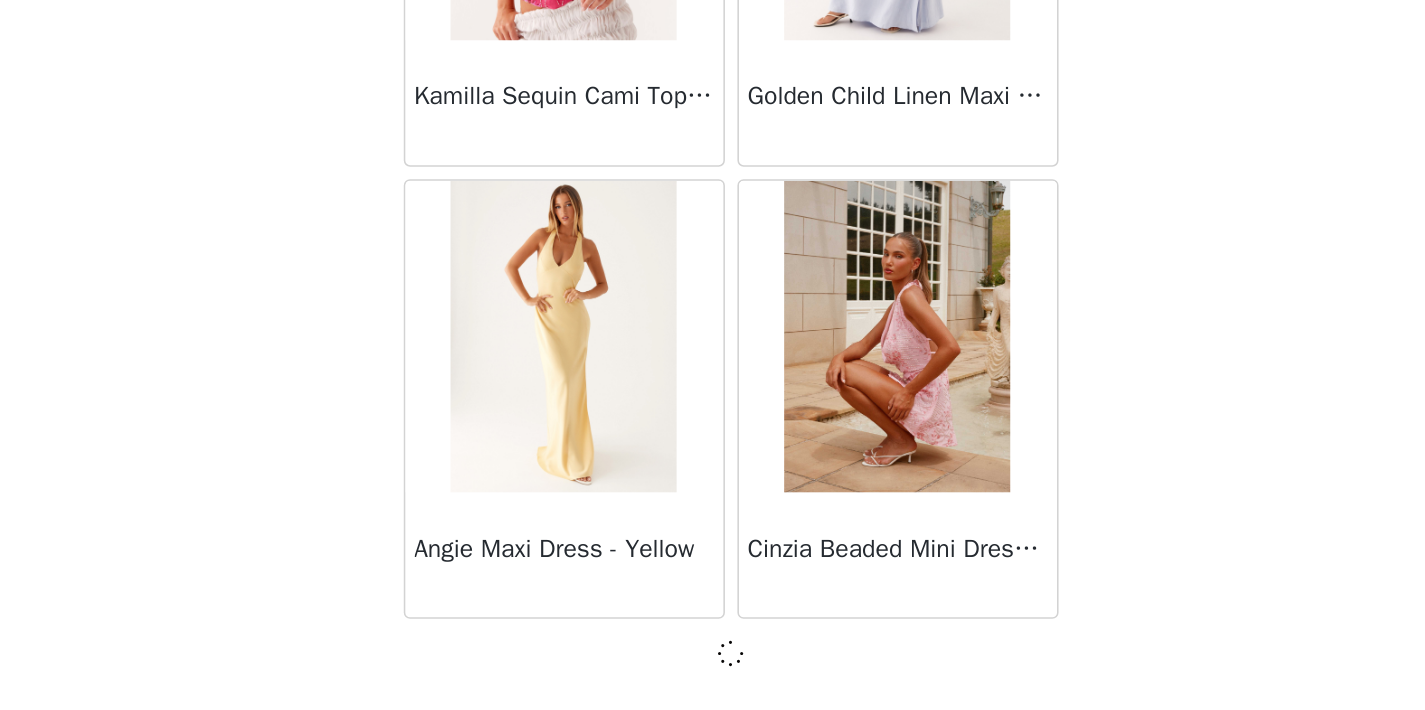 scroll, scrollTop: 22641, scrollLeft: 0, axis: vertical 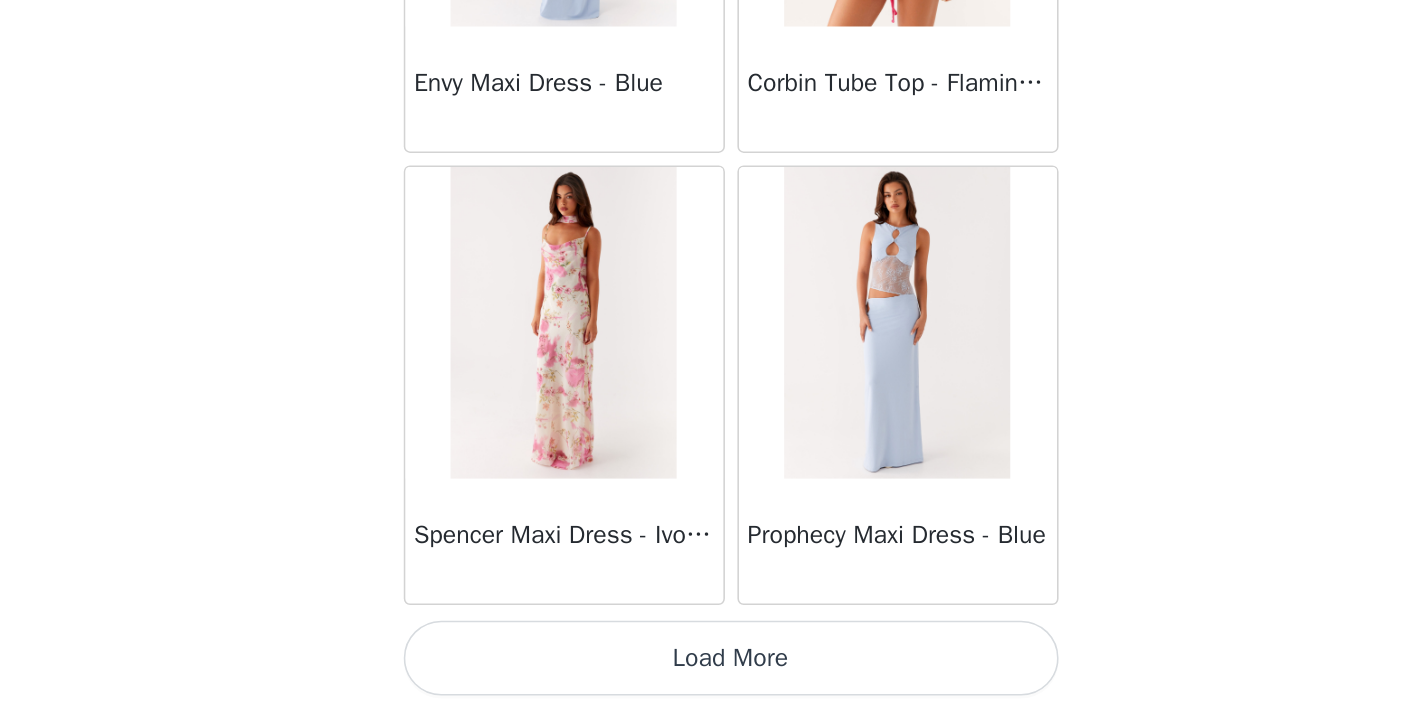 click on "Load More" at bounding box center (713, 676) 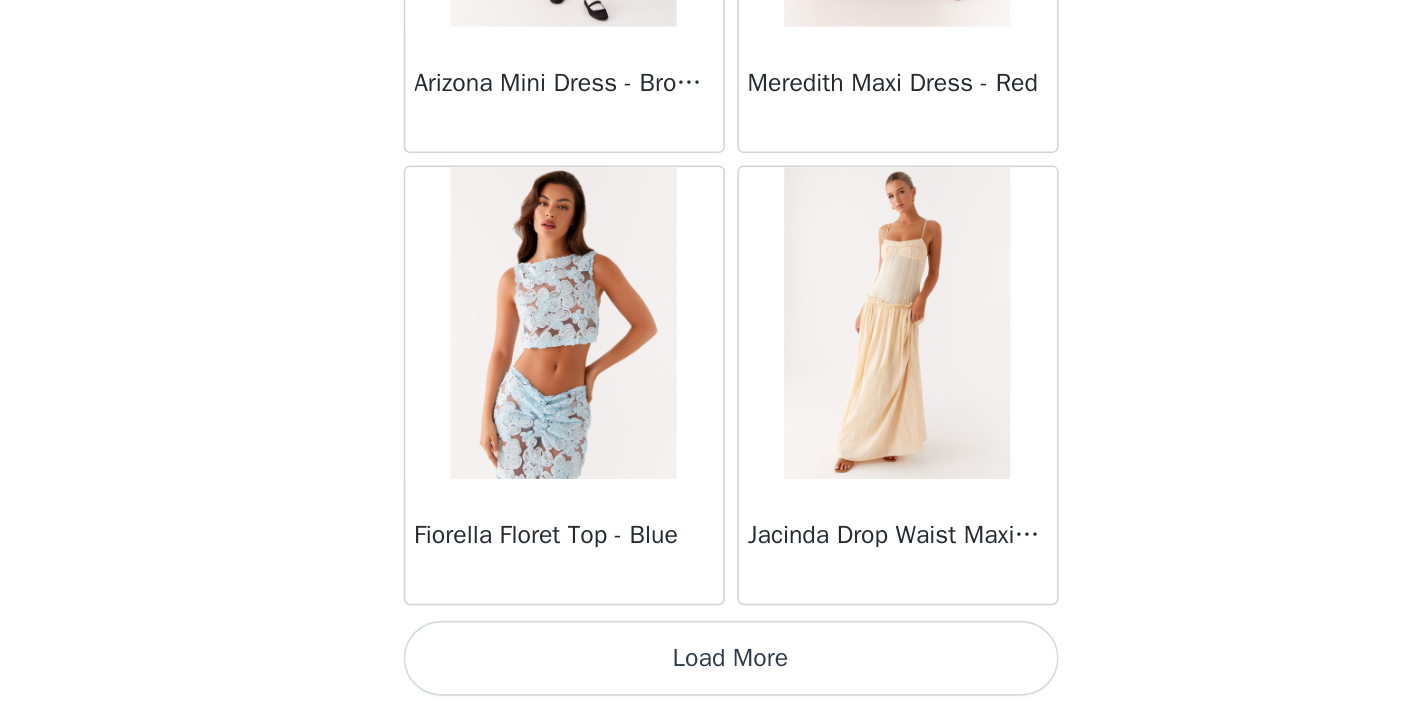 scroll, scrollTop: 28450, scrollLeft: 0, axis: vertical 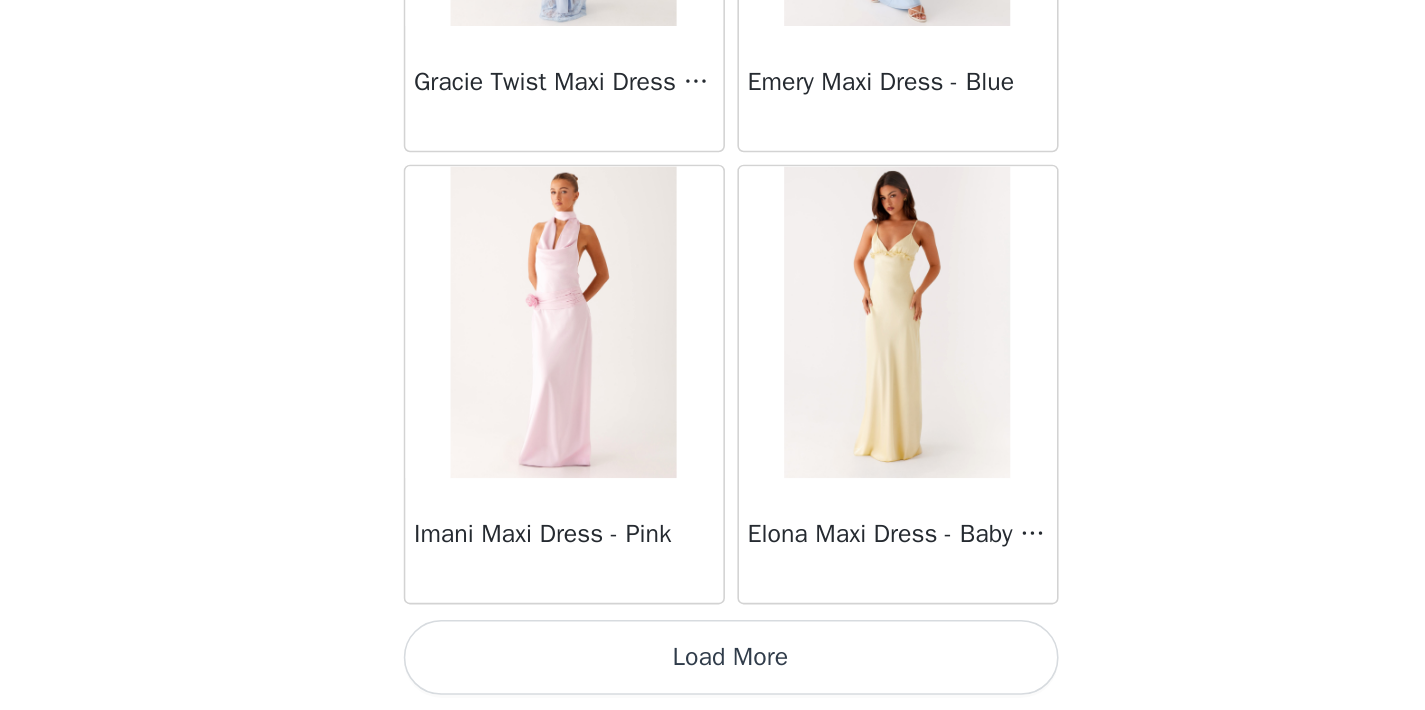 click on "Load More" at bounding box center (713, 676) 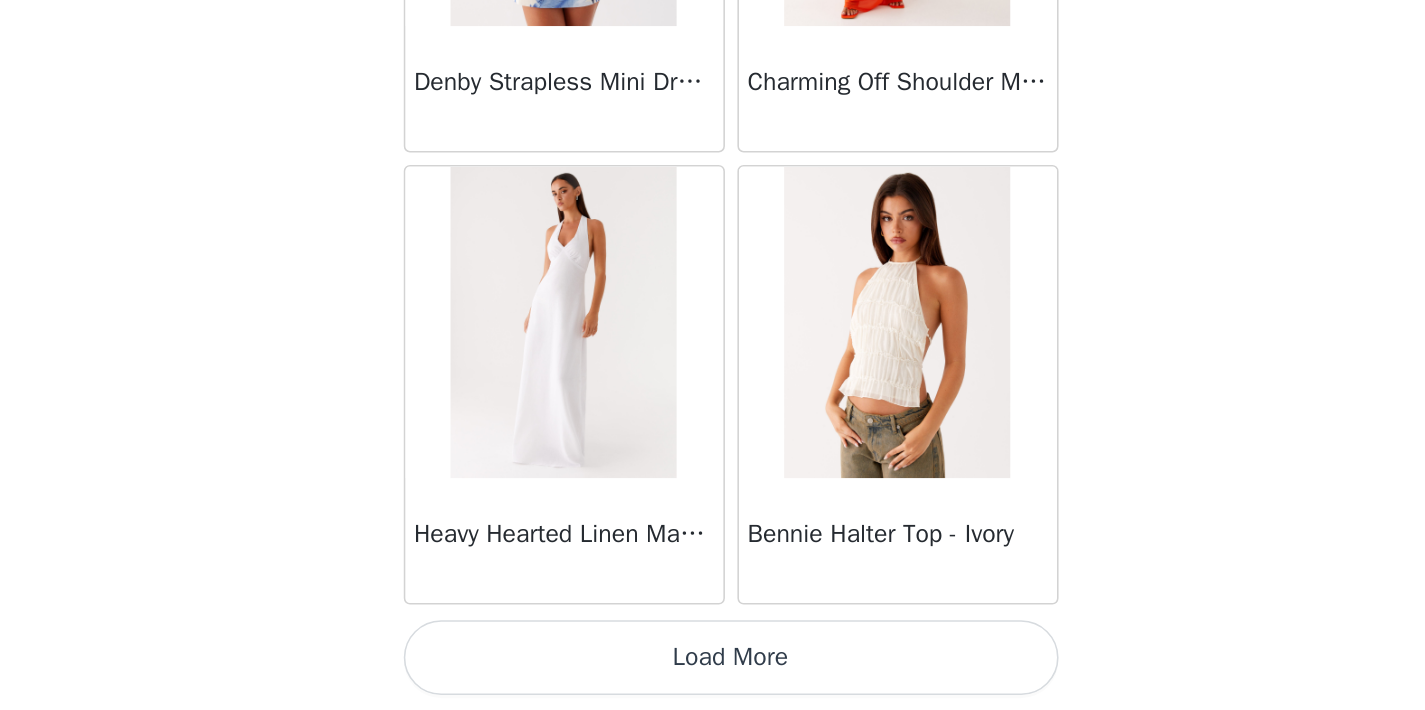 scroll, scrollTop: 34250, scrollLeft: 0, axis: vertical 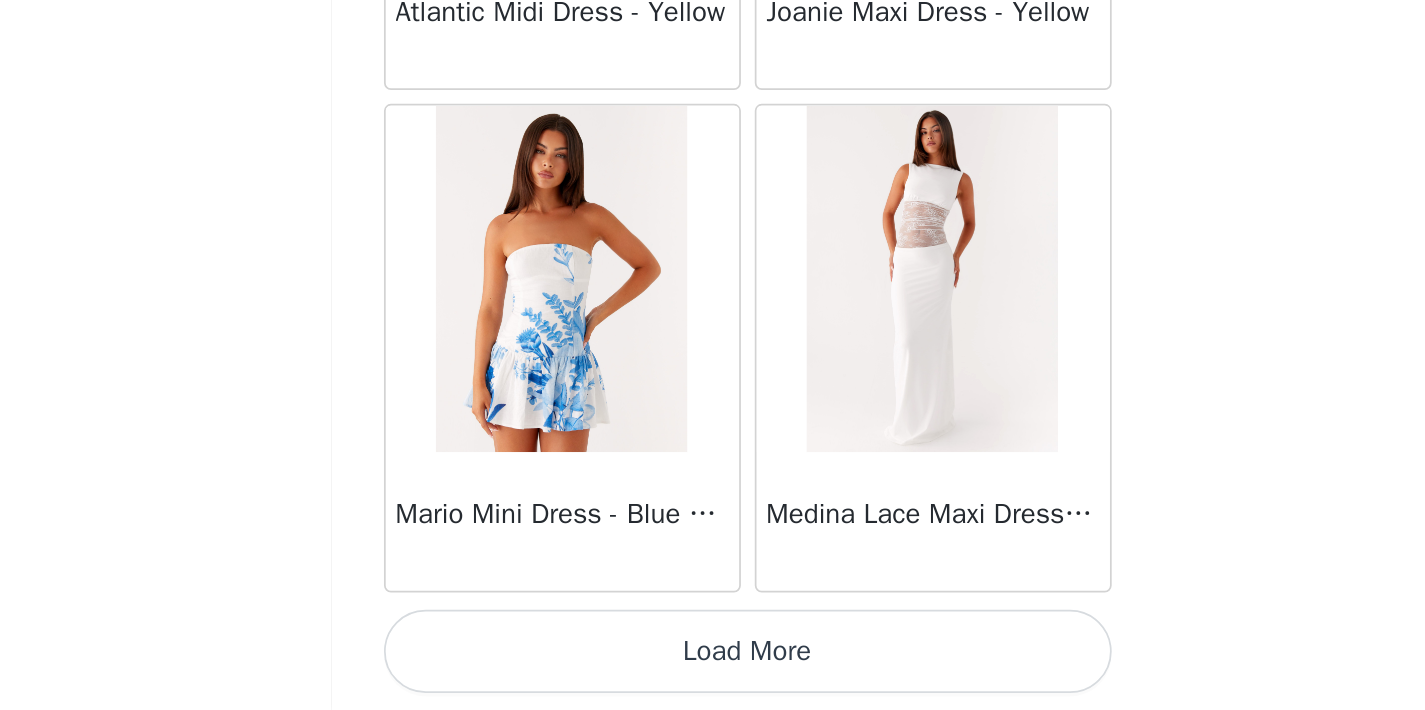 click on "Load More" at bounding box center [713, 676] 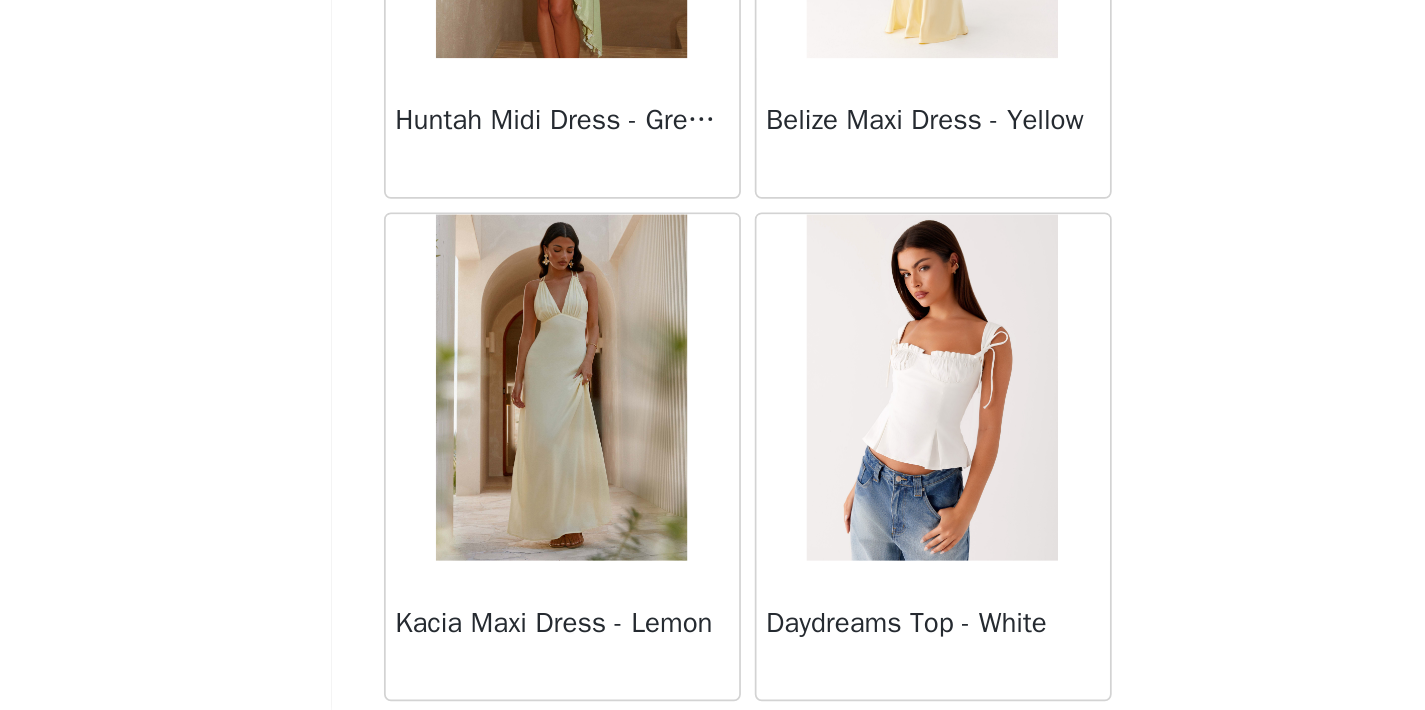 scroll, scrollTop: 39993, scrollLeft: 0, axis: vertical 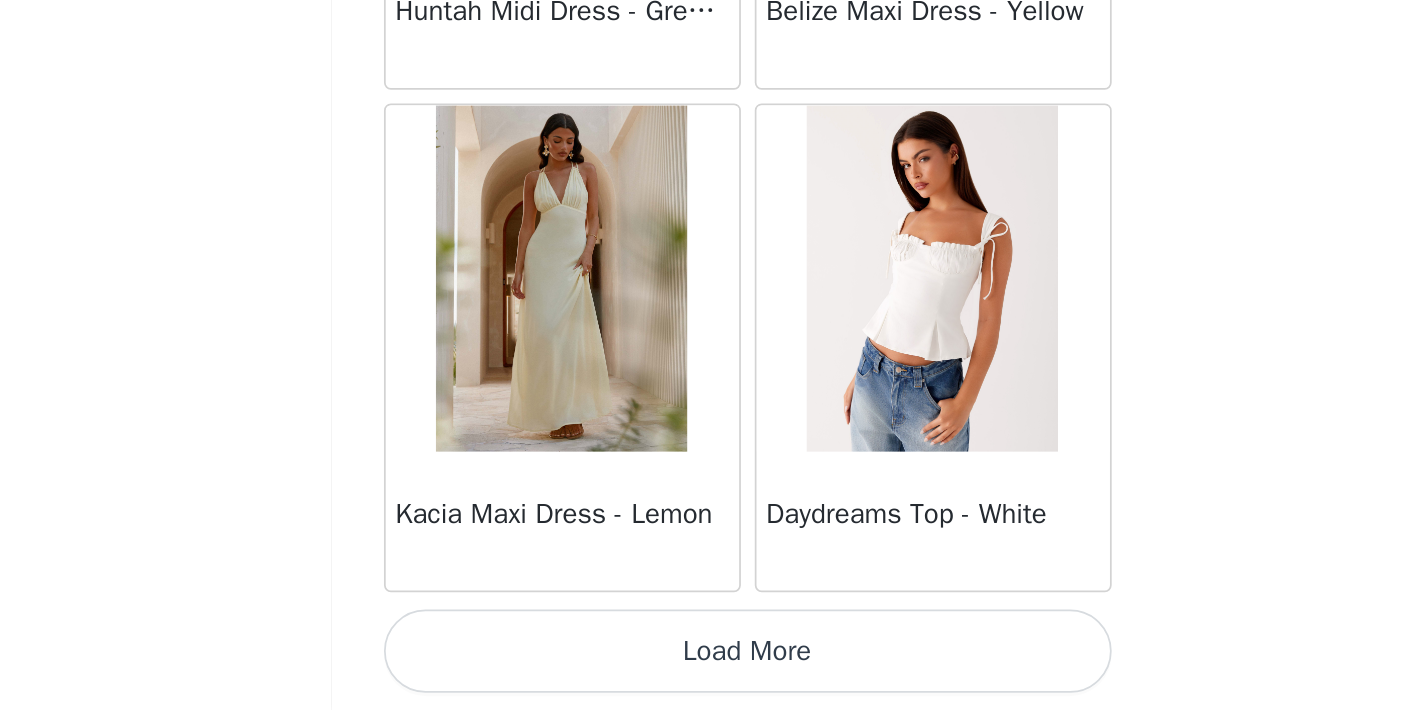 click on "Load More" at bounding box center [713, 676] 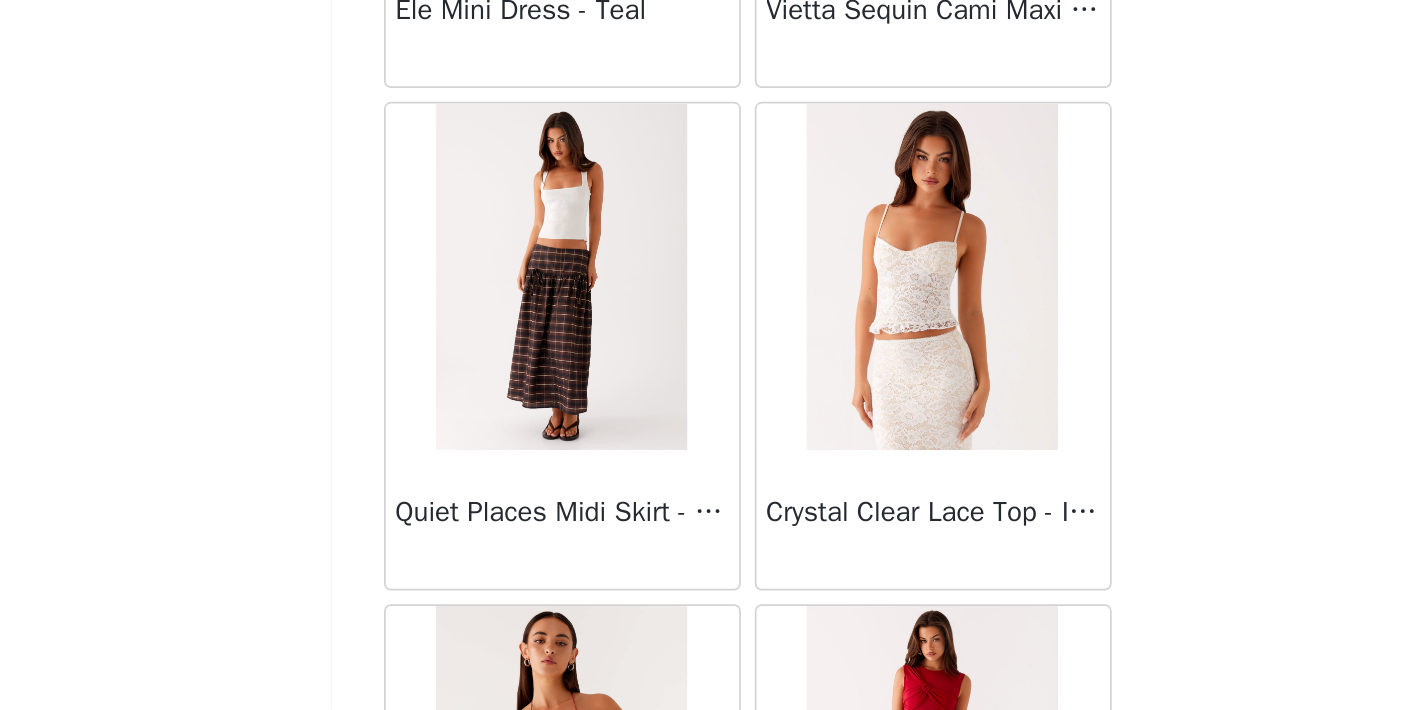 scroll, scrollTop: 42072, scrollLeft: 0, axis: vertical 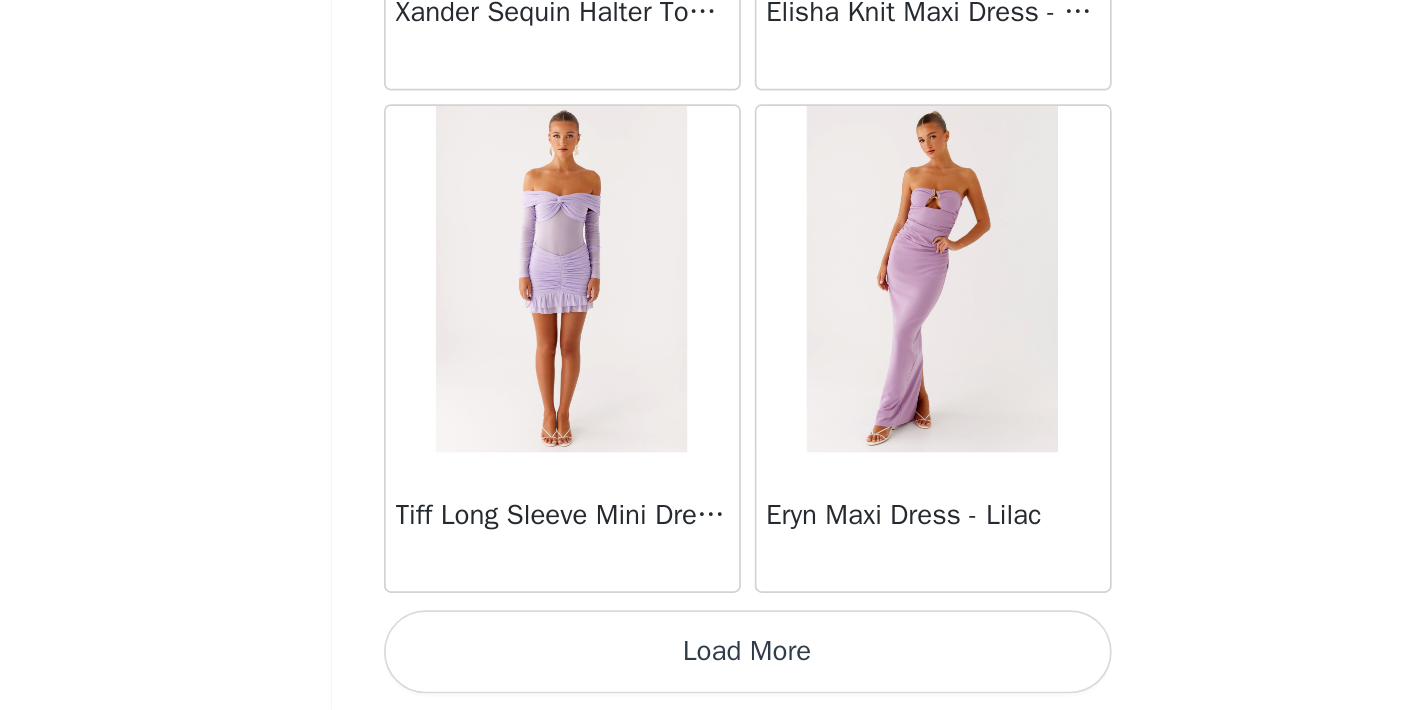 click on "Load More" at bounding box center (713, 676) 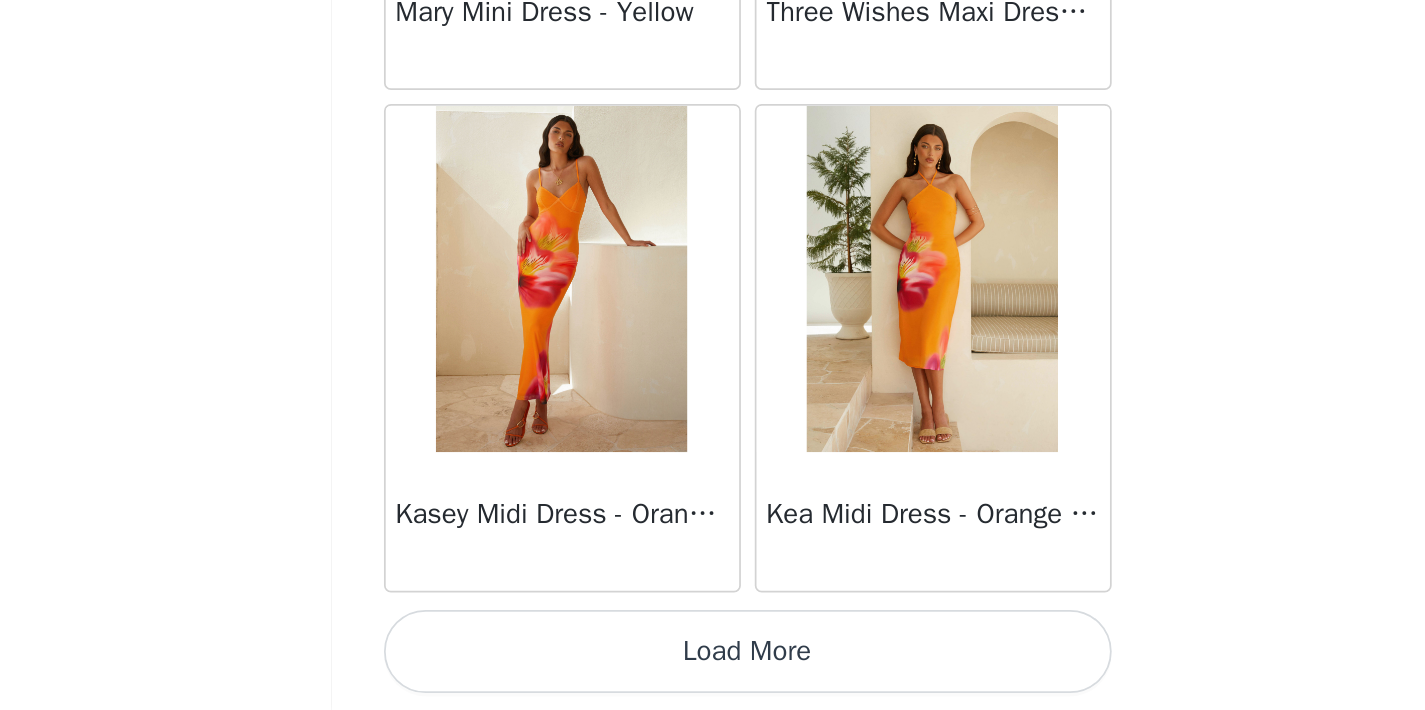 scroll, scrollTop: 45850, scrollLeft: 0, axis: vertical 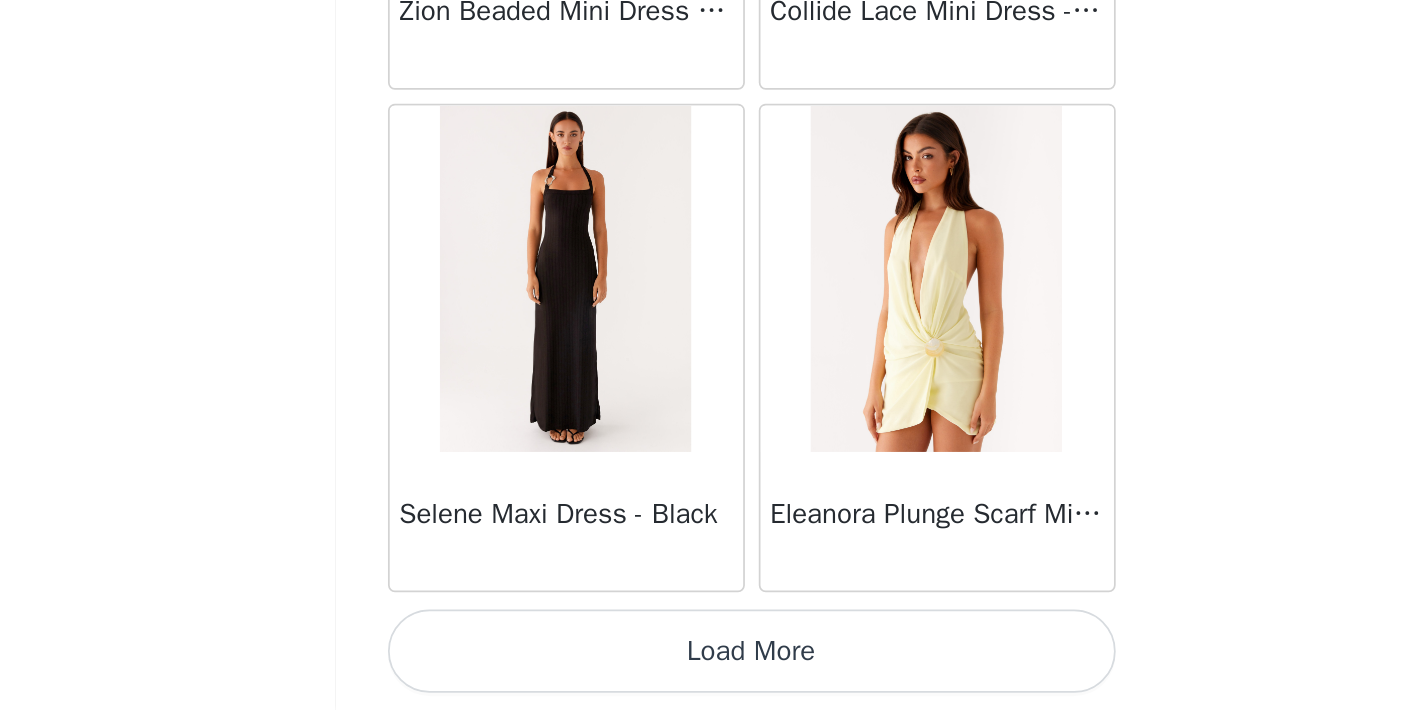 click on "Load More" at bounding box center [713, 676] 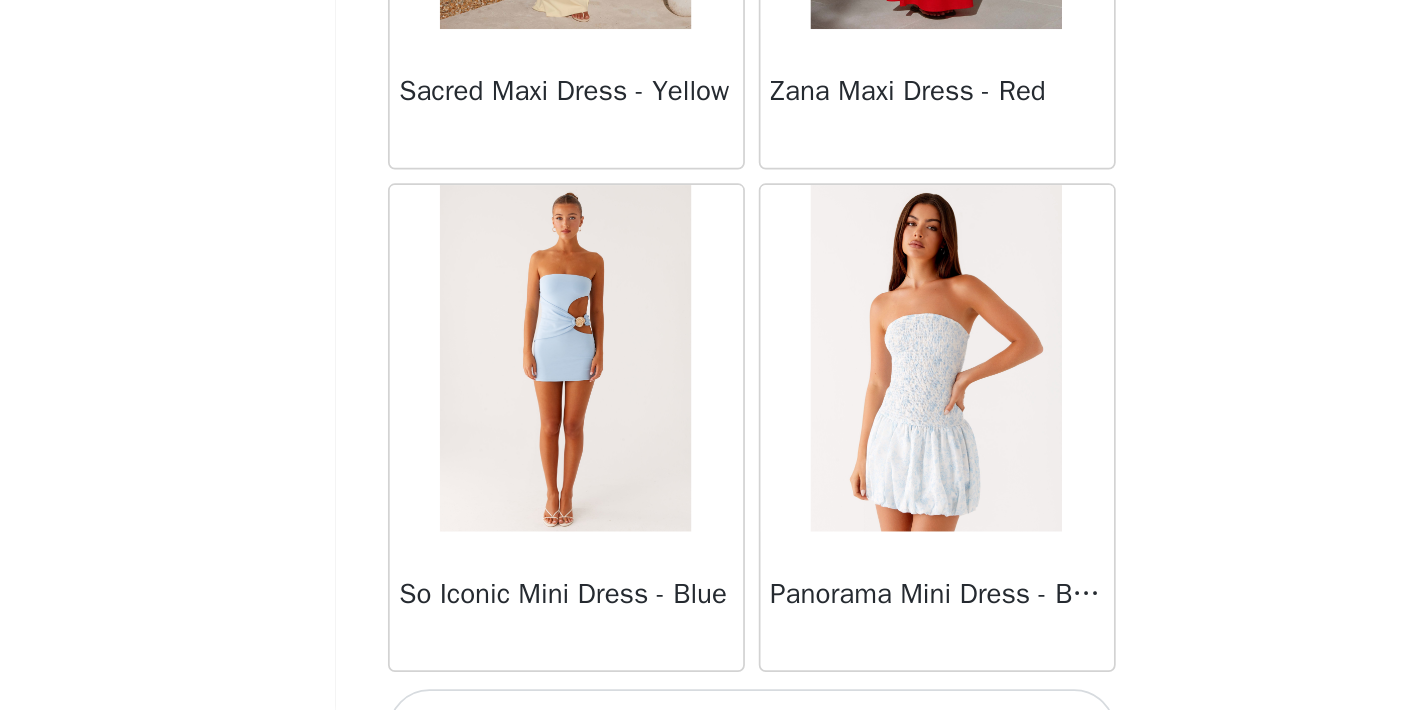 scroll, scrollTop: 51654, scrollLeft: 0, axis: vertical 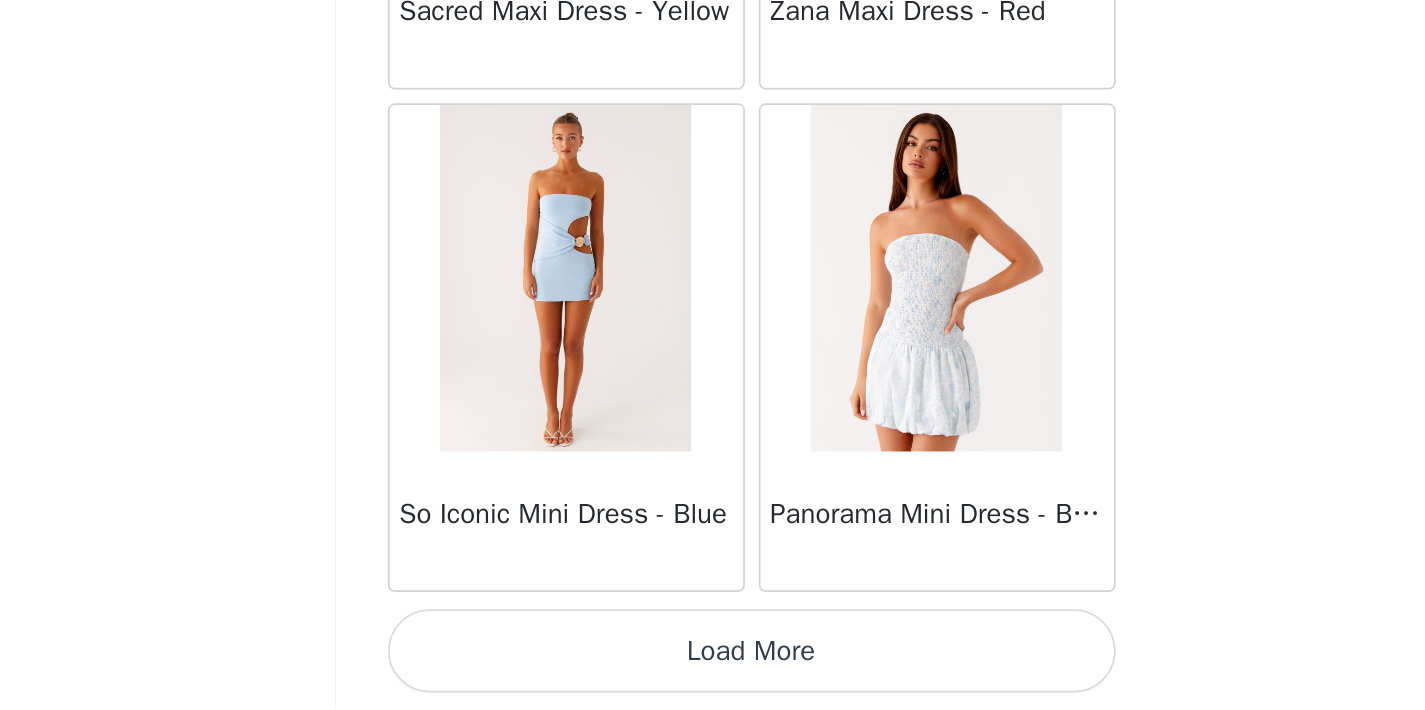 click on "Load More" at bounding box center (713, 676) 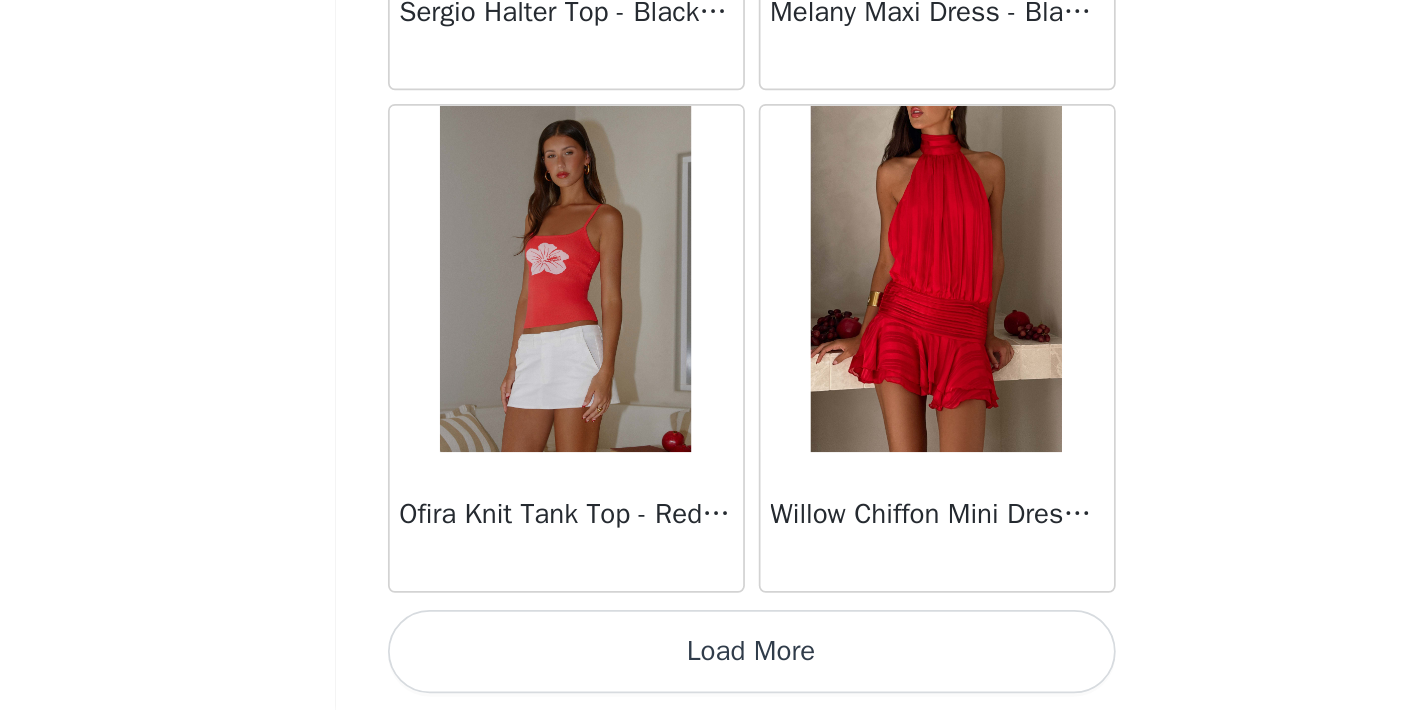 scroll, scrollTop: 54551, scrollLeft: 0, axis: vertical 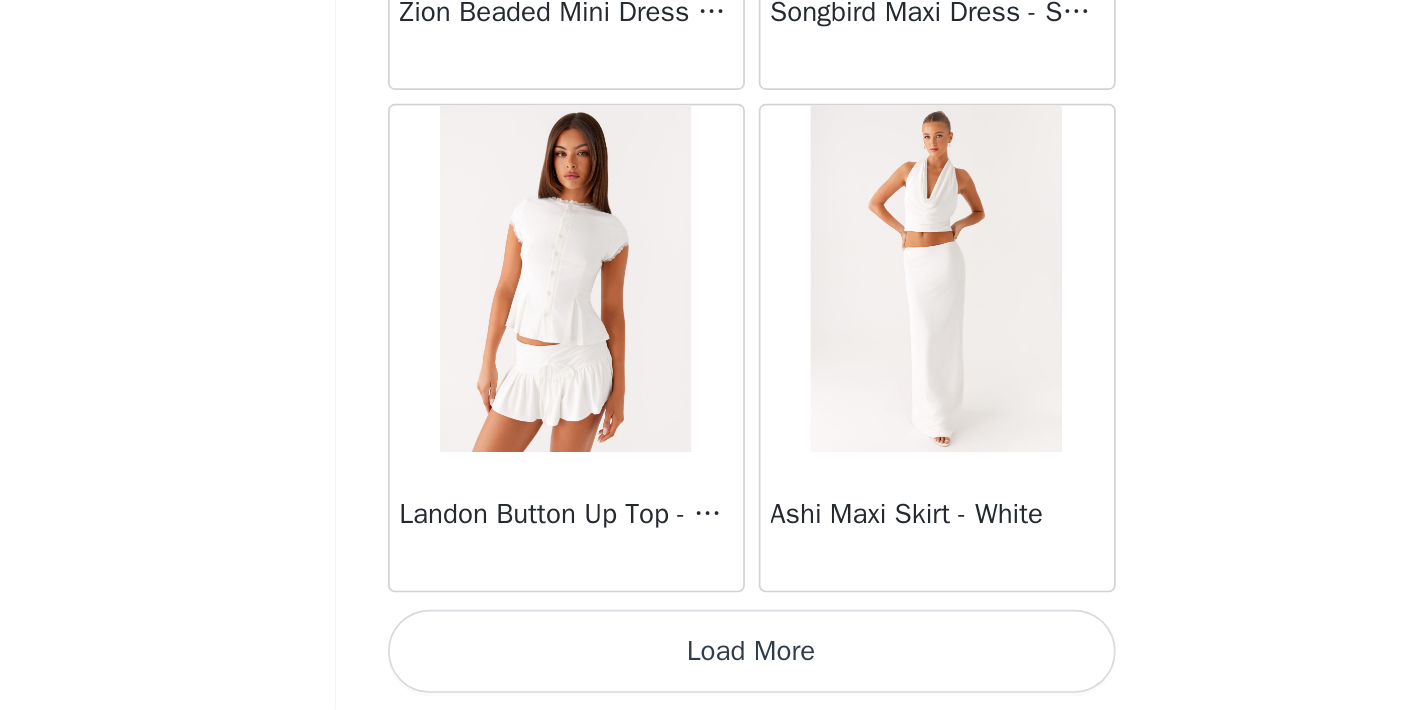click on "Load More" at bounding box center (713, 676) 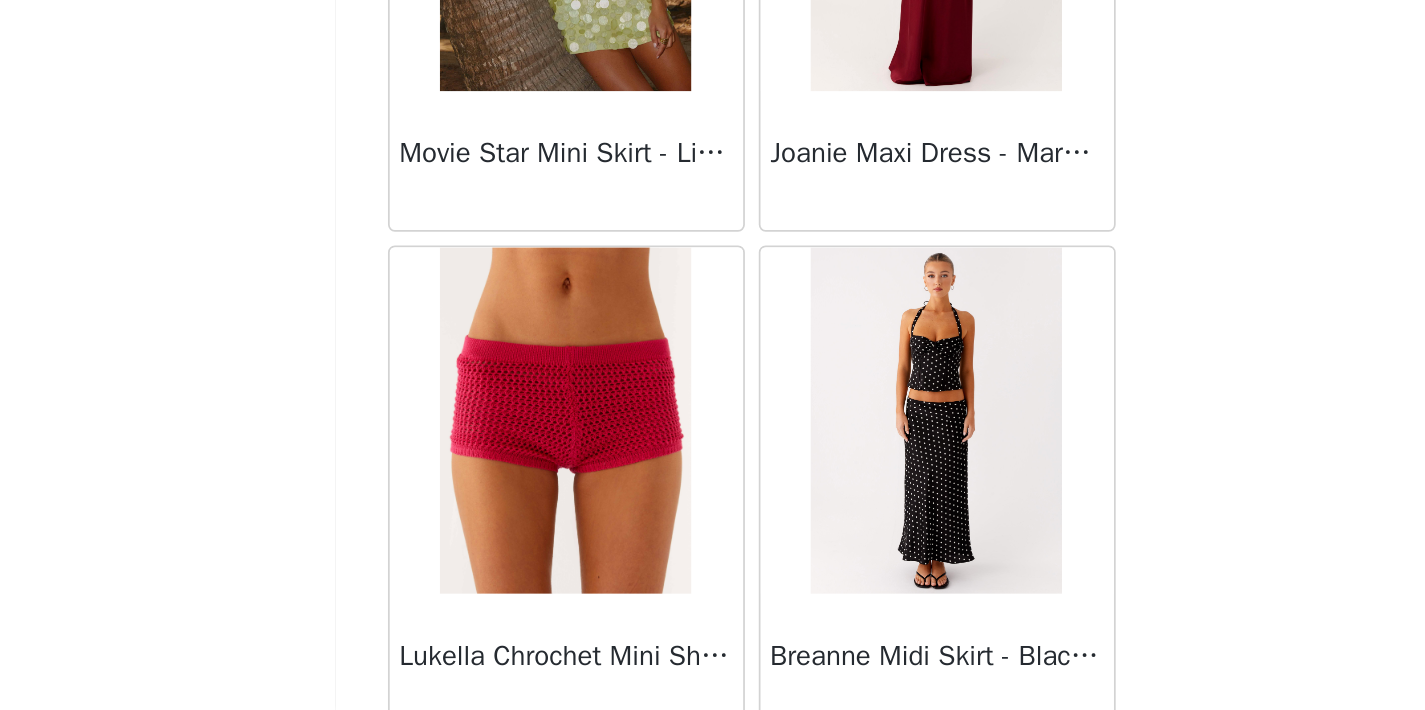 scroll, scrollTop: 59146, scrollLeft: 0, axis: vertical 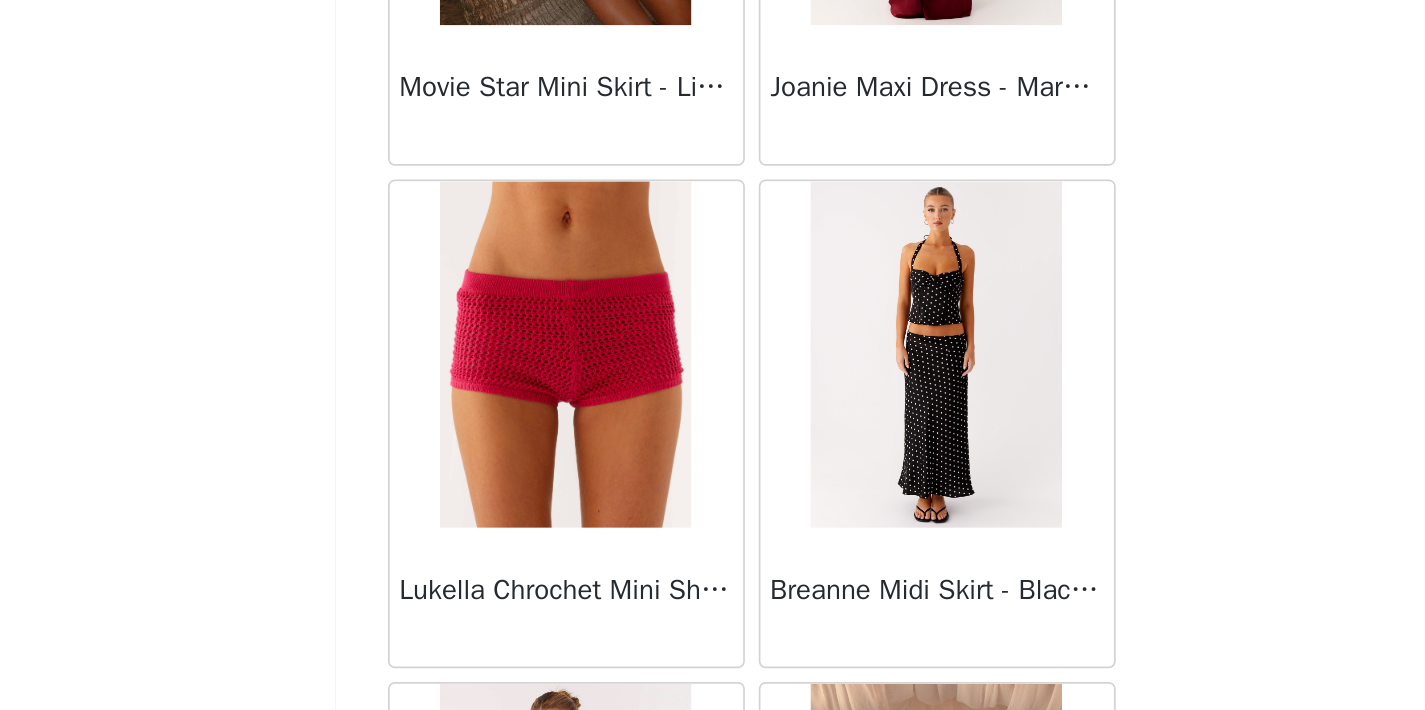 click on "Breanne Midi Skirt - Black Polka Dot" at bounding box center [820, 641] 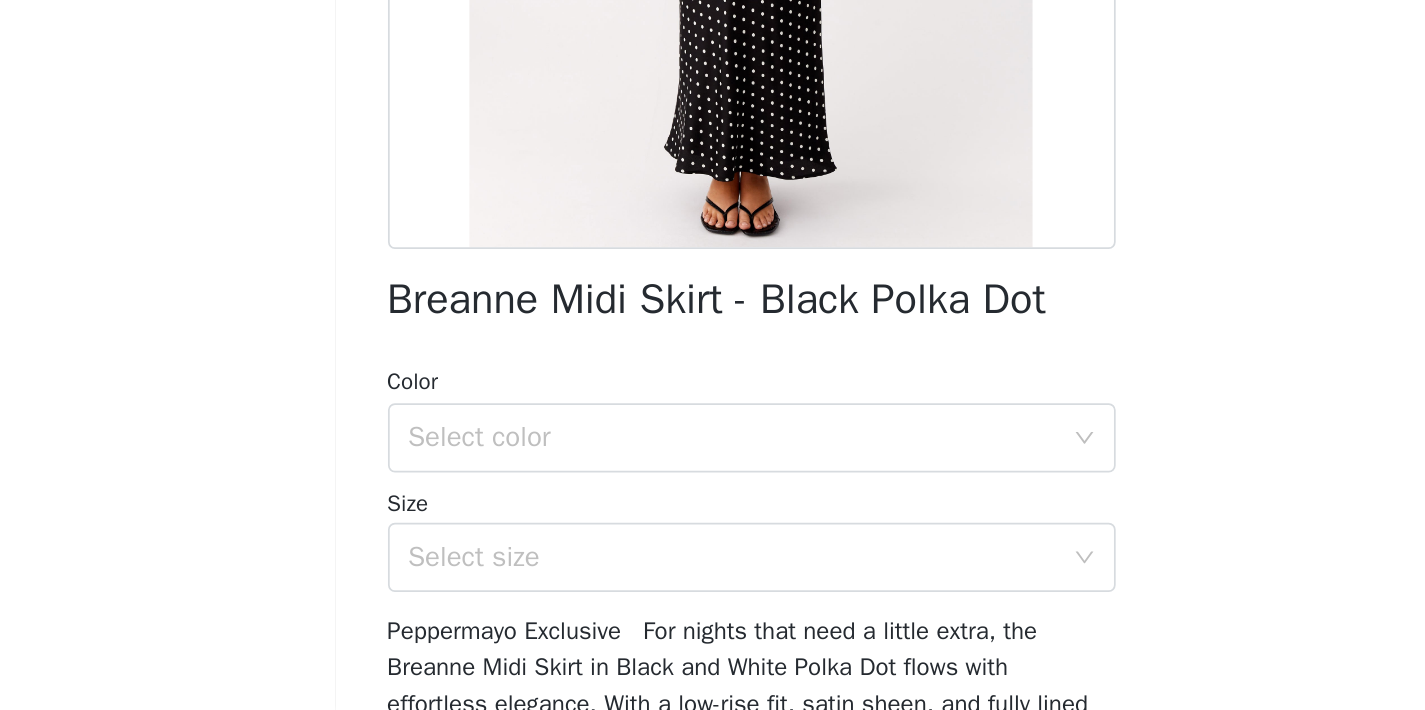 scroll, scrollTop: 110, scrollLeft: 0, axis: vertical 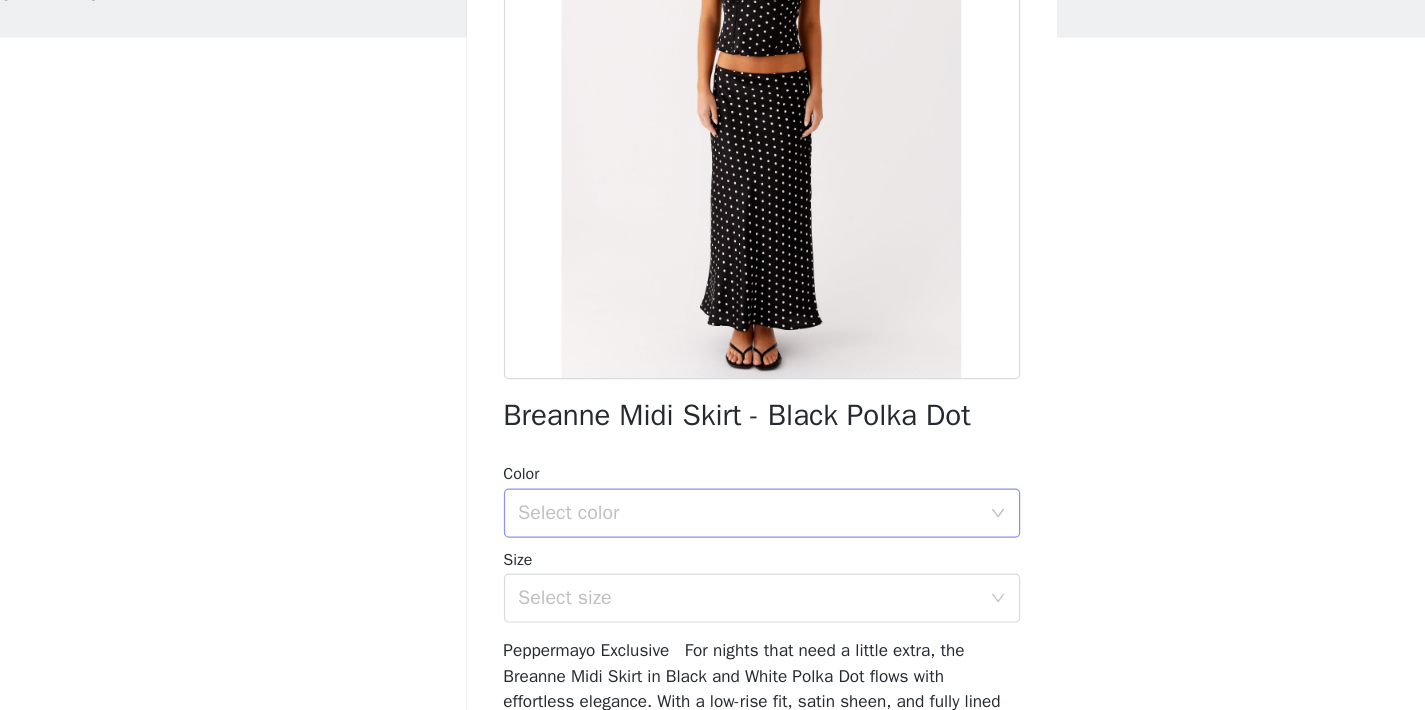 click on "Select color" at bounding box center (702, 549) 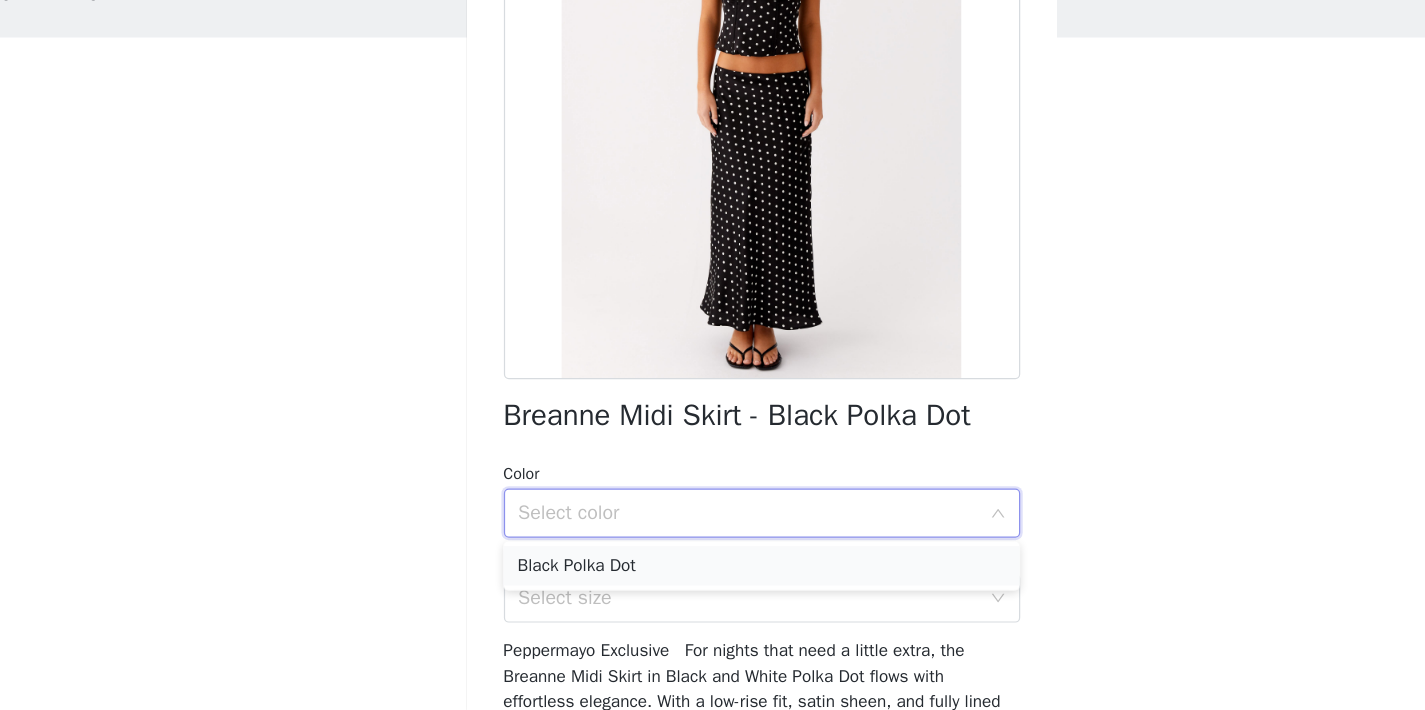 click on "Black Polka Dot" at bounding box center (713, 592) 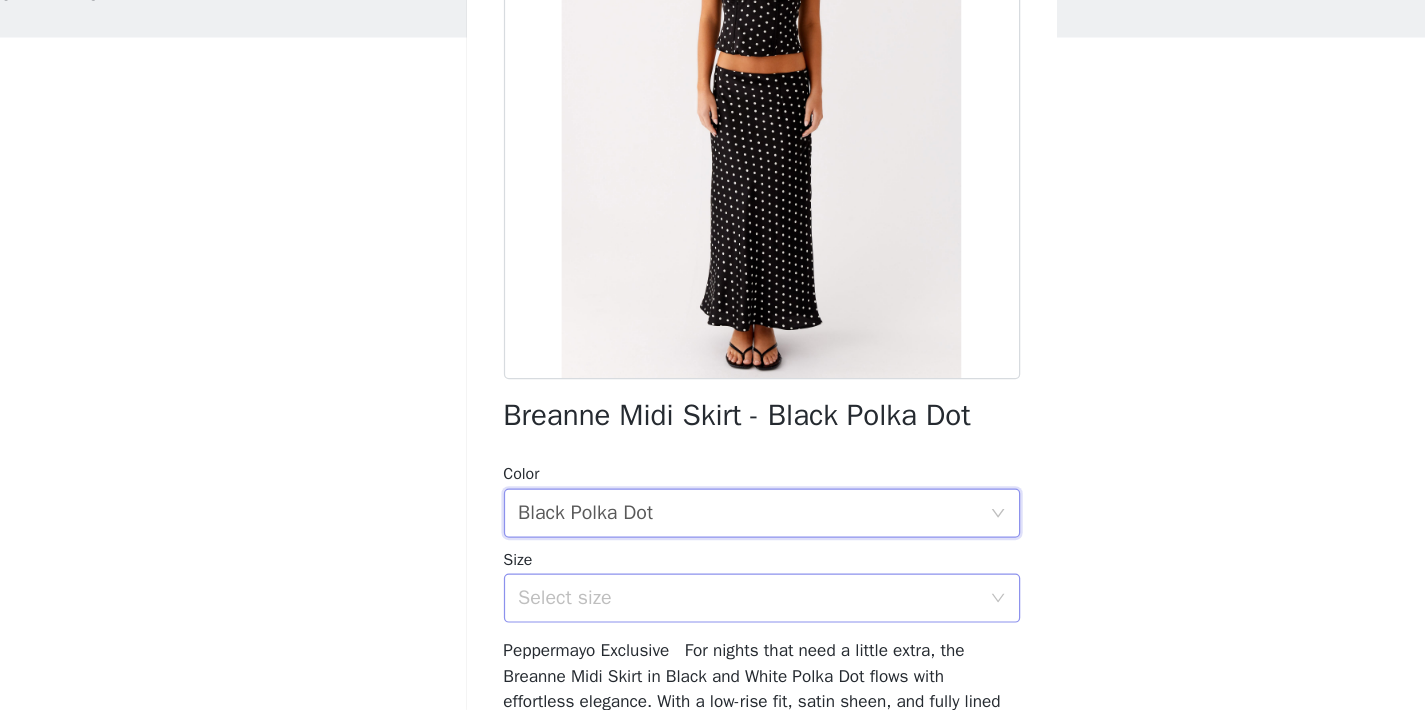 click on "Select size" at bounding box center [706, 618] 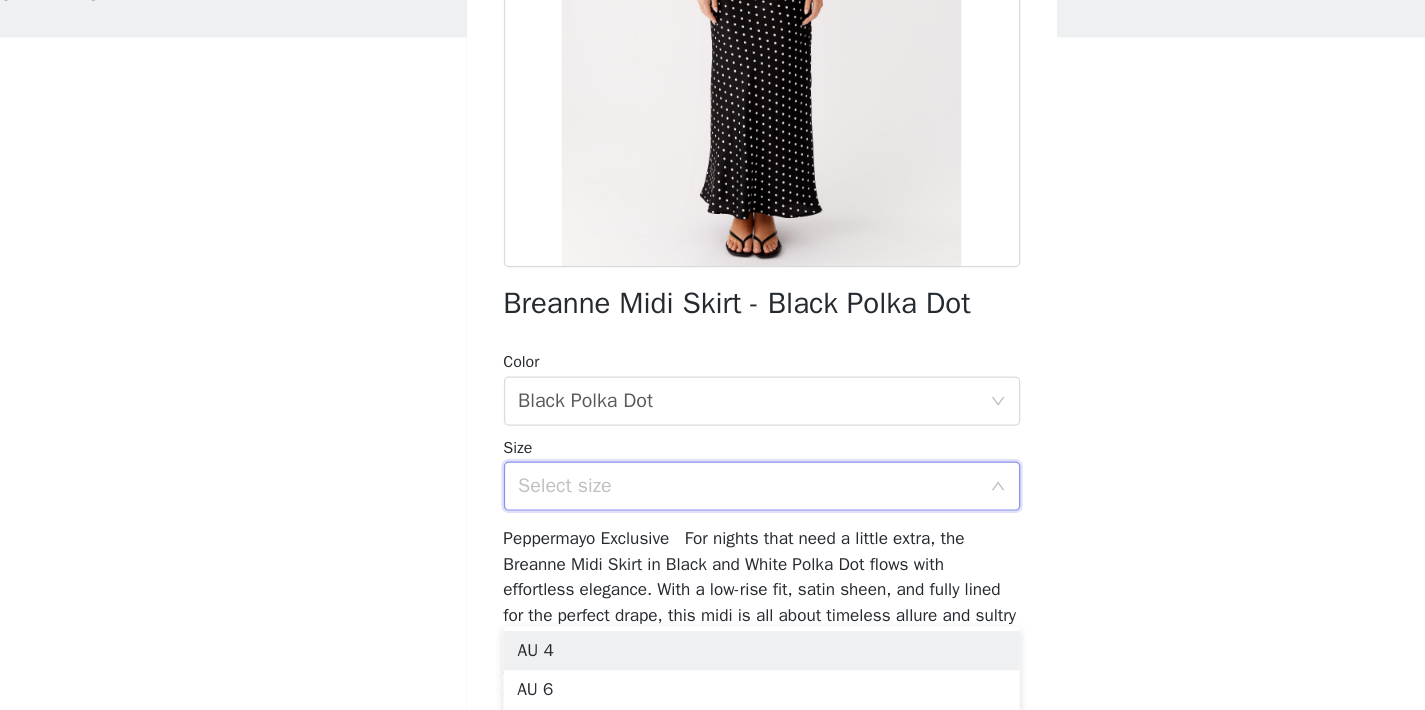 scroll, scrollTop: 205, scrollLeft: 0, axis: vertical 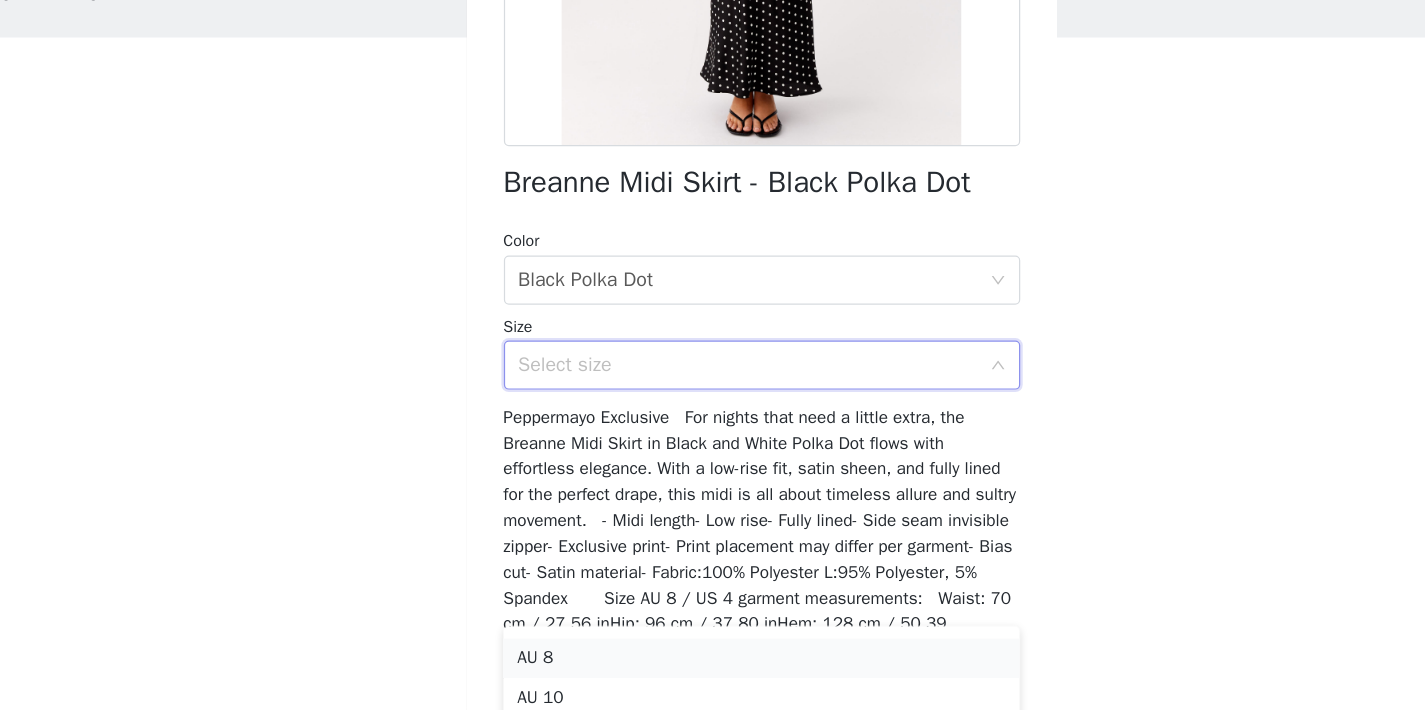 click on "AU 8" at bounding box center (713, 667) 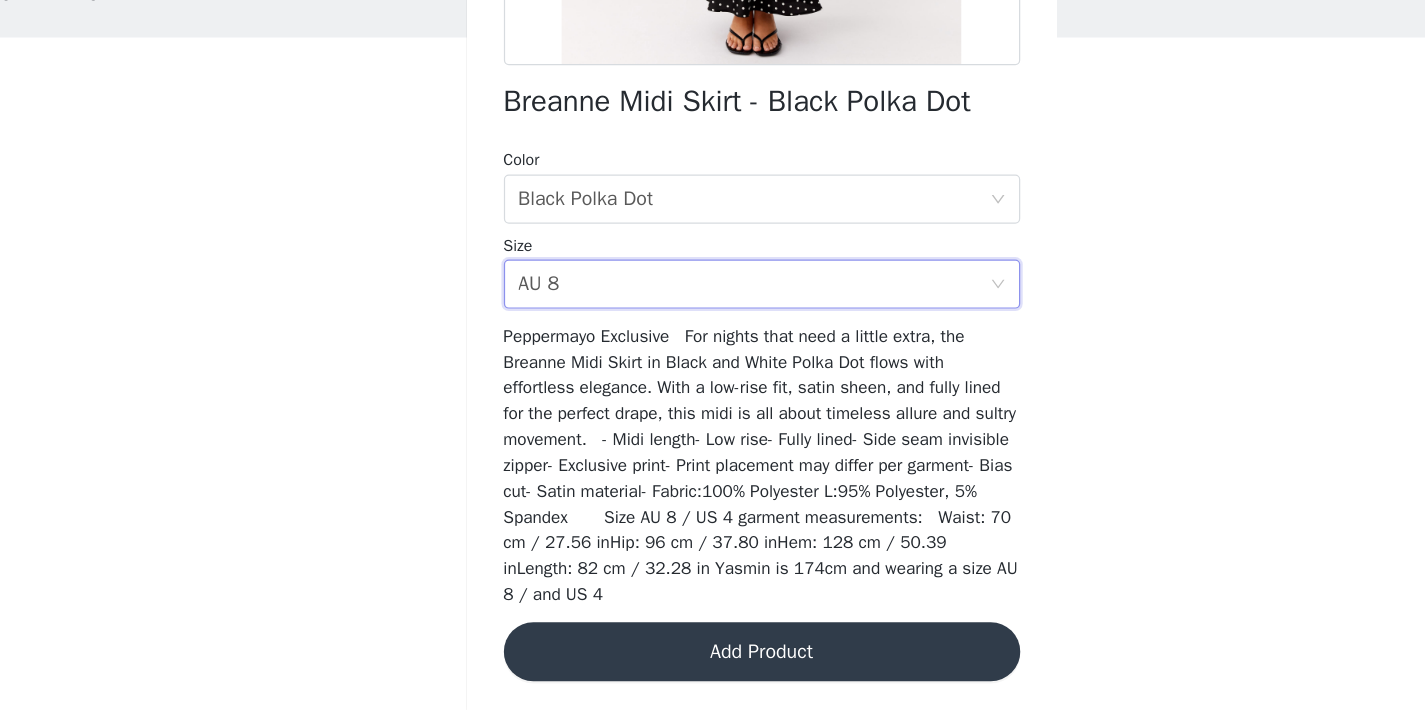 scroll, scrollTop: 364, scrollLeft: 0, axis: vertical 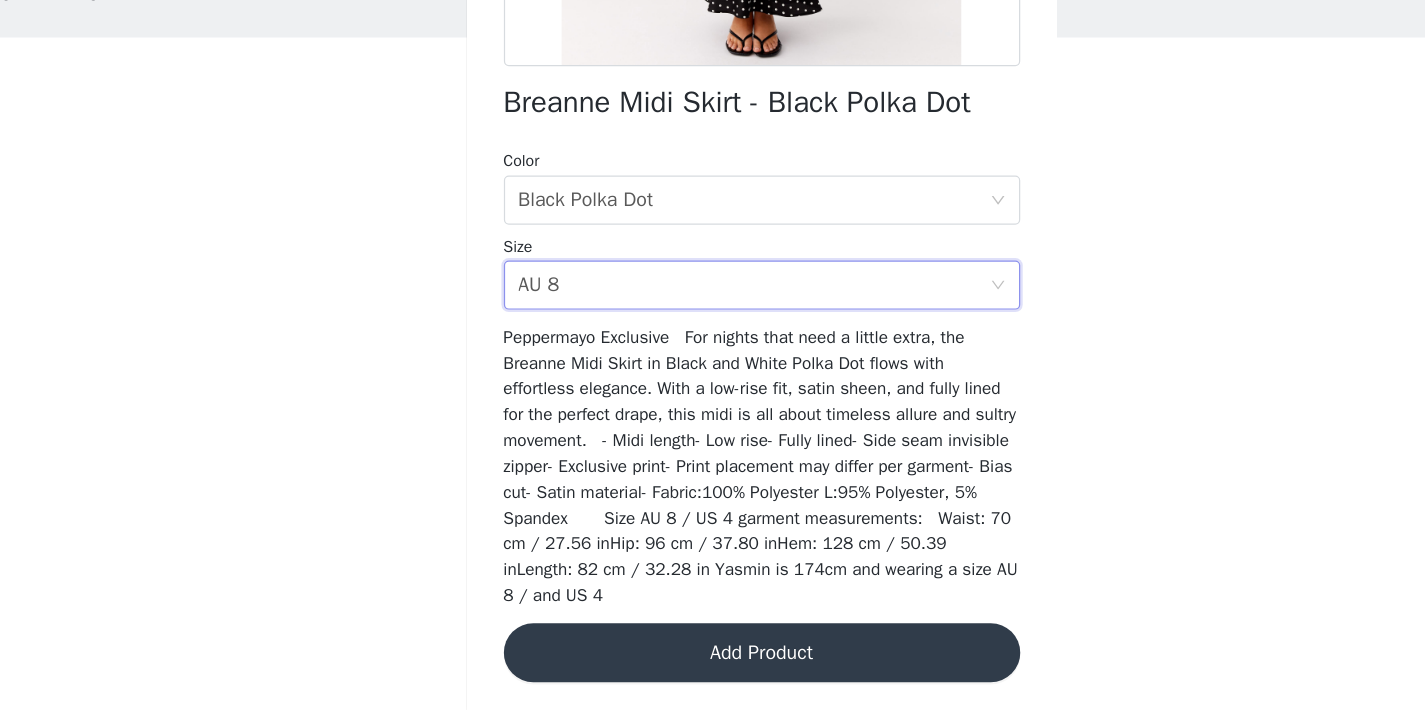 click on "Add Product" at bounding box center (713, 663) 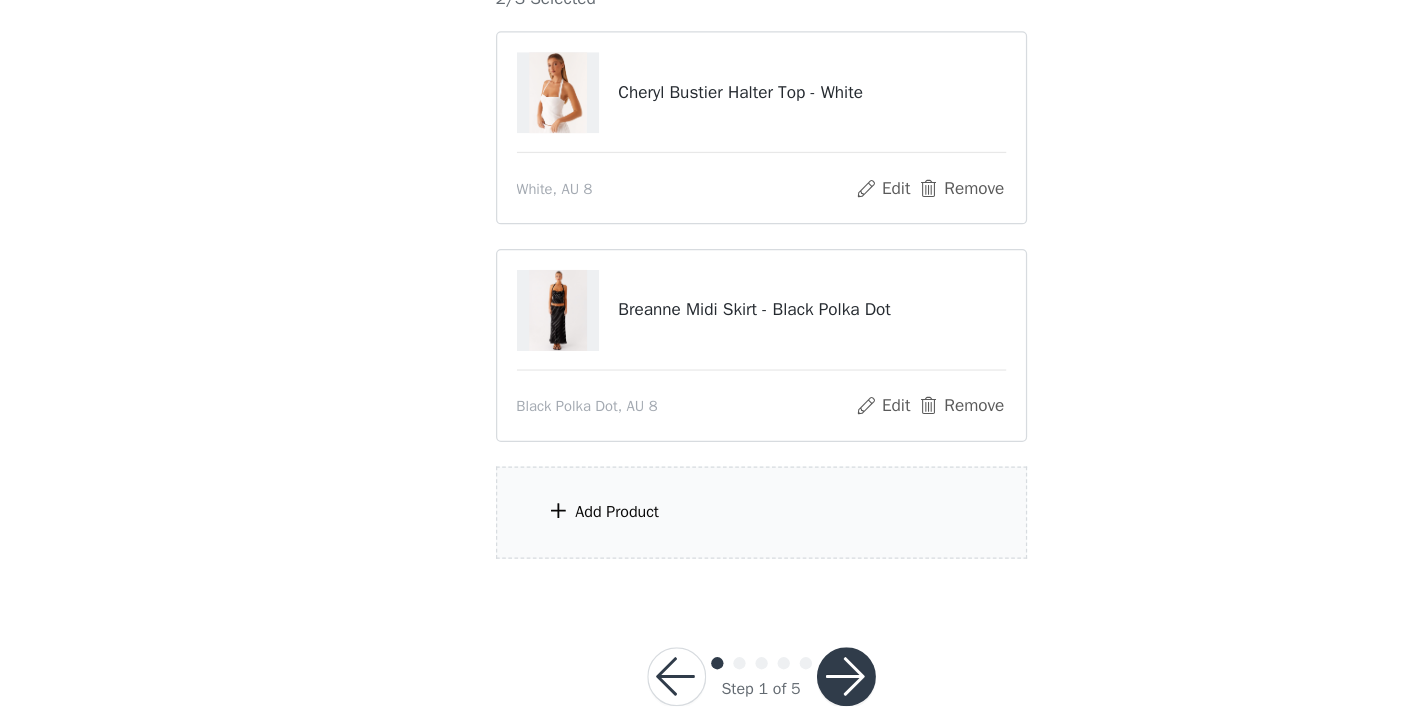 scroll, scrollTop: 129, scrollLeft: 0, axis: vertical 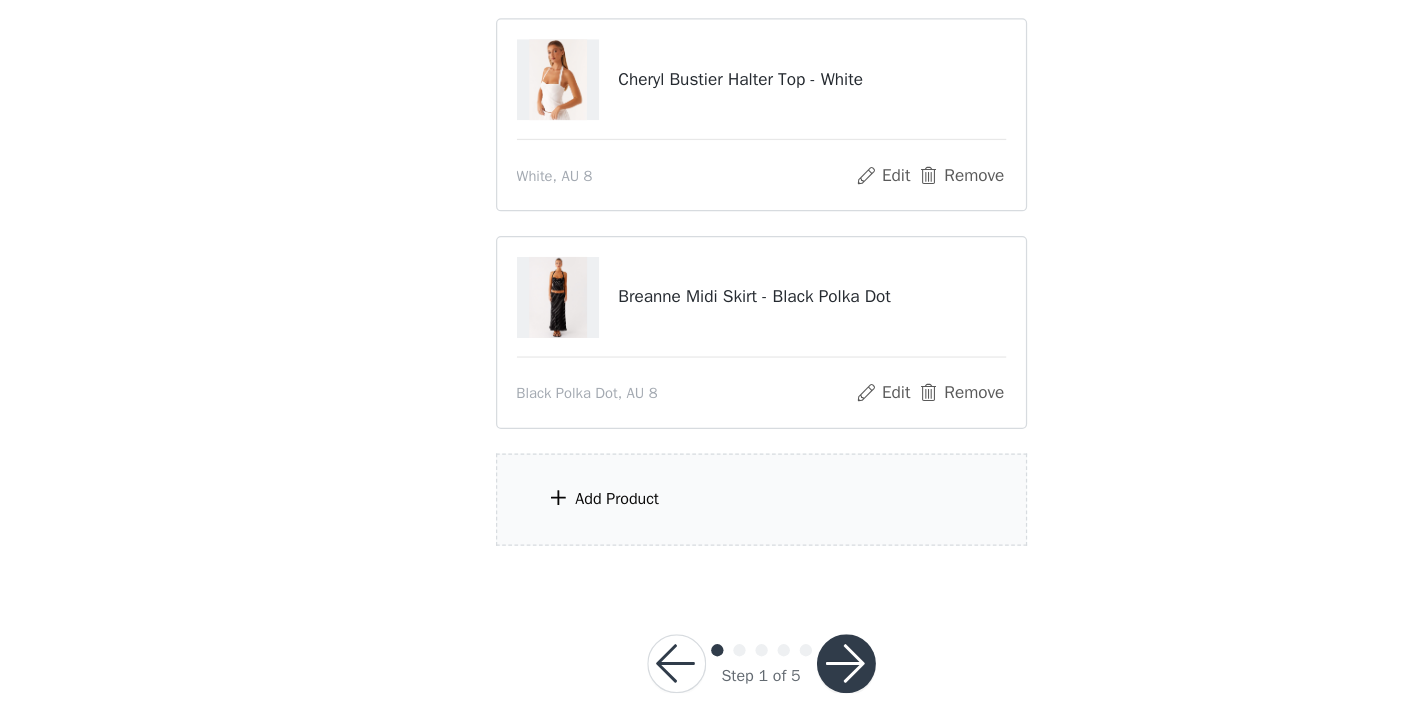 click on "Add Product" at bounding box center (596, 538) 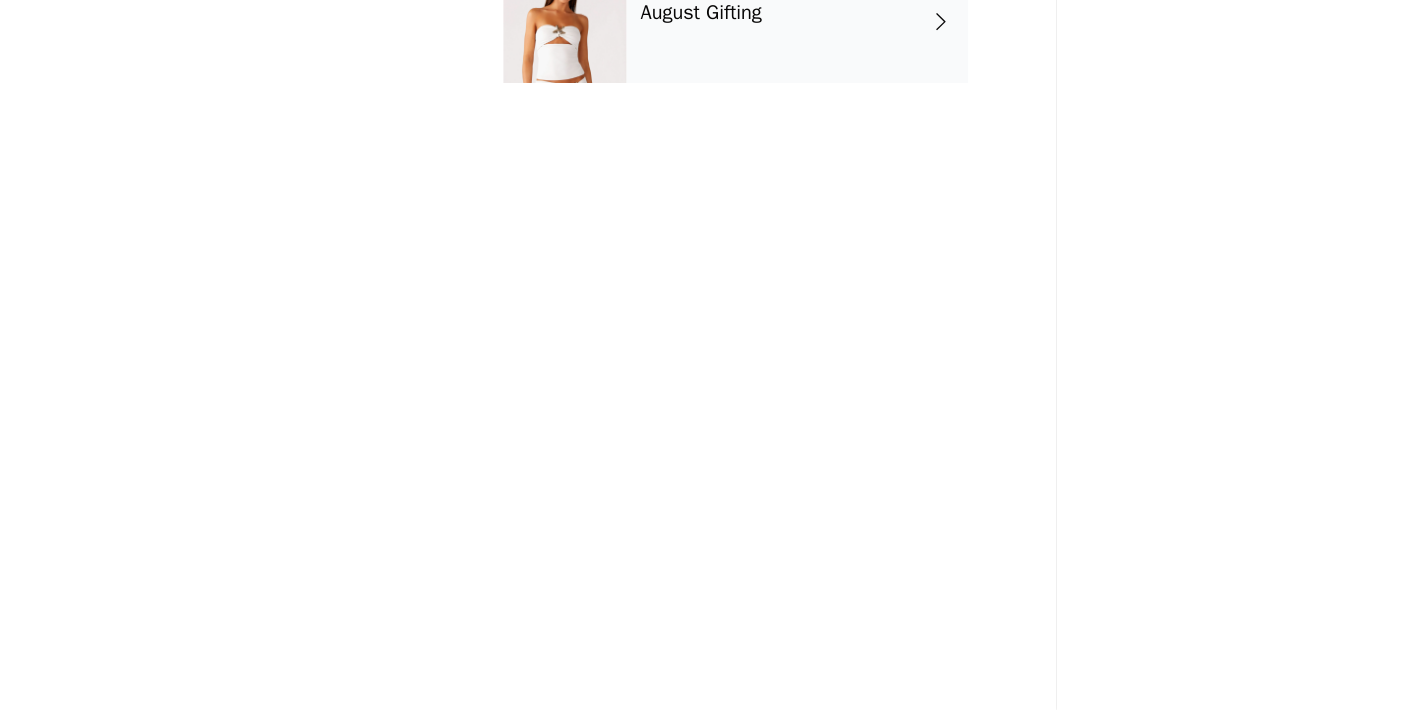 click on "August Gifting" at bounding box center (664, 143) 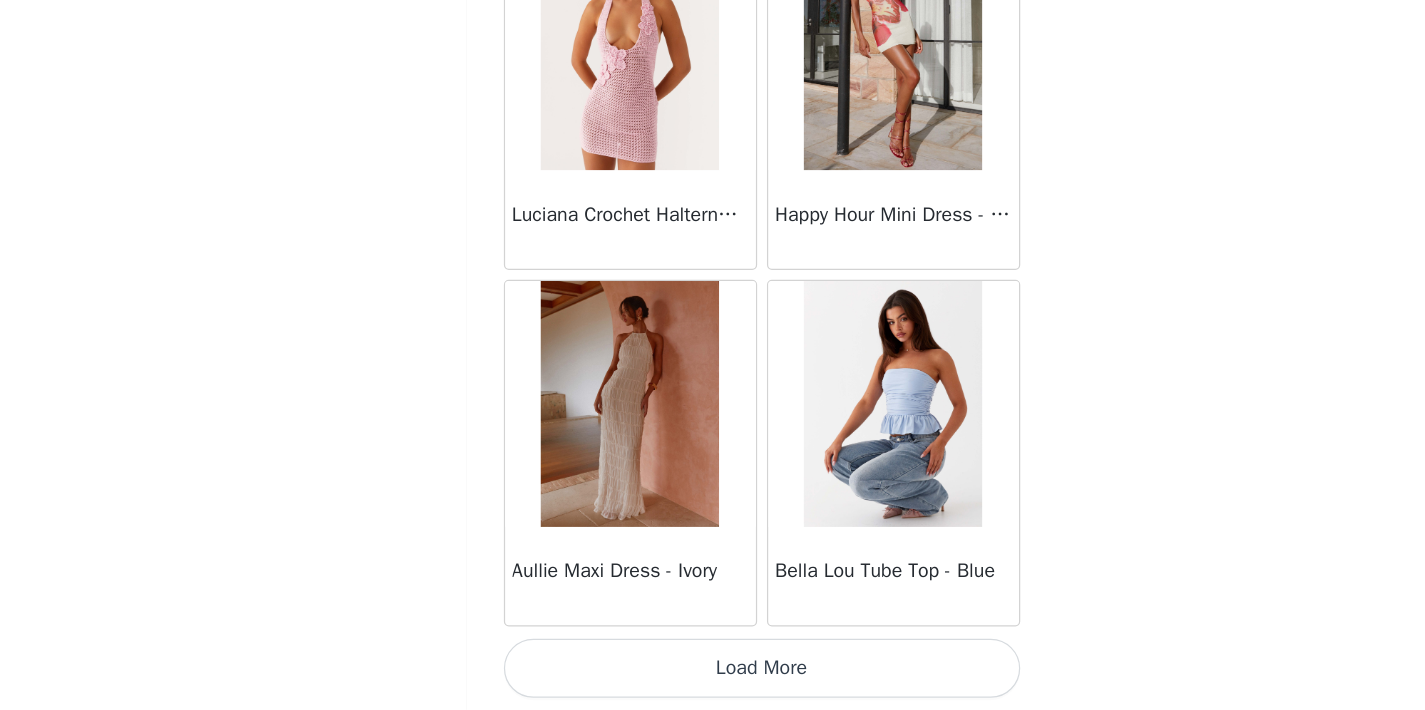 scroll, scrollTop: 2350, scrollLeft: 0, axis: vertical 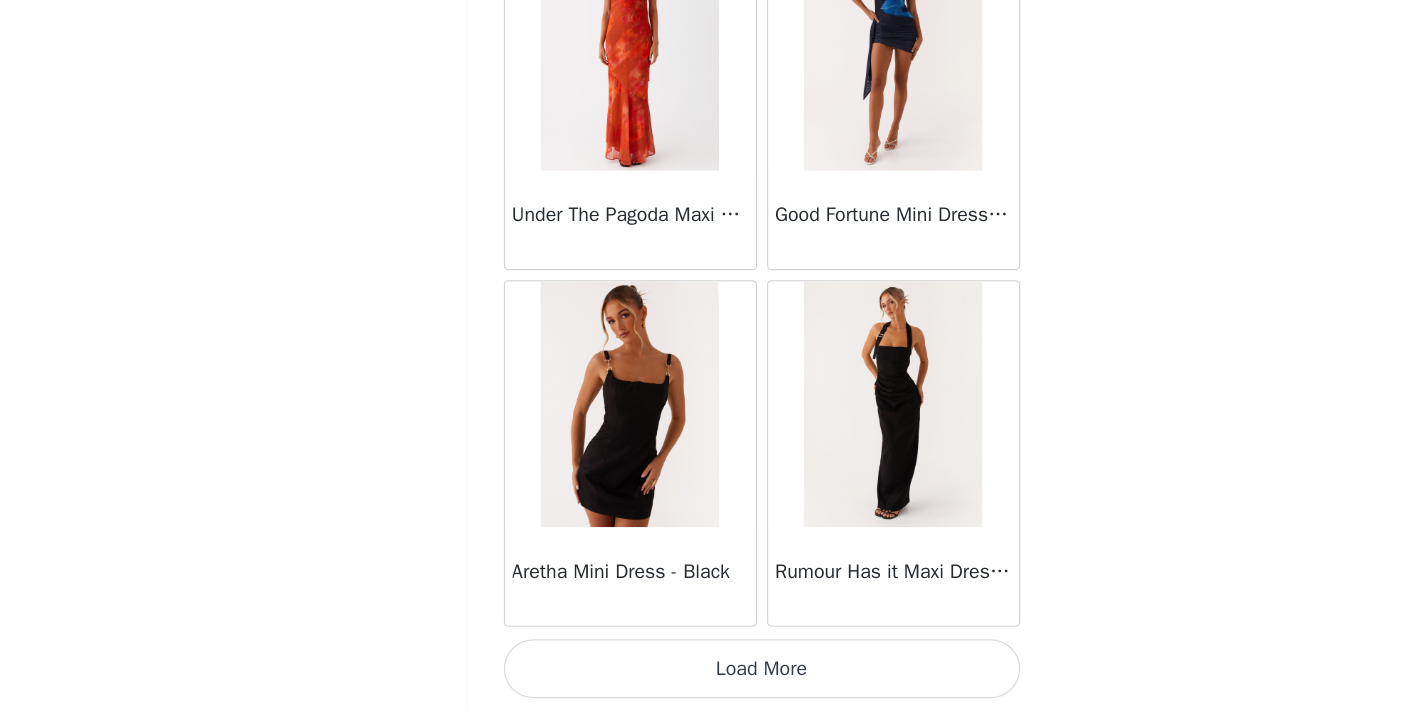 click on "Load More" at bounding box center (713, 676) 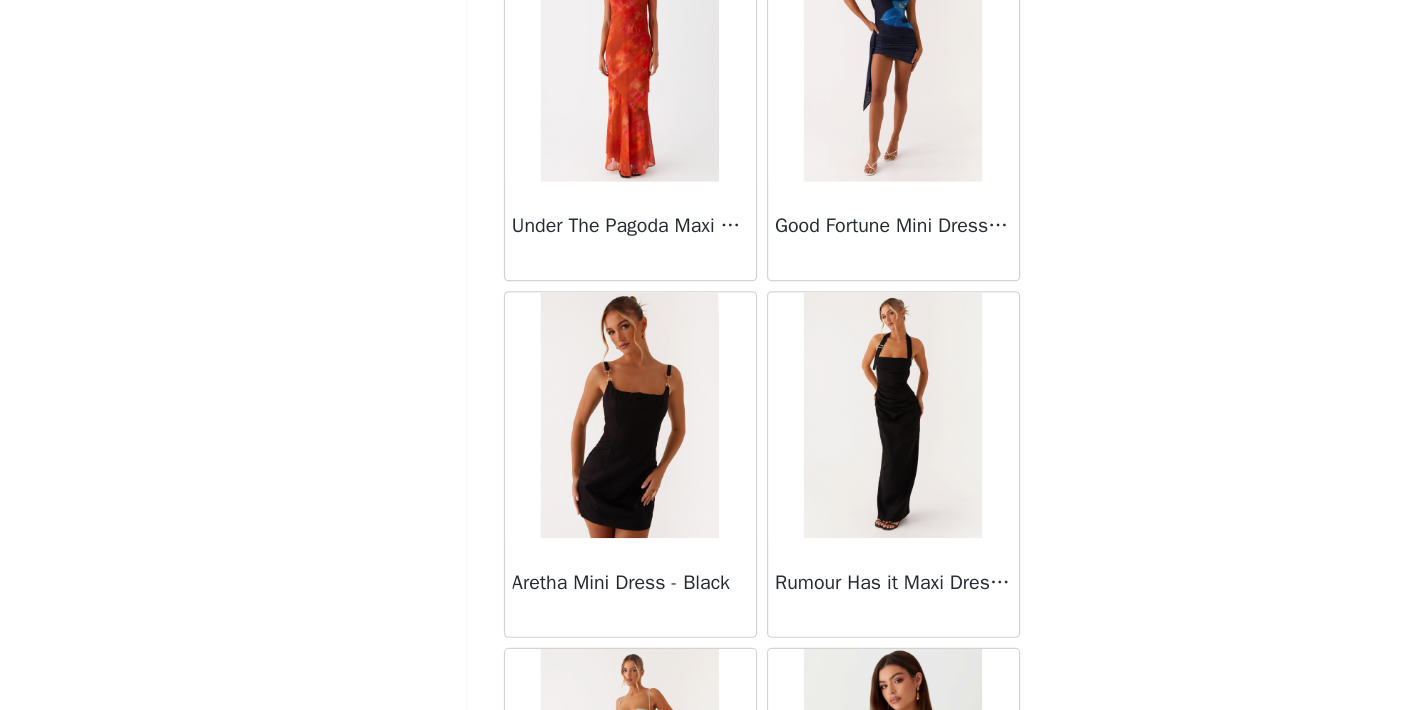 scroll, scrollTop: 162, scrollLeft: 0, axis: vertical 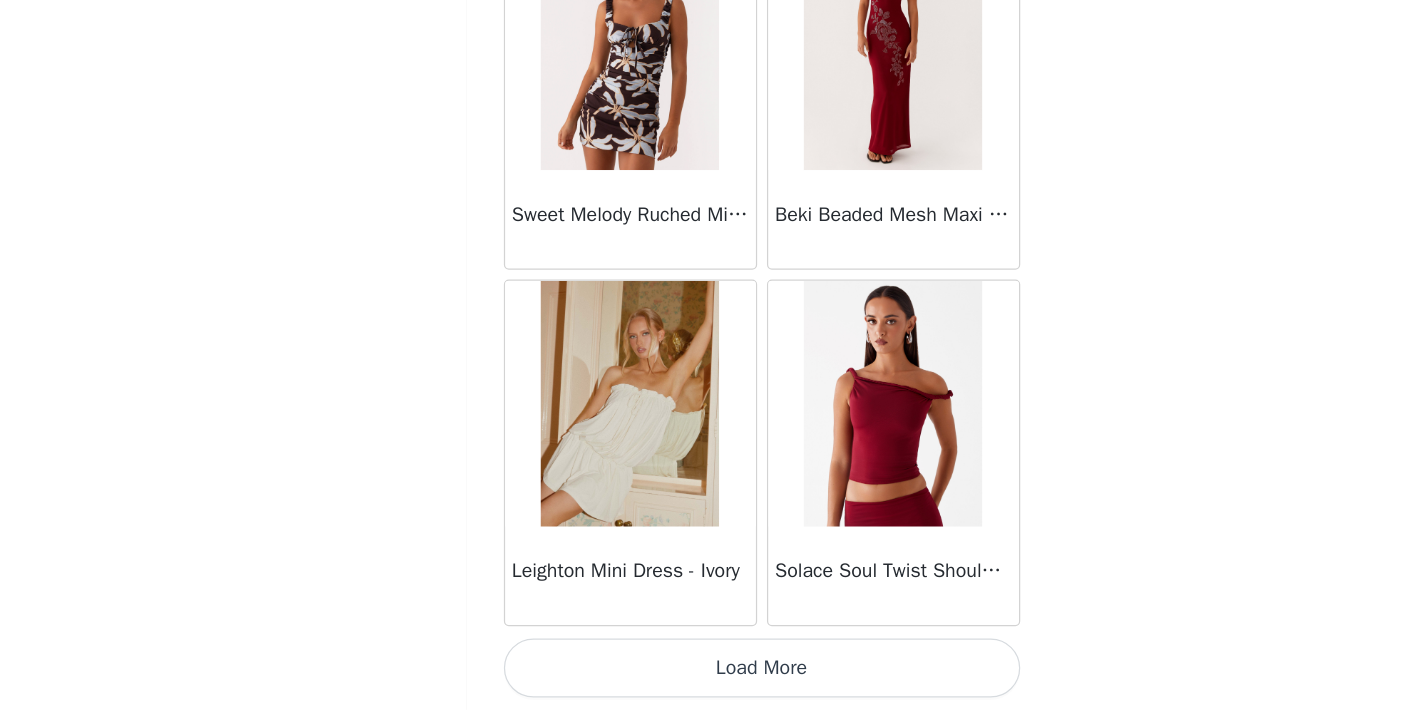 click on "Load More" at bounding box center (713, 676) 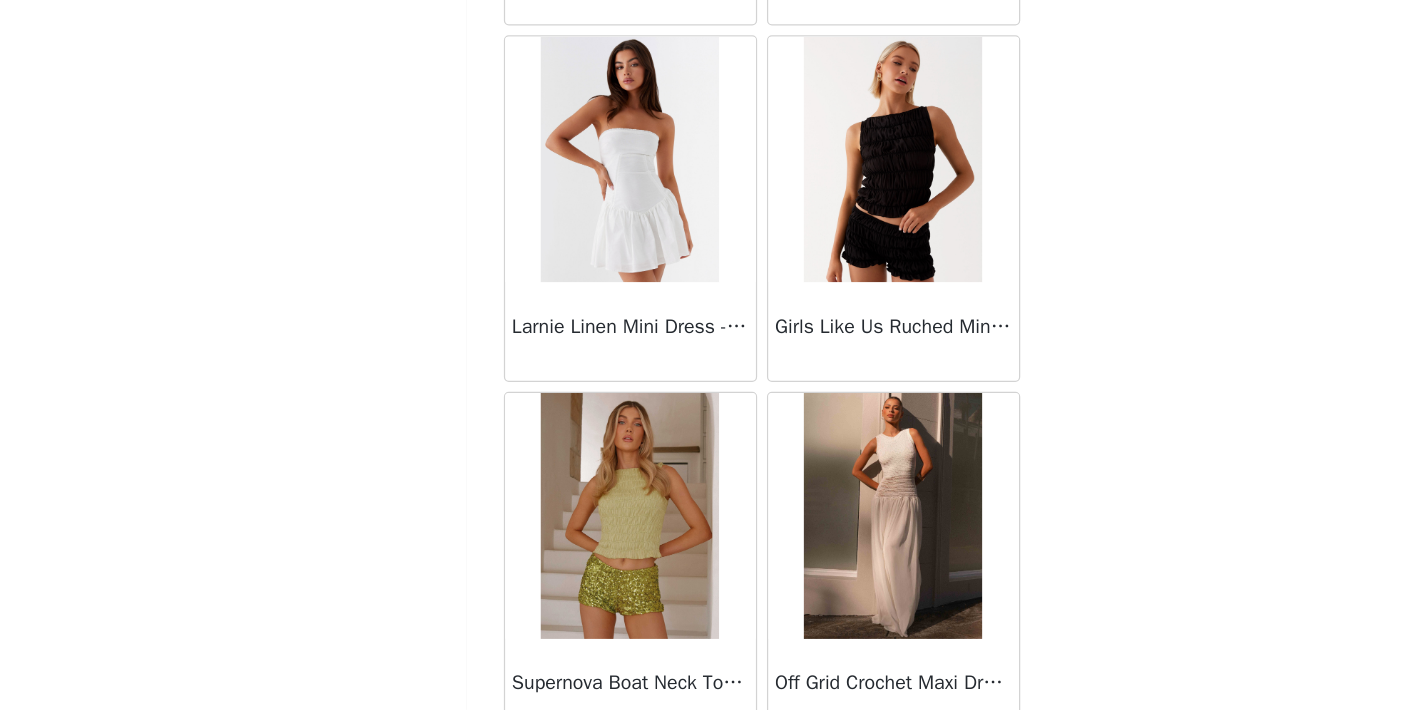 scroll, scrollTop: 10097, scrollLeft: 0, axis: vertical 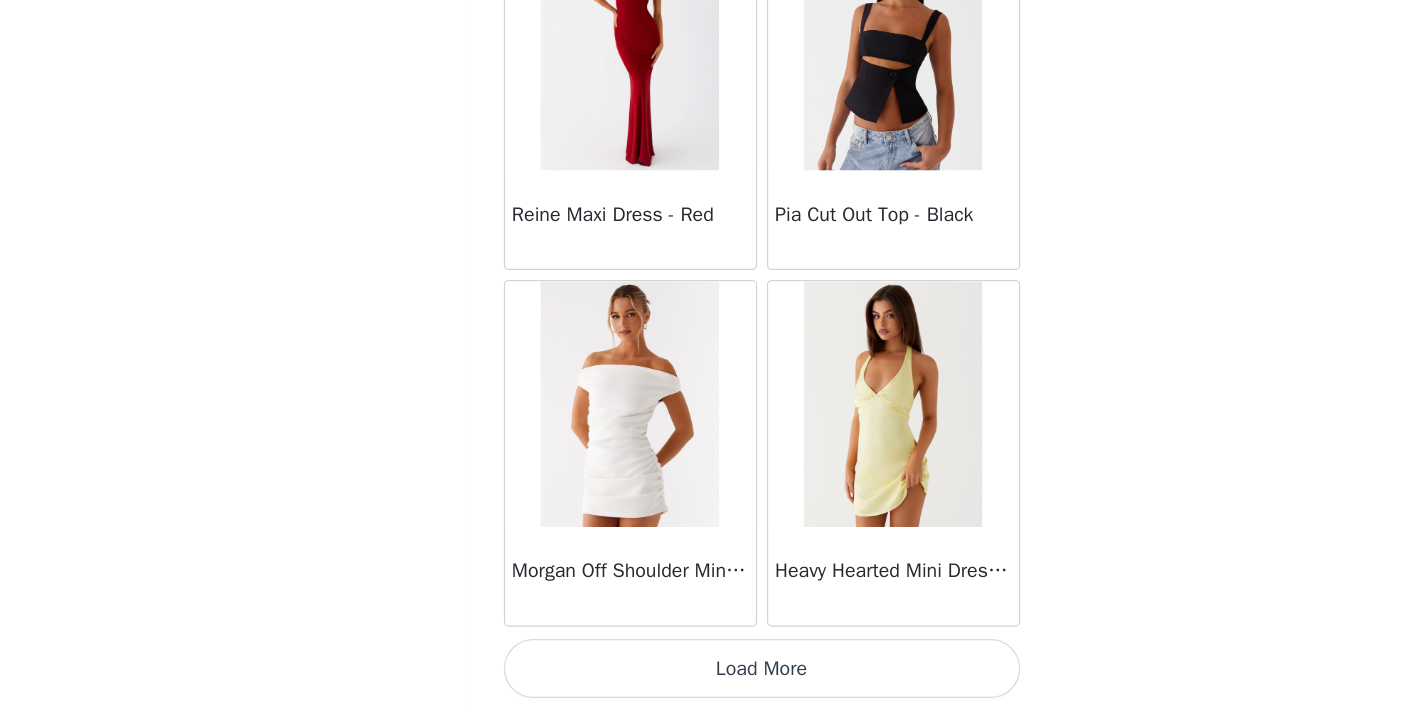 click on "Load More" at bounding box center [713, 676] 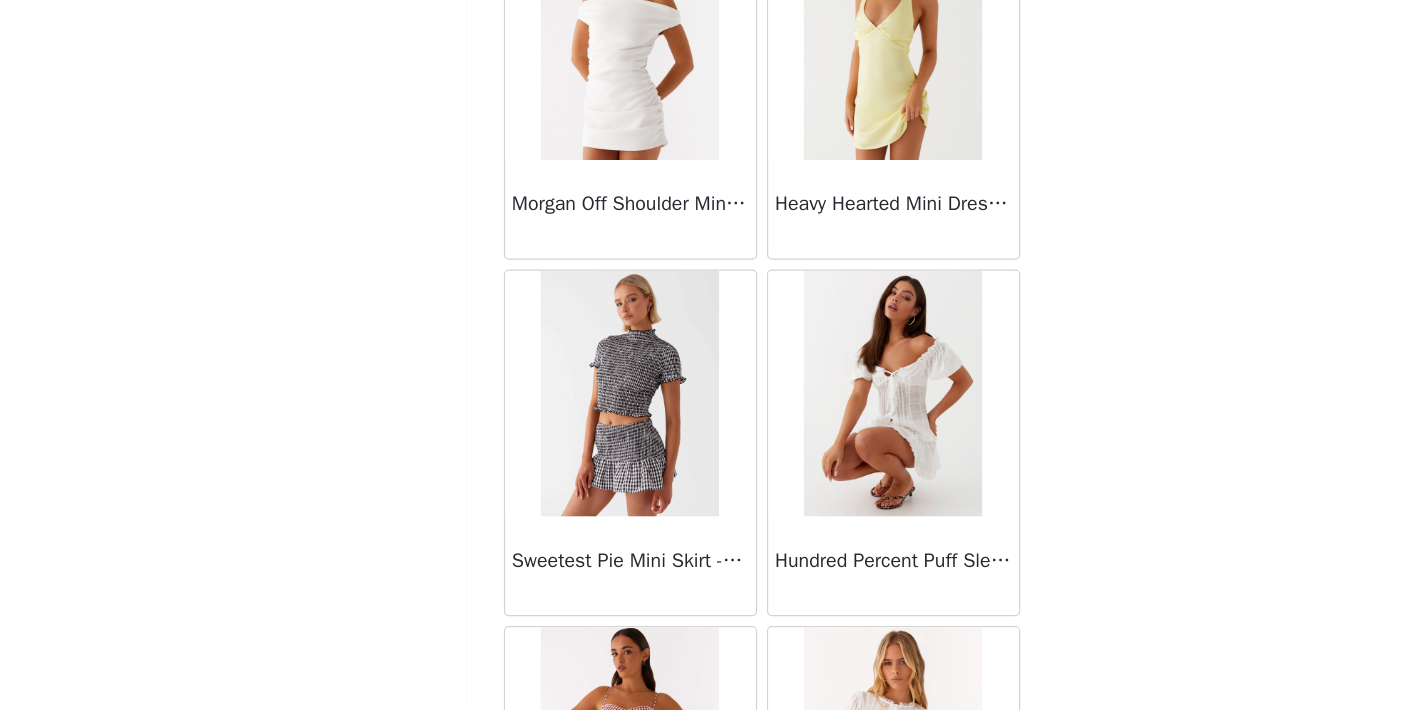 scroll, scrollTop: 11706, scrollLeft: 0, axis: vertical 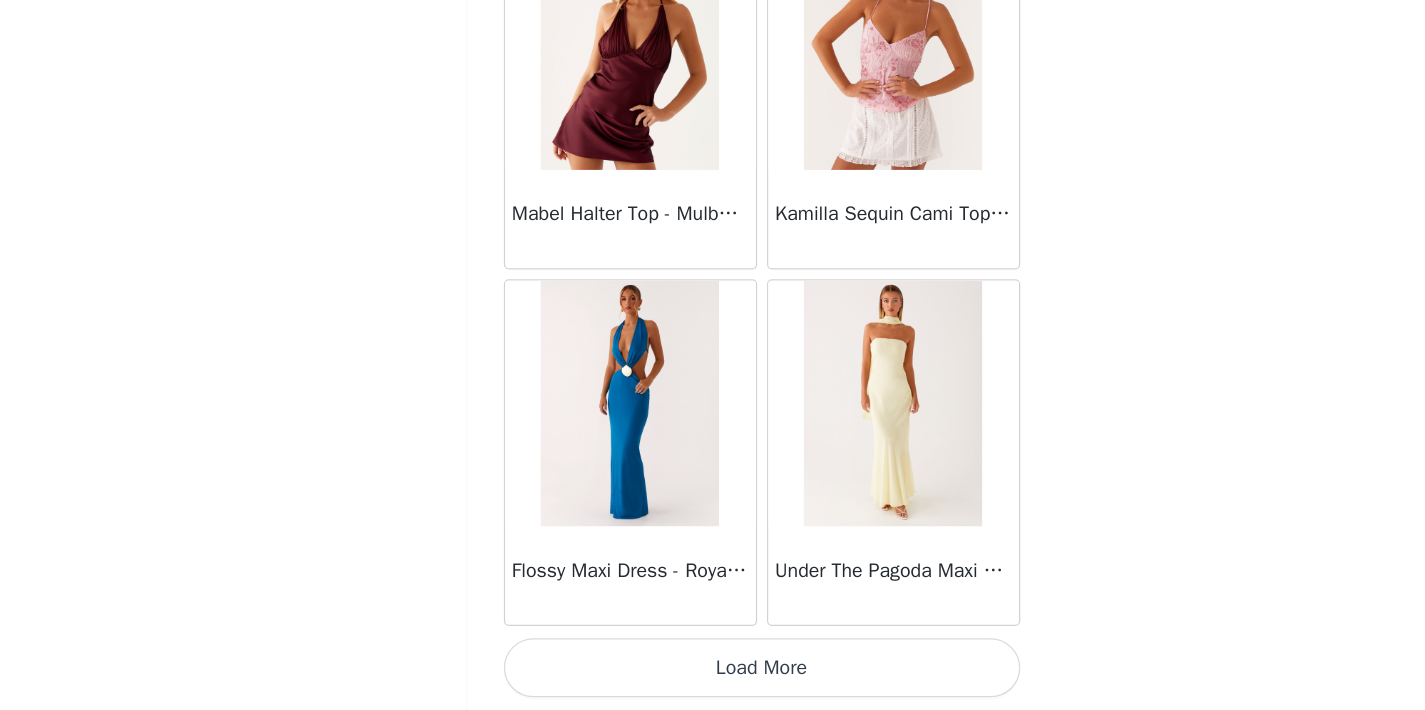 click on "Load More" at bounding box center [713, 676] 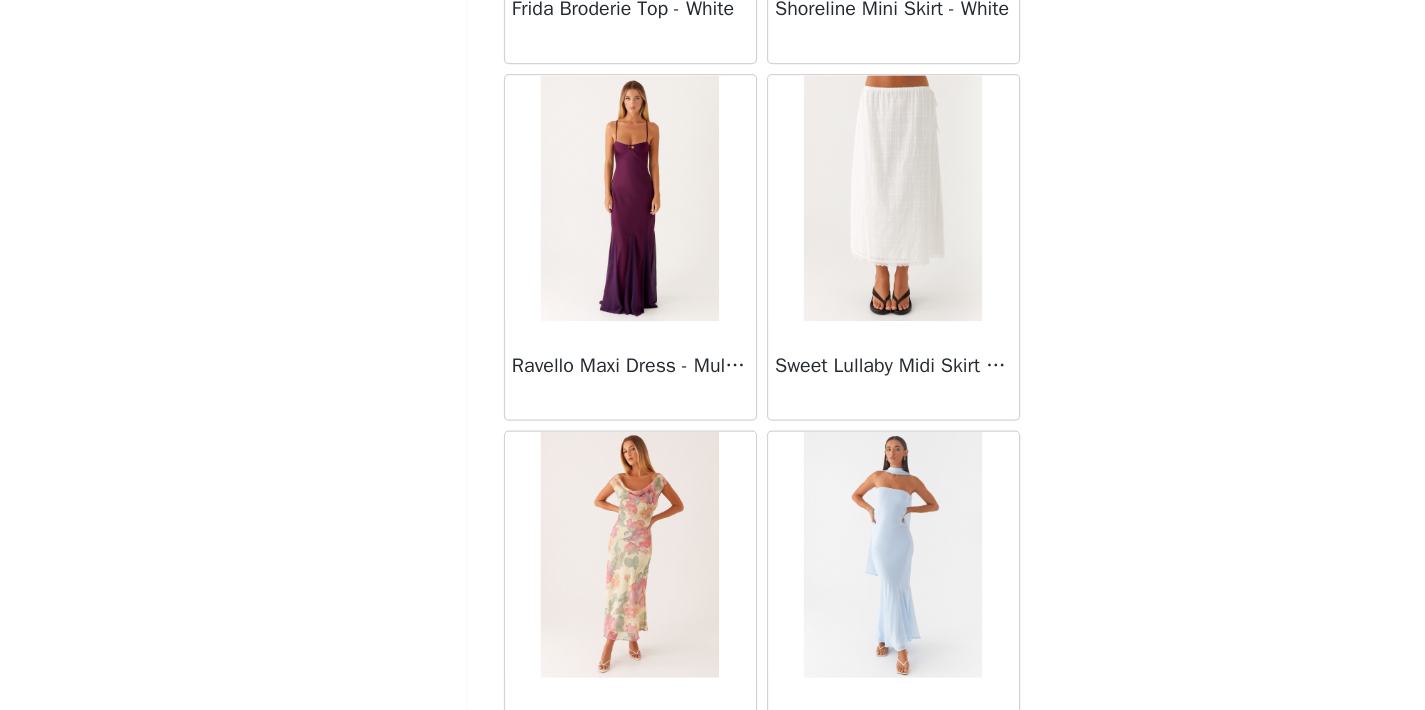 scroll, scrollTop: 16643, scrollLeft: 0, axis: vertical 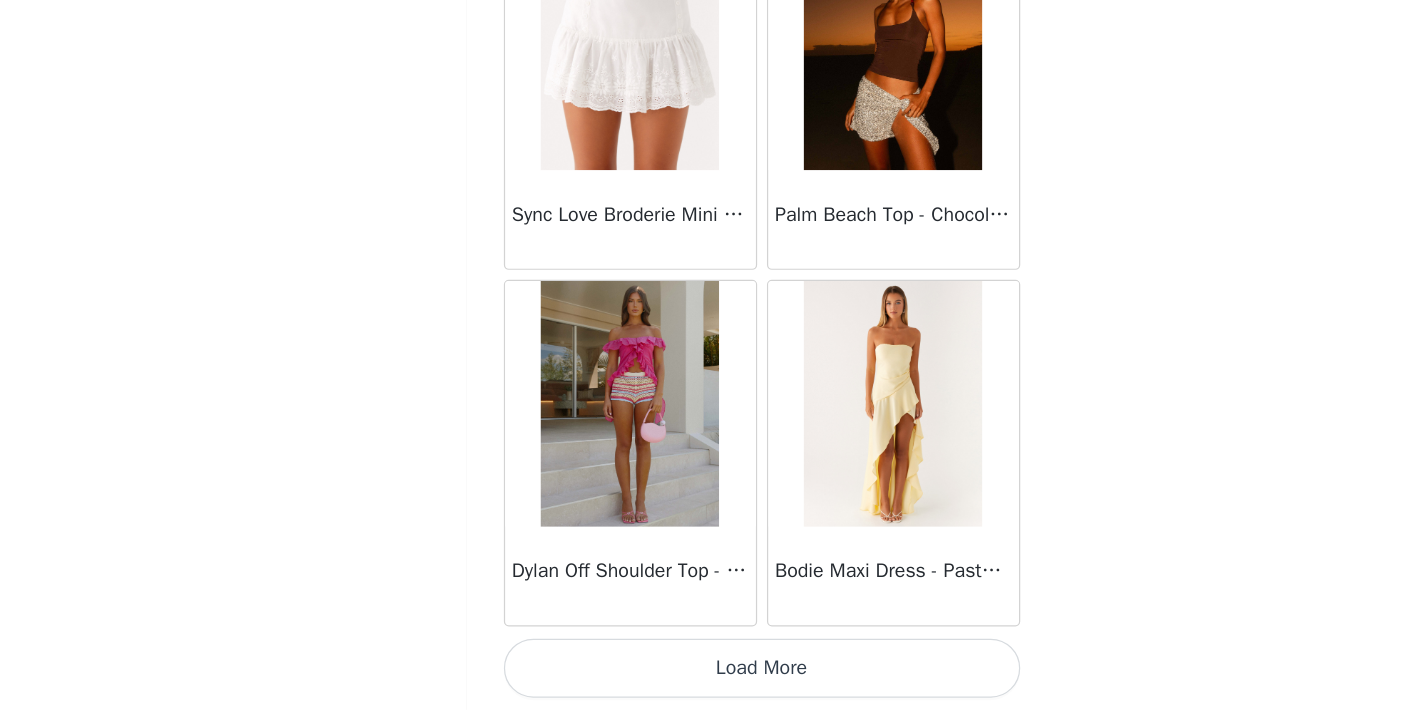 click on "Load More" at bounding box center (713, 676) 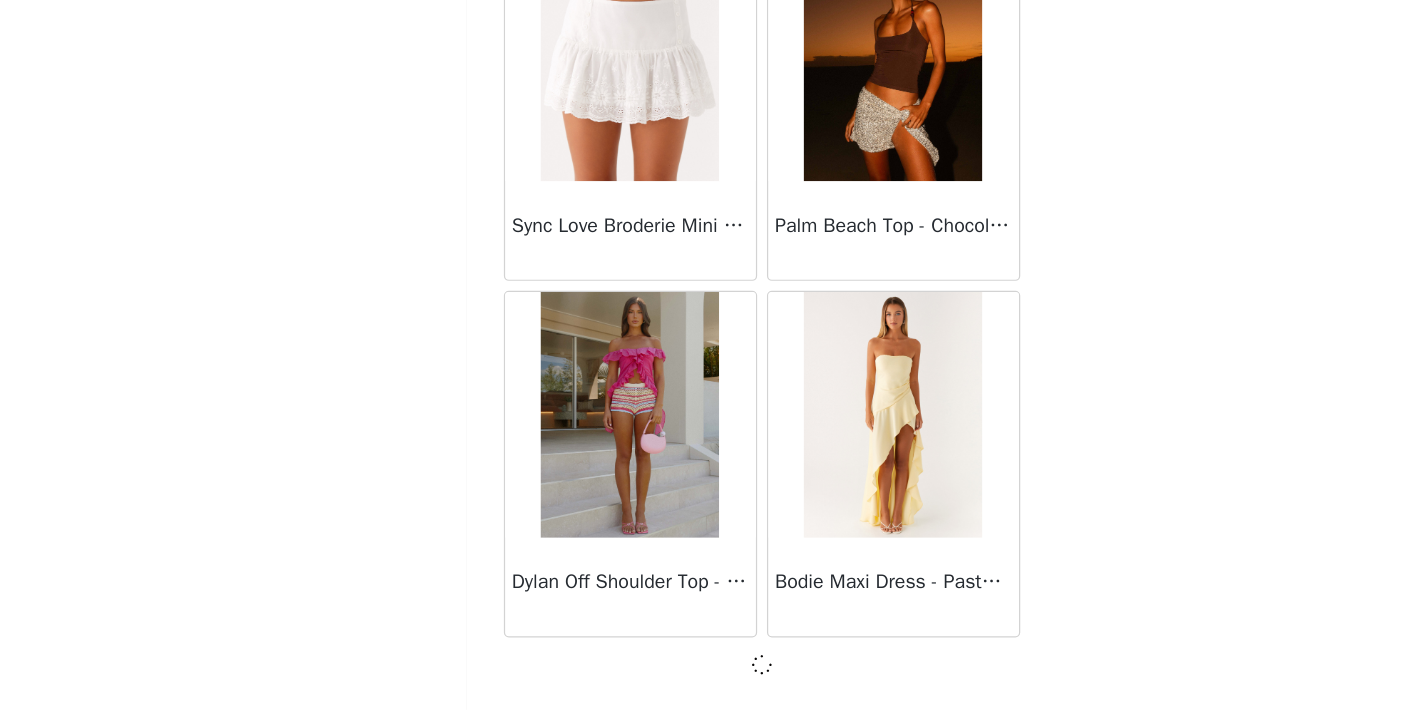 scroll, scrollTop: 16841, scrollLeft: 0, axis: vertical 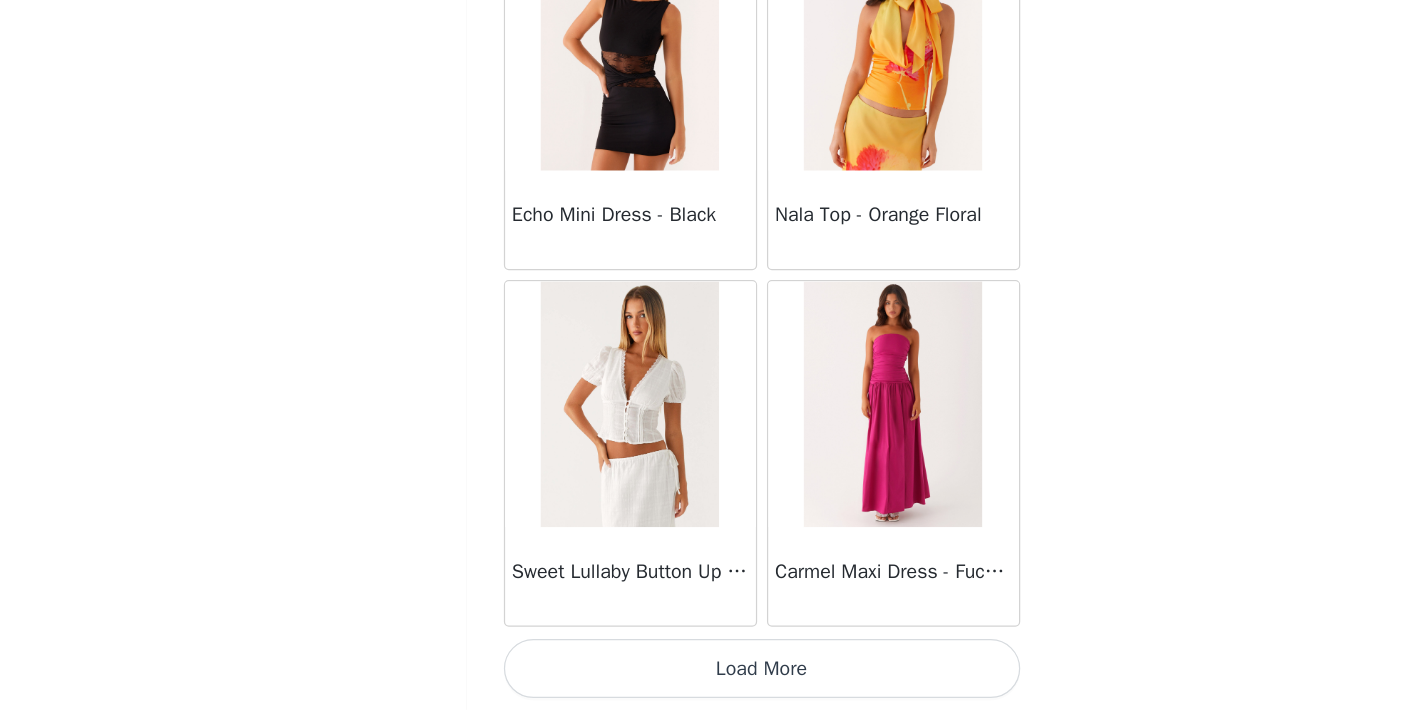 click on "Load More" at bounding box center [713, 676] 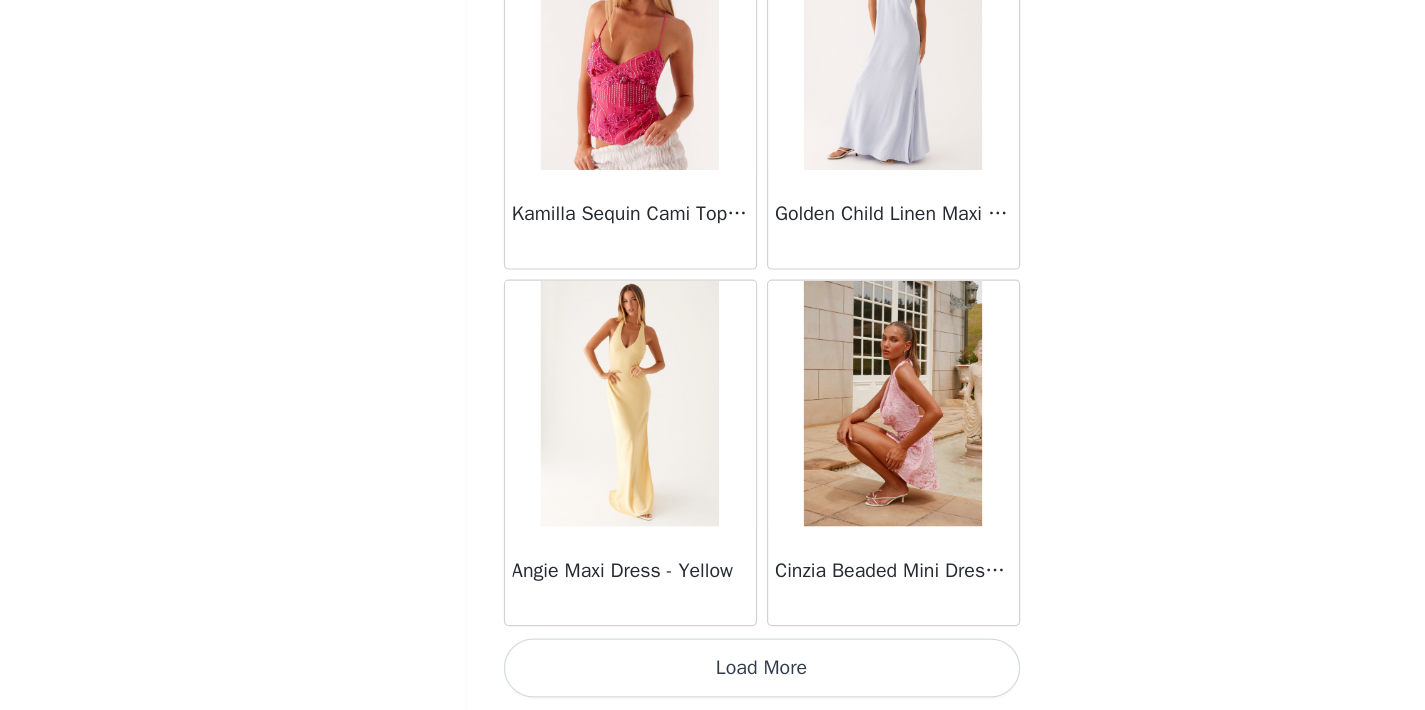 scroll, scrollTop: 22650, scrollLeft: 0, axis: vertical 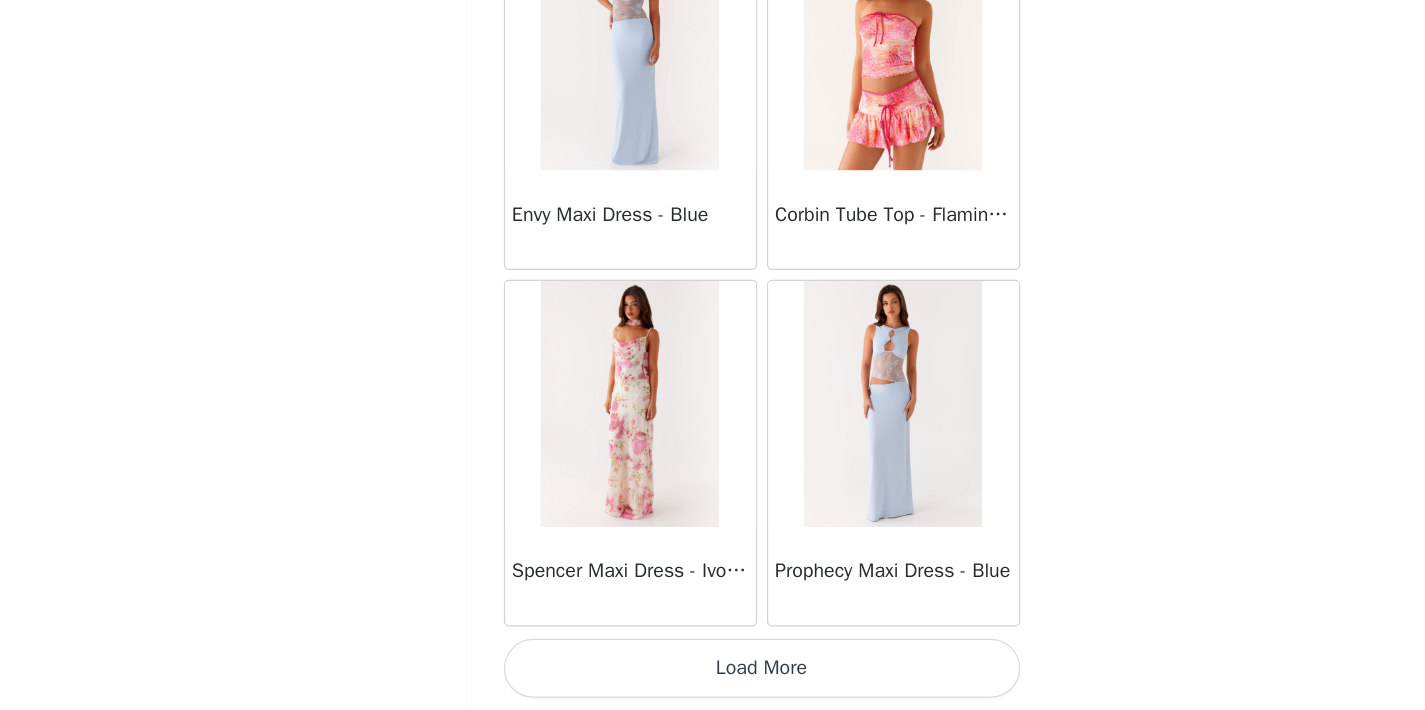 click on "Load More" at bounding box center [713, 676] 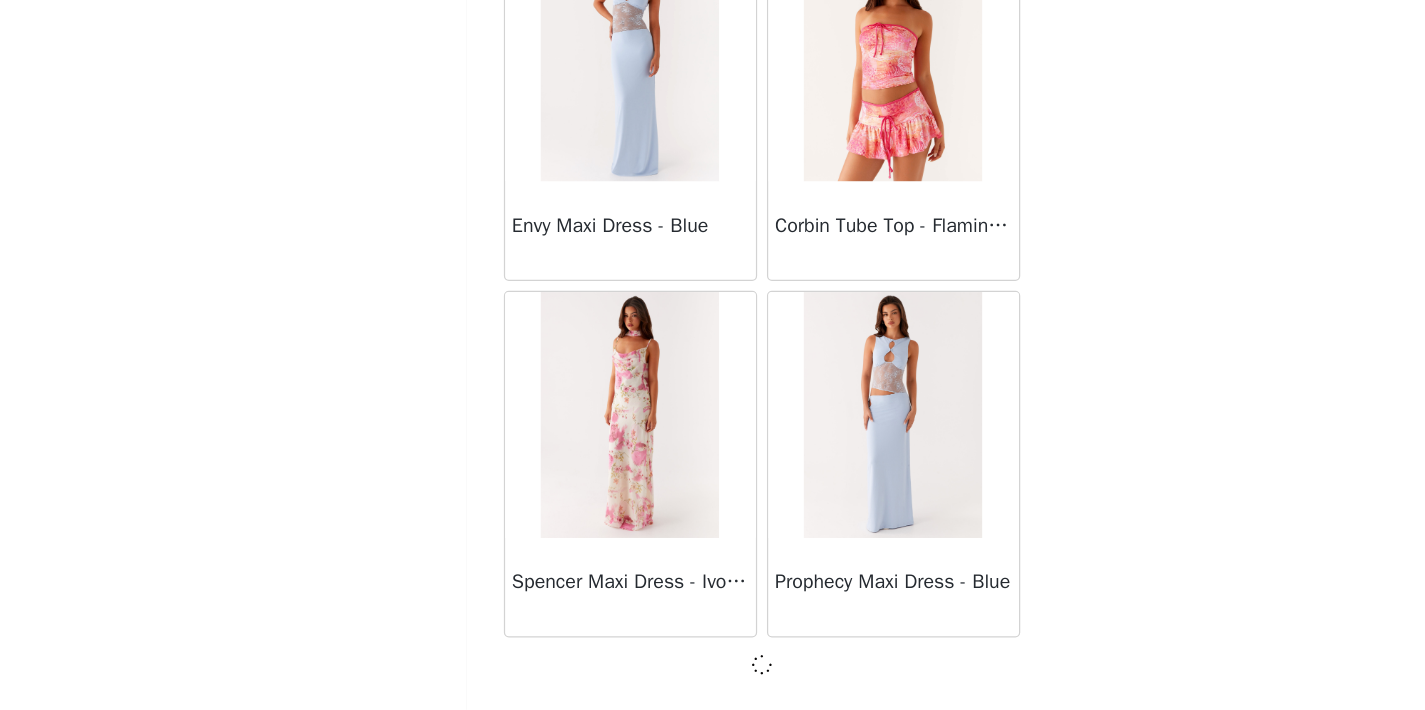 scroll, scrollTop: 25541, scrollLeft: 0, axis: vertical 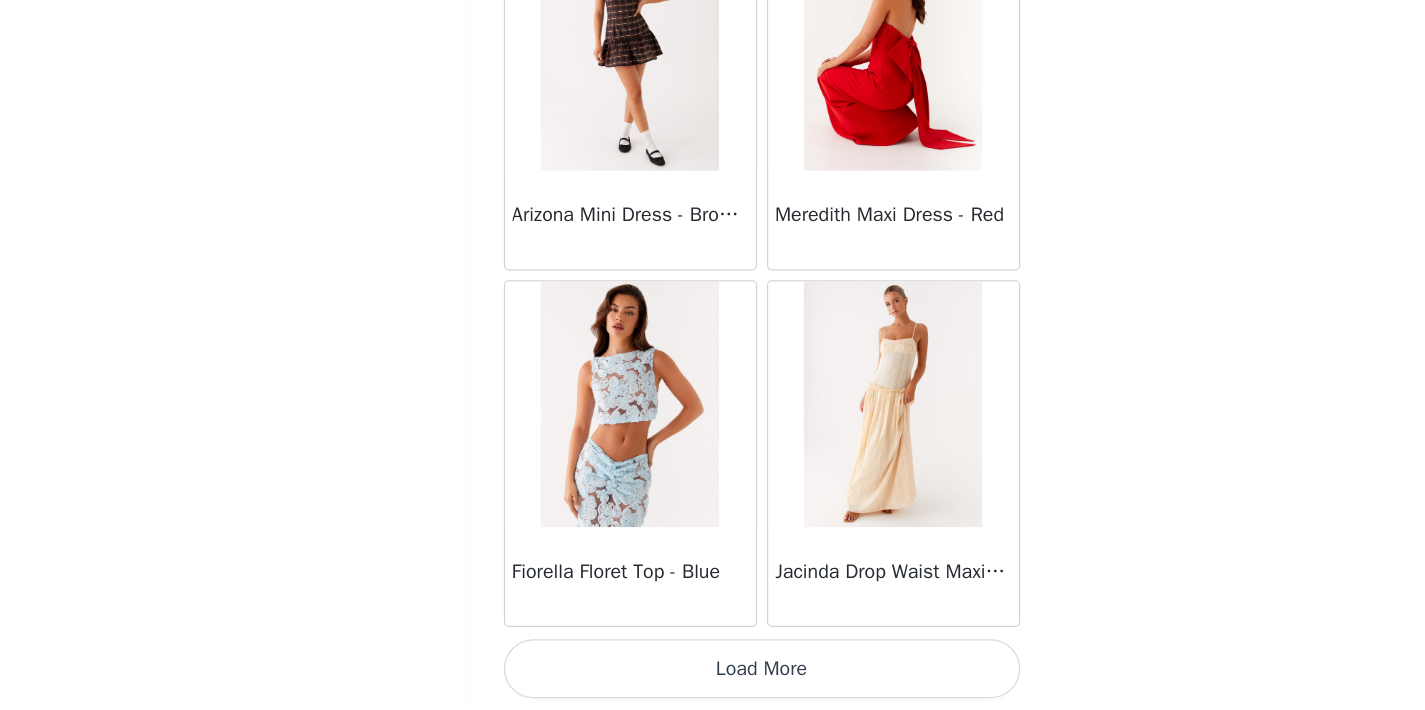 click on "Load More" at bounding box center (713, 676) 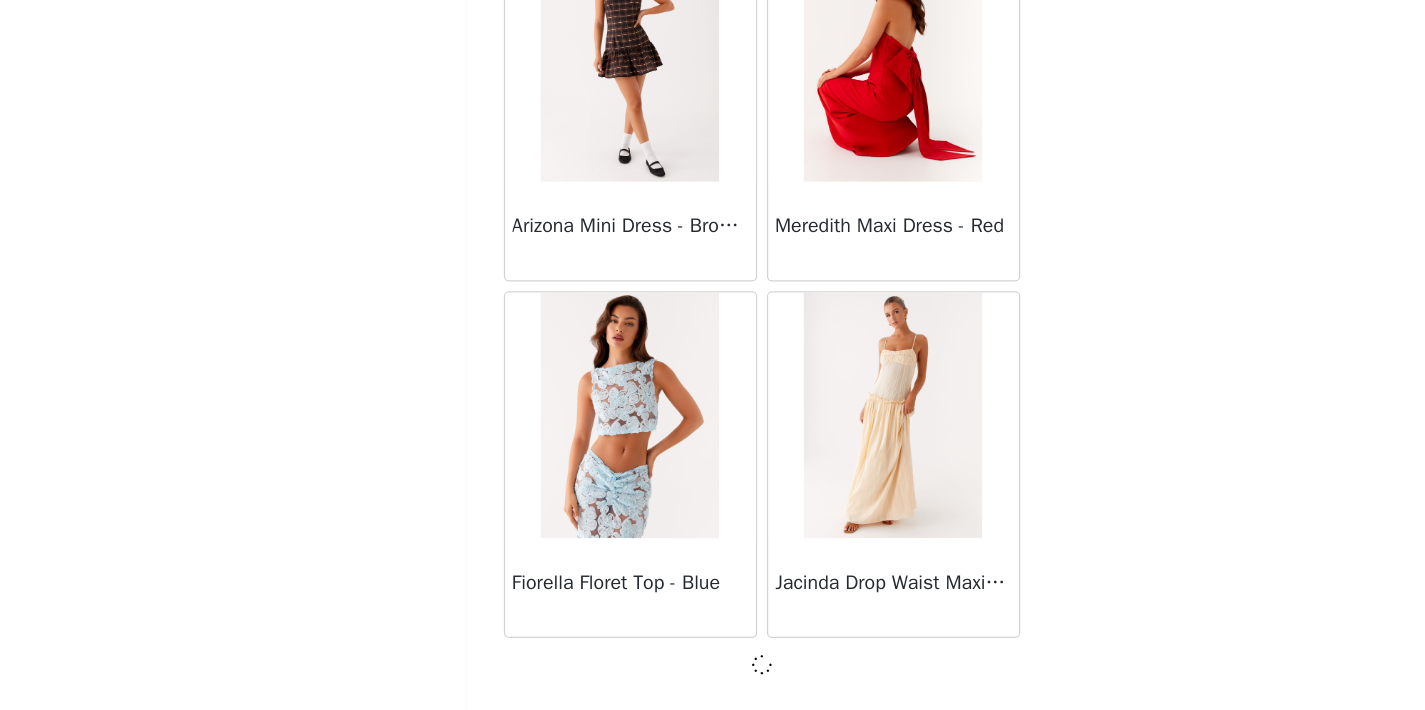 scroll, scrollTop: 28441, scrollLeft: 0, axis: vertical 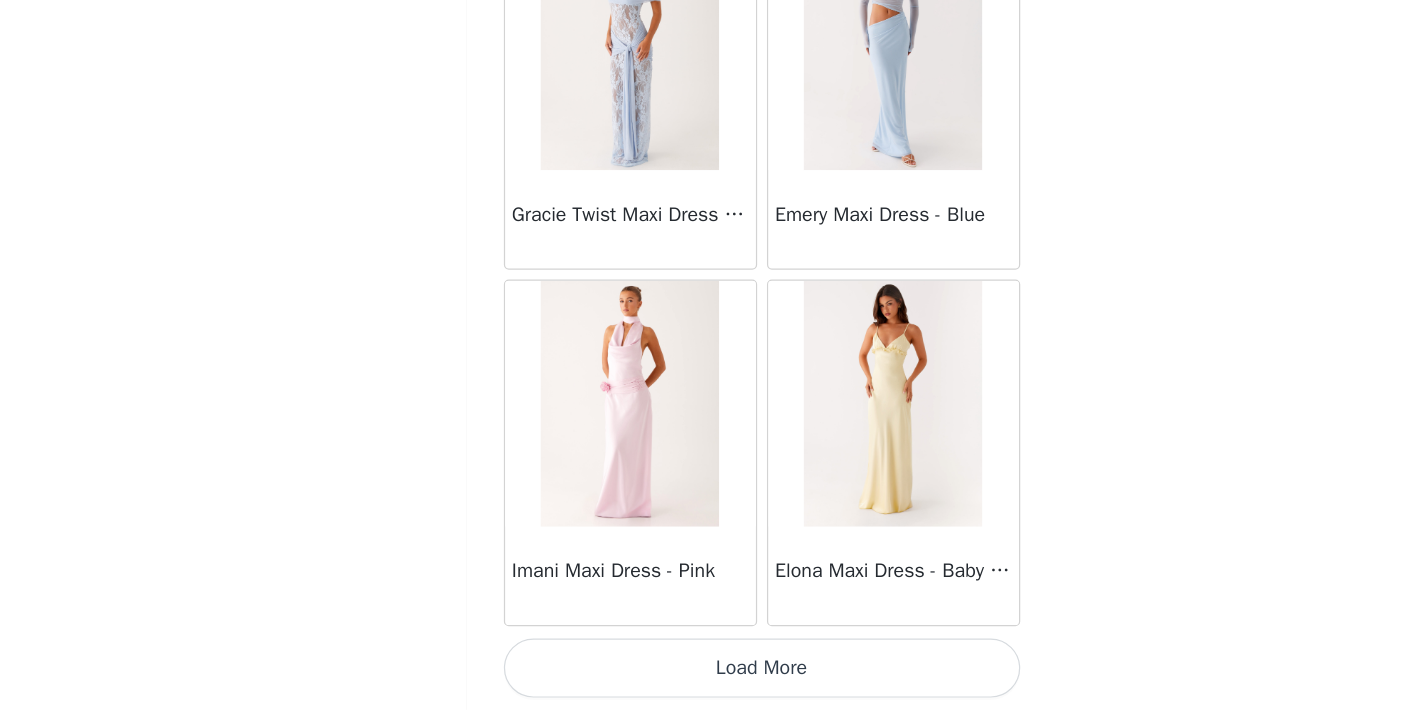 click on "Load More" at bounding box center (713, 676) 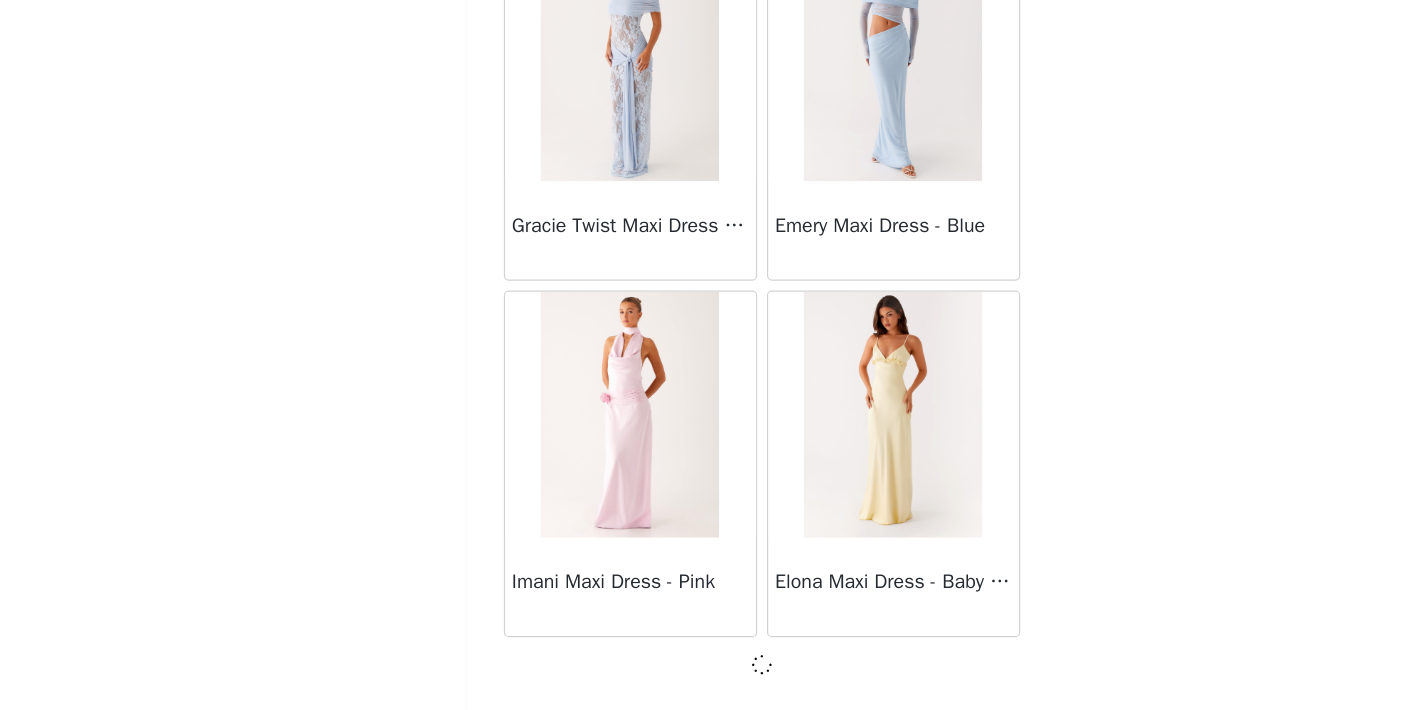 scroll, scrollTop: 31341, scrollLeft: 0, axis: vertical 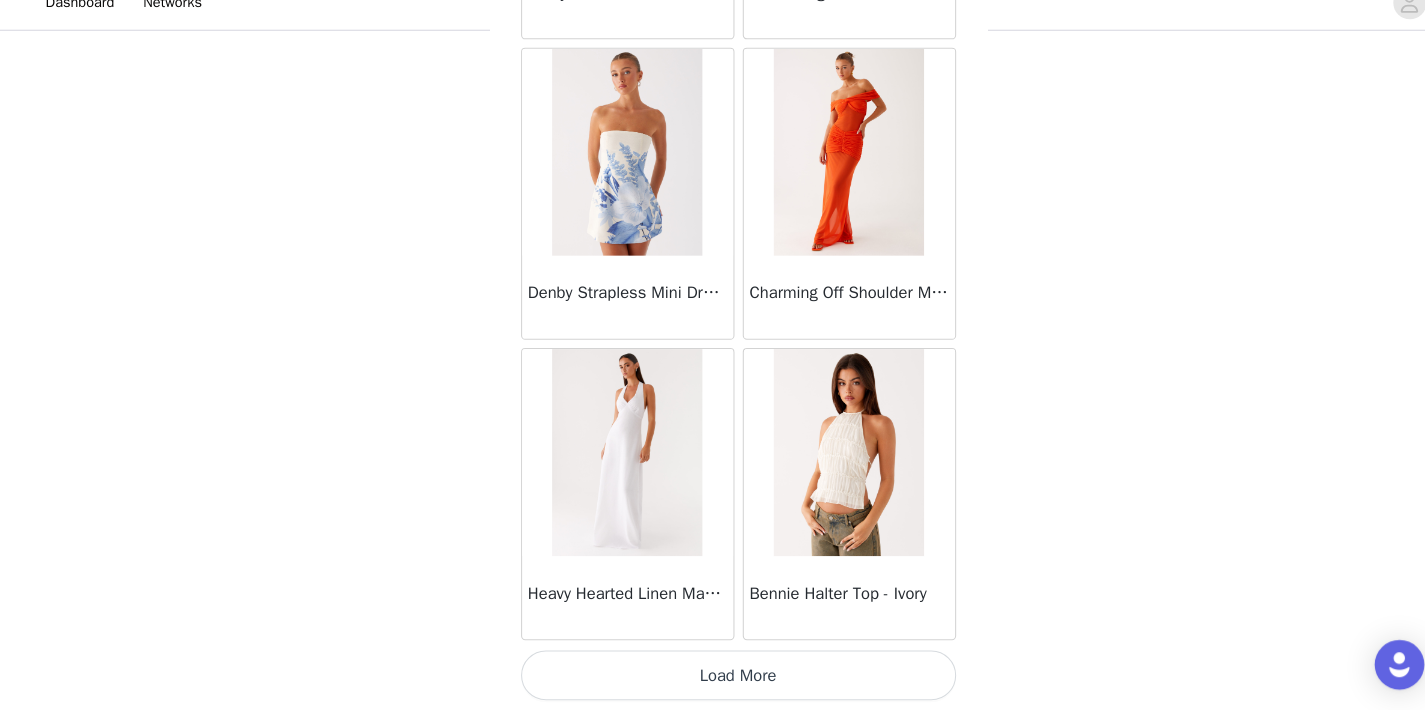 click on "Load More" at bounding box center (713, 676) 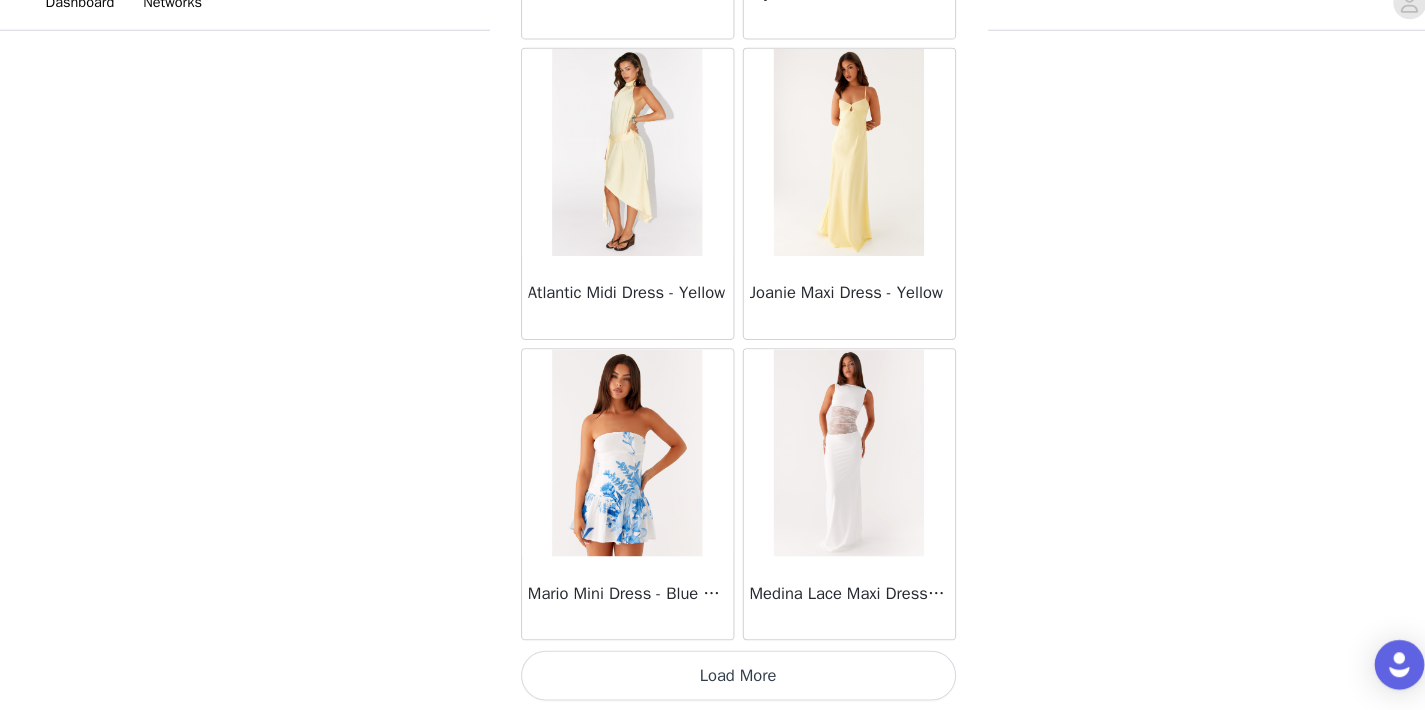 scroll, scrollTop: 37150, scrollLeft: 0, axis: vertical 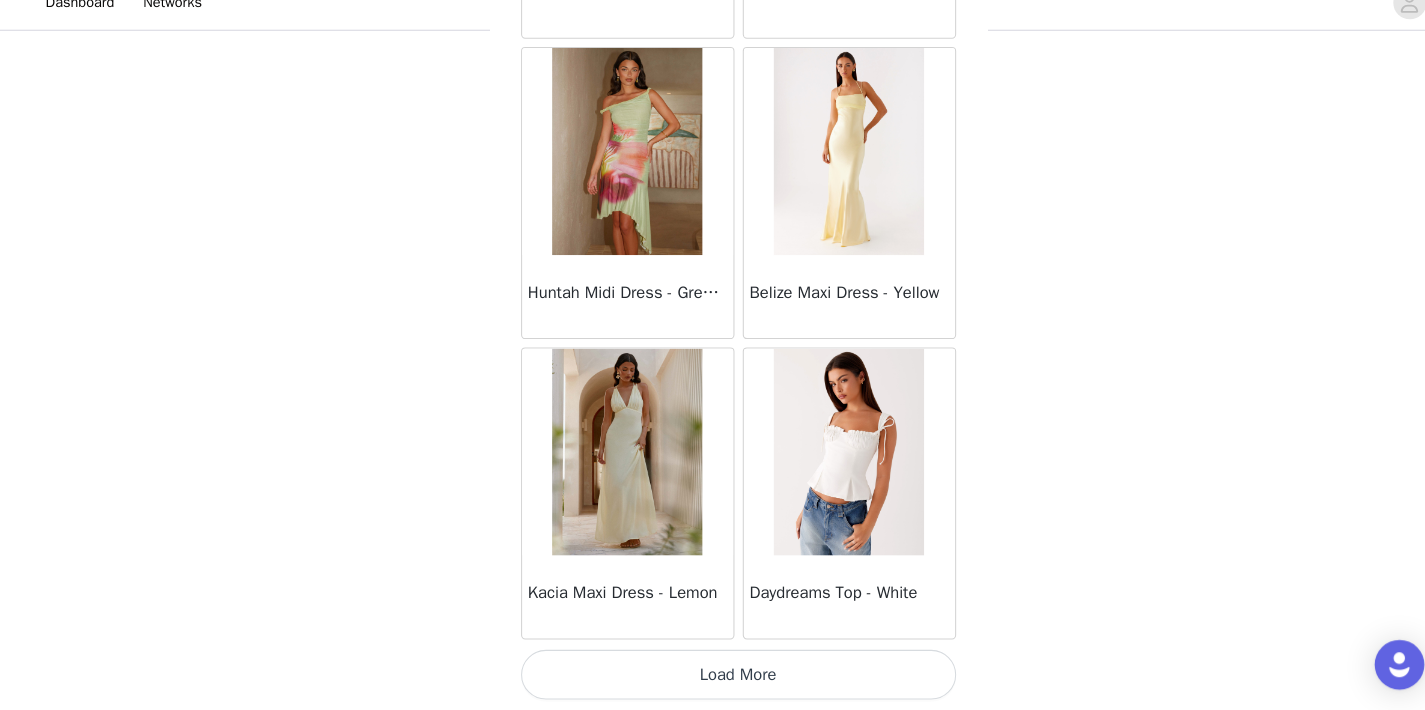 click on "Load More" at bounding box center (713, 676) 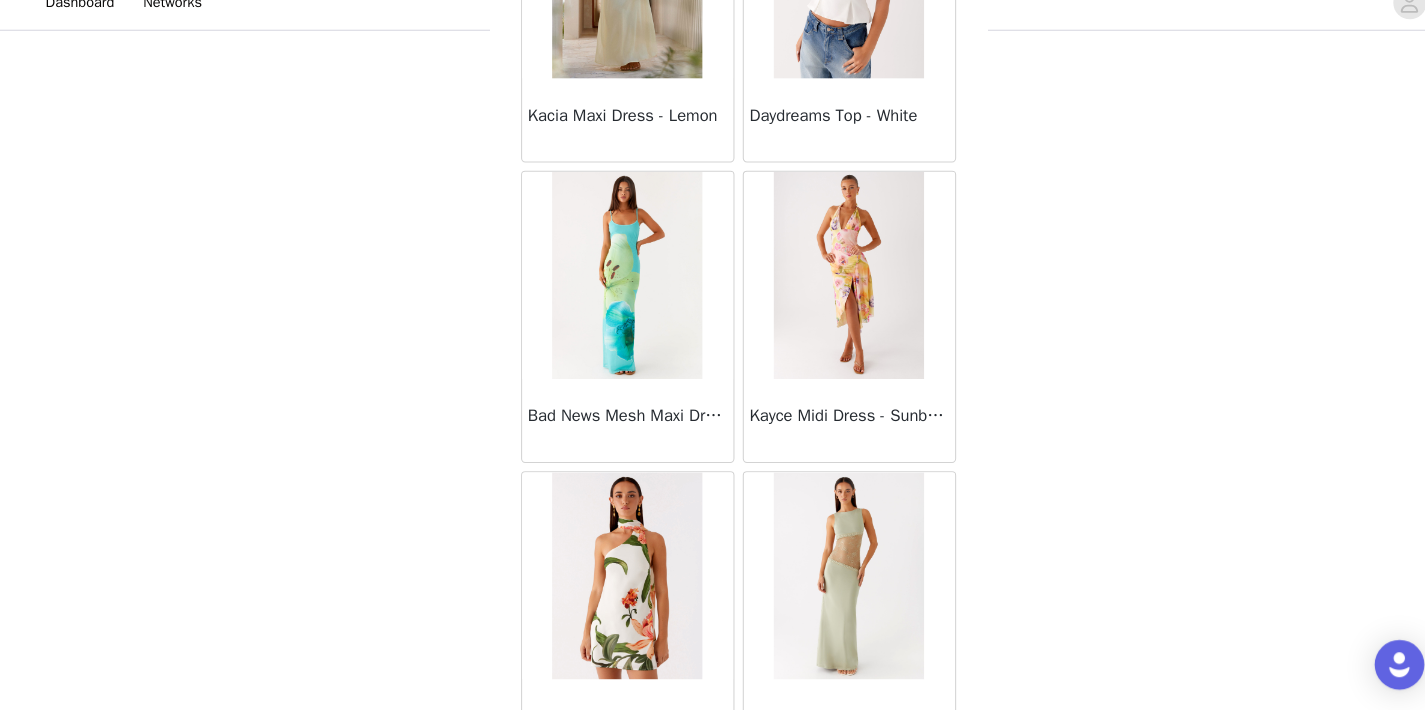 scroll, scrollTop: 40514, scrollLeft: 0, axis: vertical 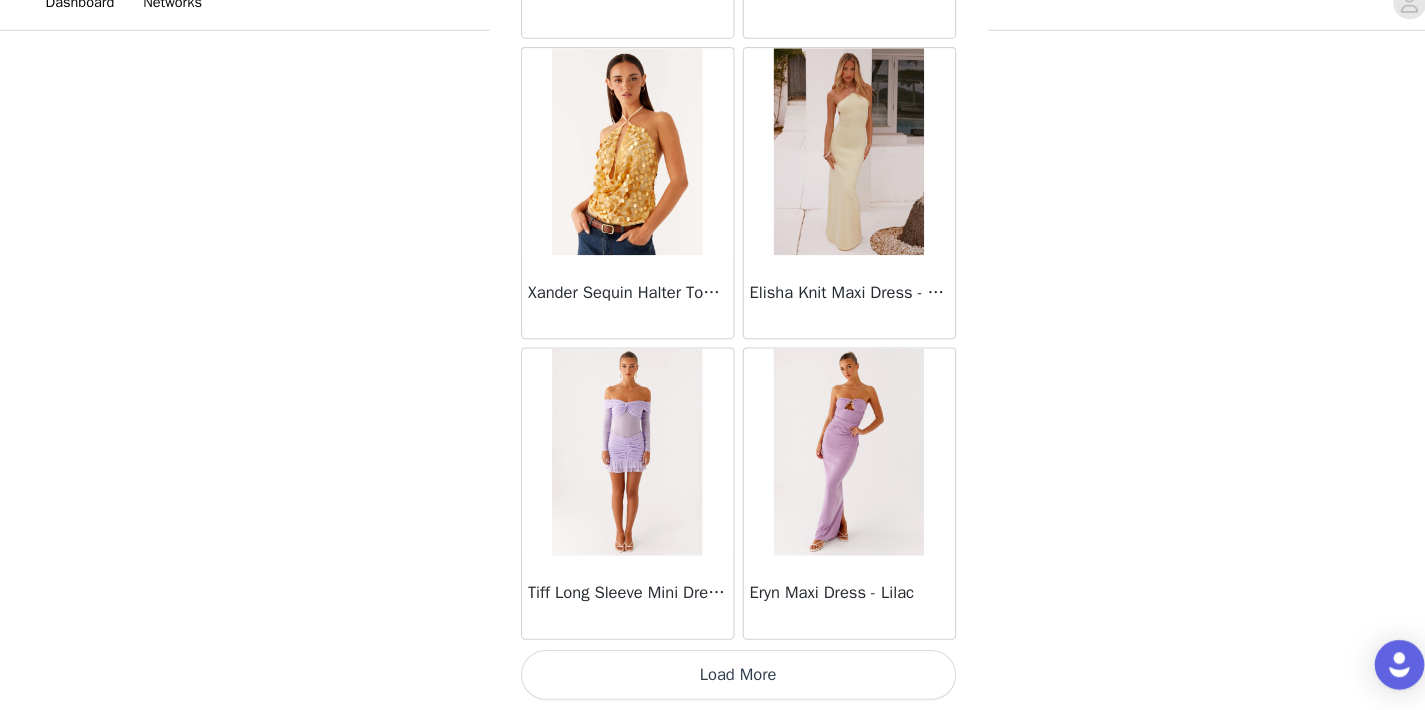click on "Load More" at bounding box center [713, 676] 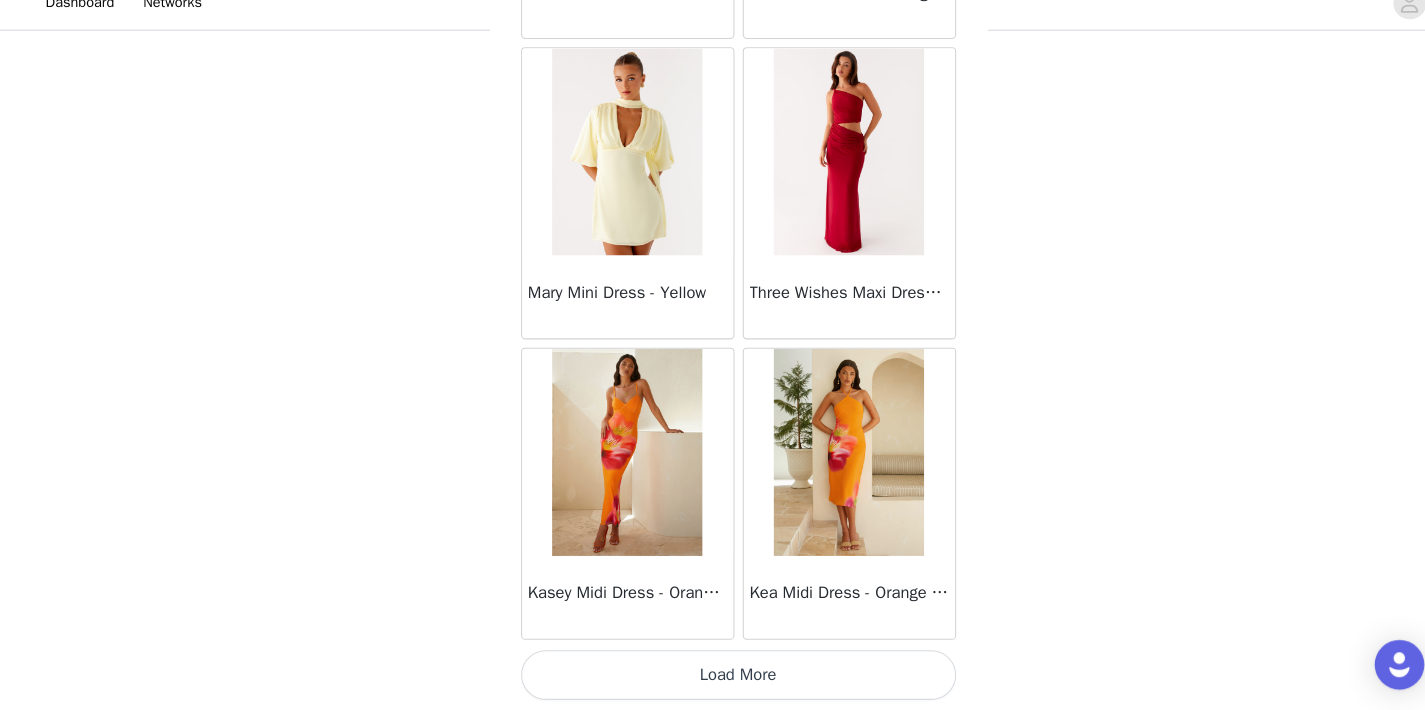 scroll, scrollTop: 45850, scrollLeft: 0, axis: vertical 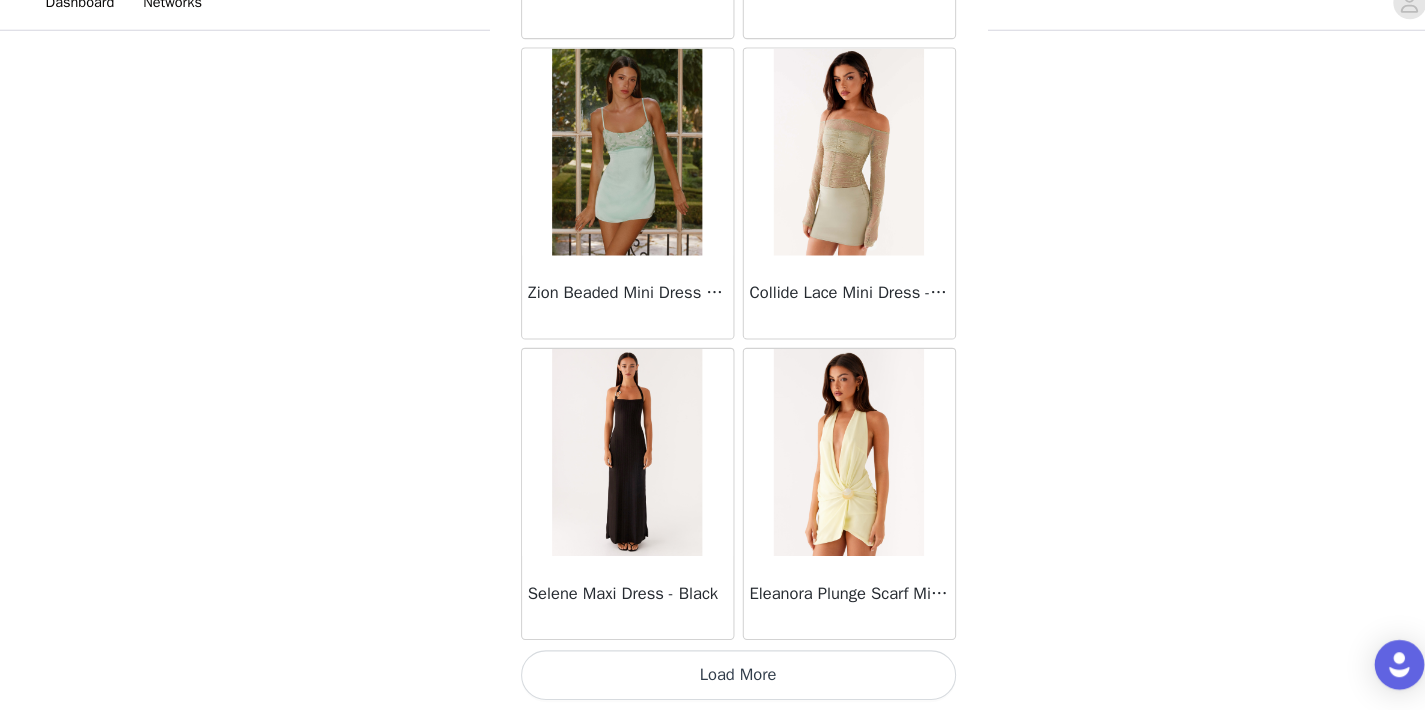 click on "Load More" at bounding box center (713, 676) 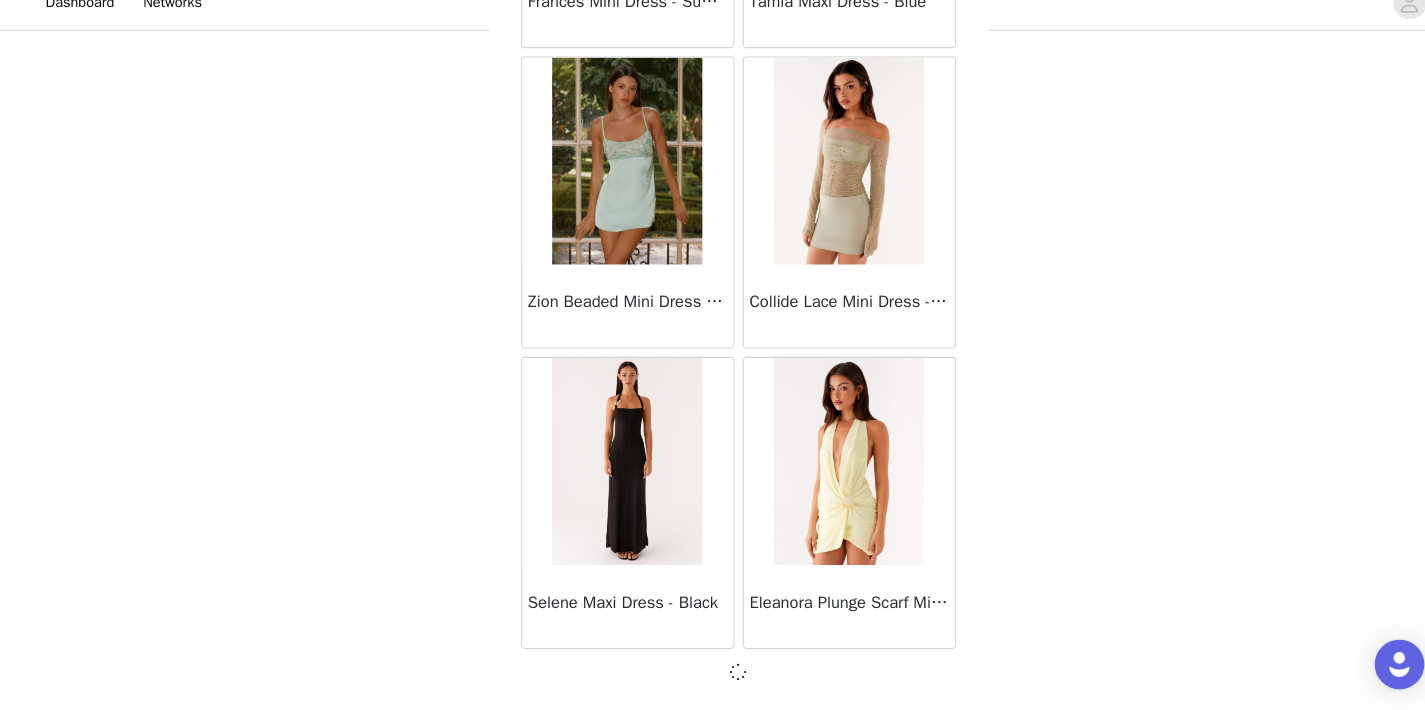 scroll, scrollTop: 162, scrollLeft: 0, axis: vertical 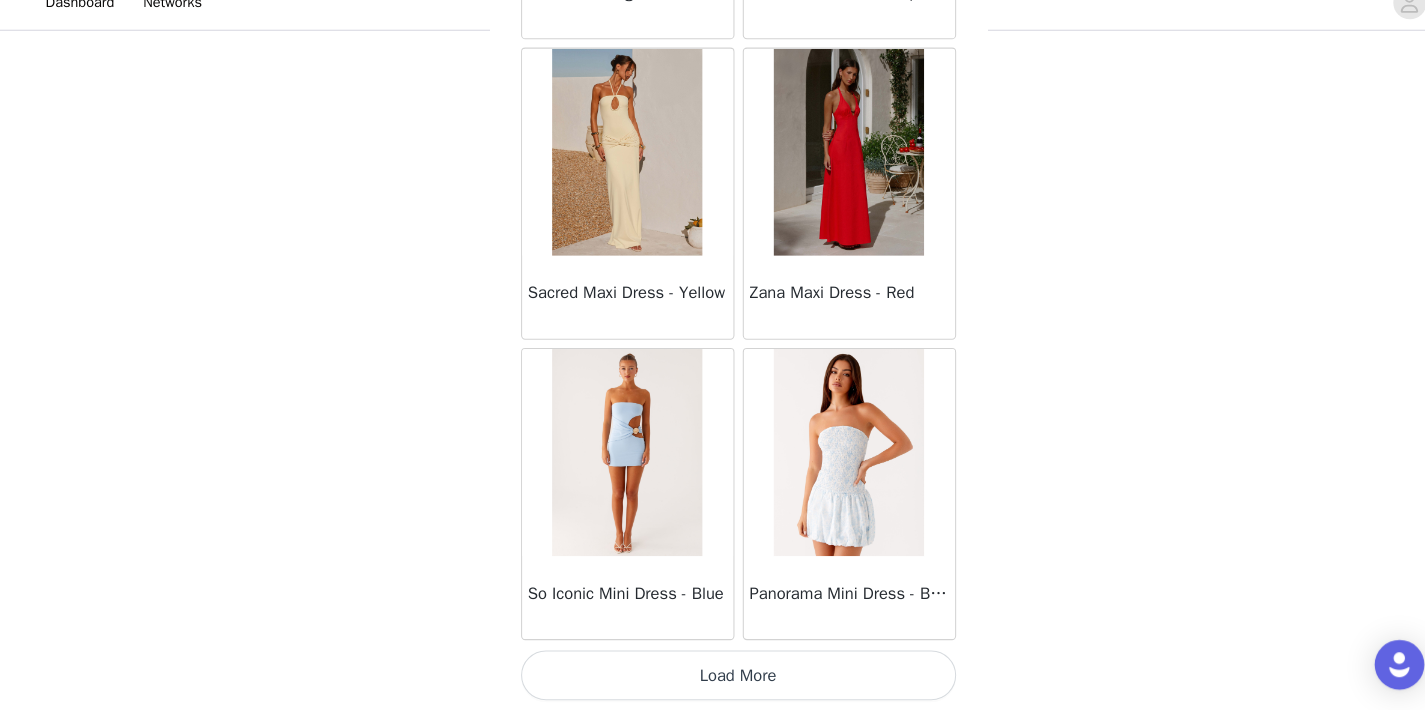 click on "Load More" at bounding box center (713, 676) 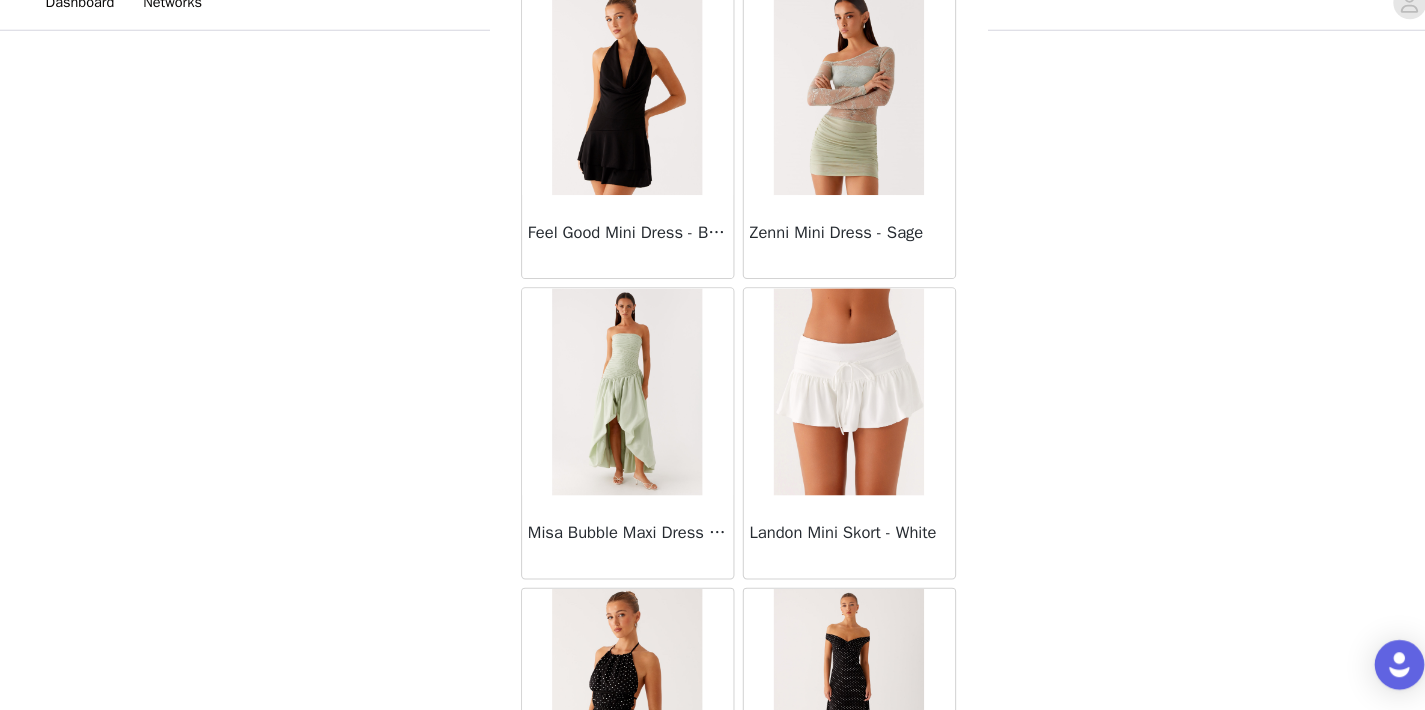 scroll, scrollTop: 54550, scrollLeft: 0, axis: vertical 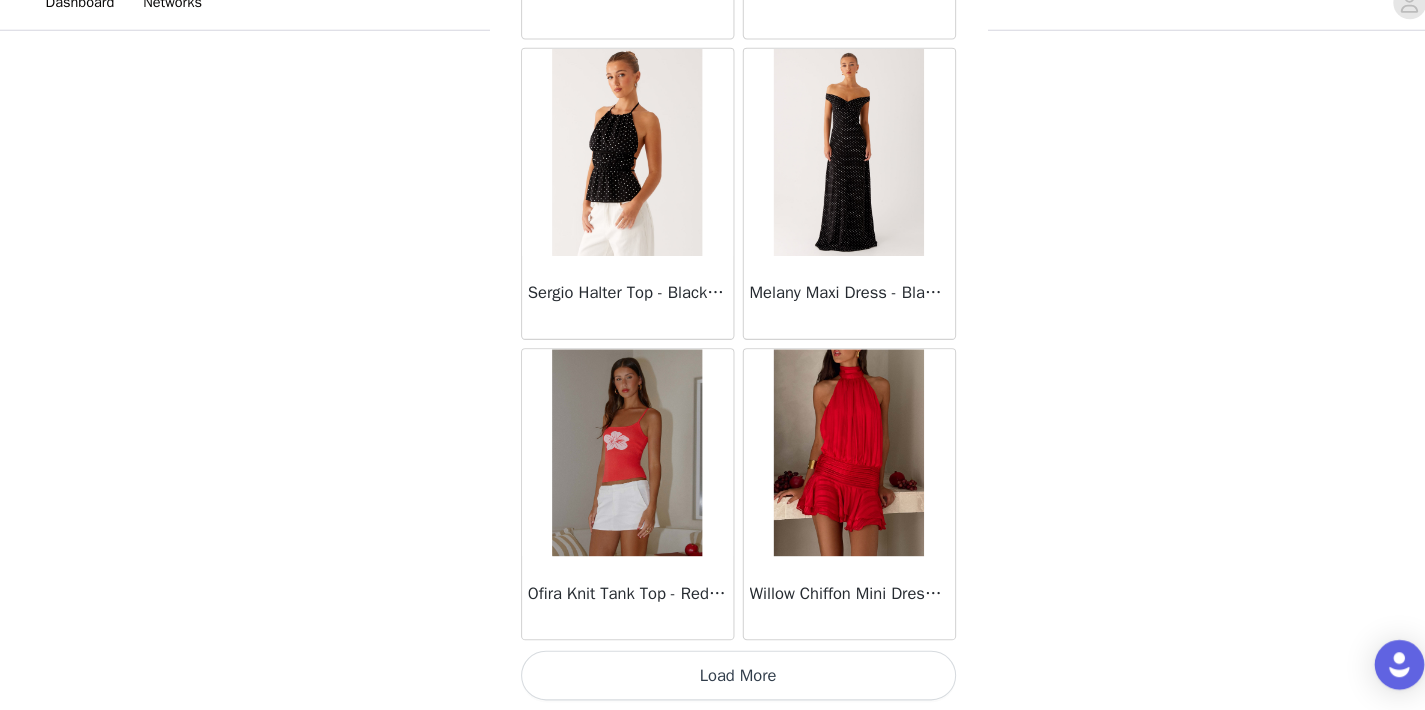 click at bounding box center [605, 461] 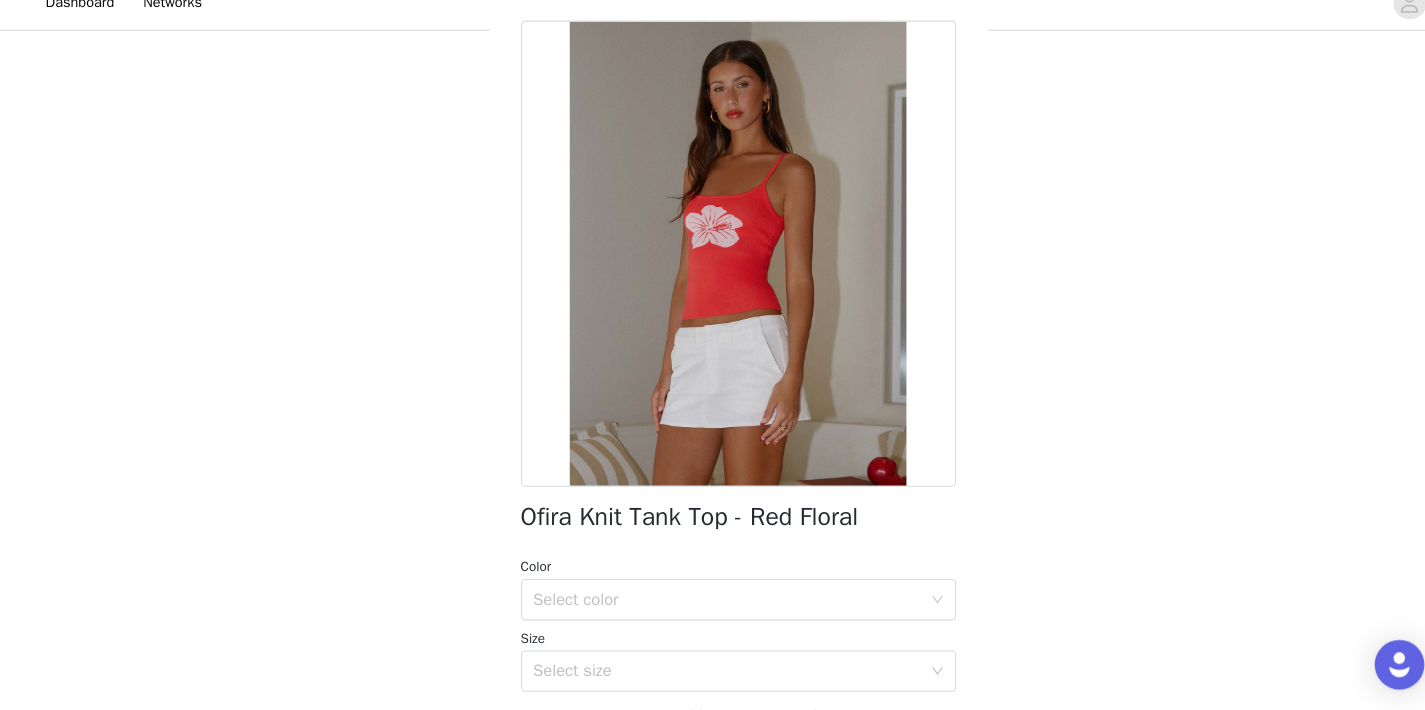 scroll, scrollTop: 49, scrollLeft: 0, axis: vertical 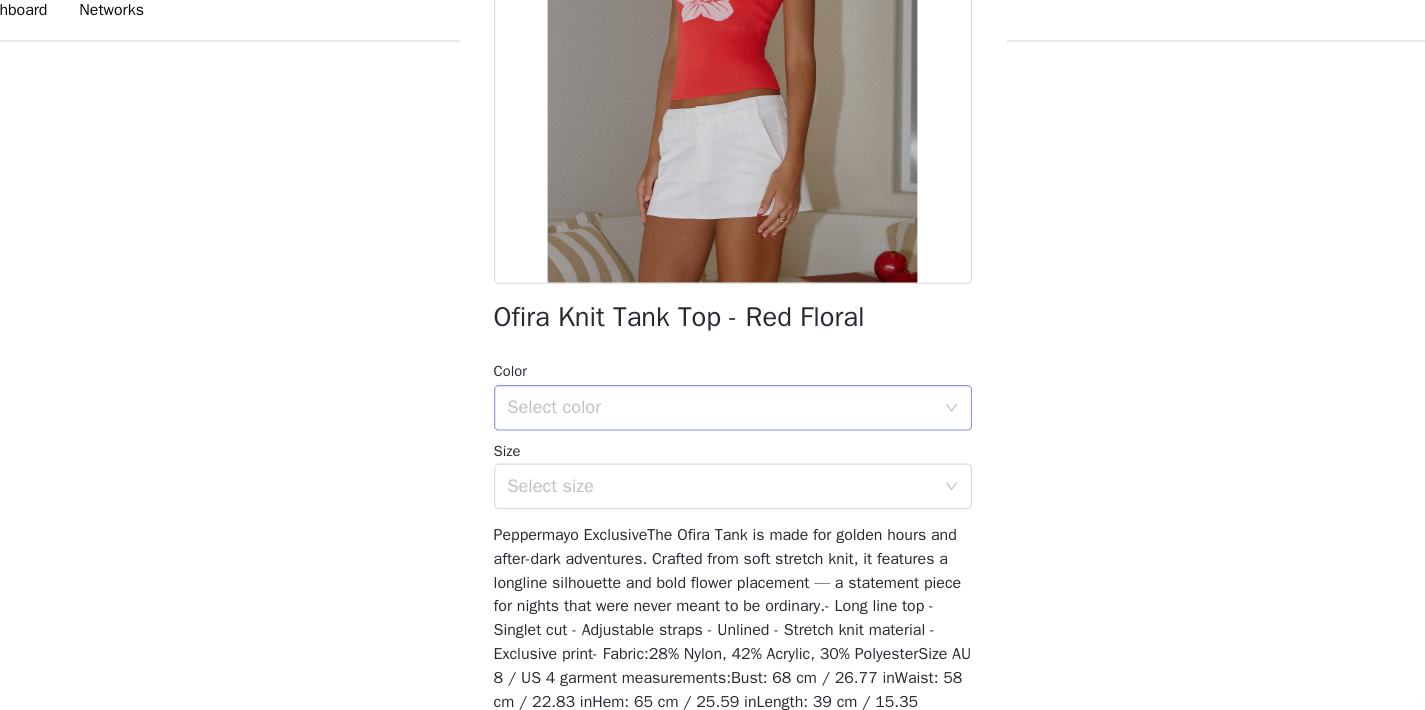 click on "Select color" at bounding box center (702, 376) 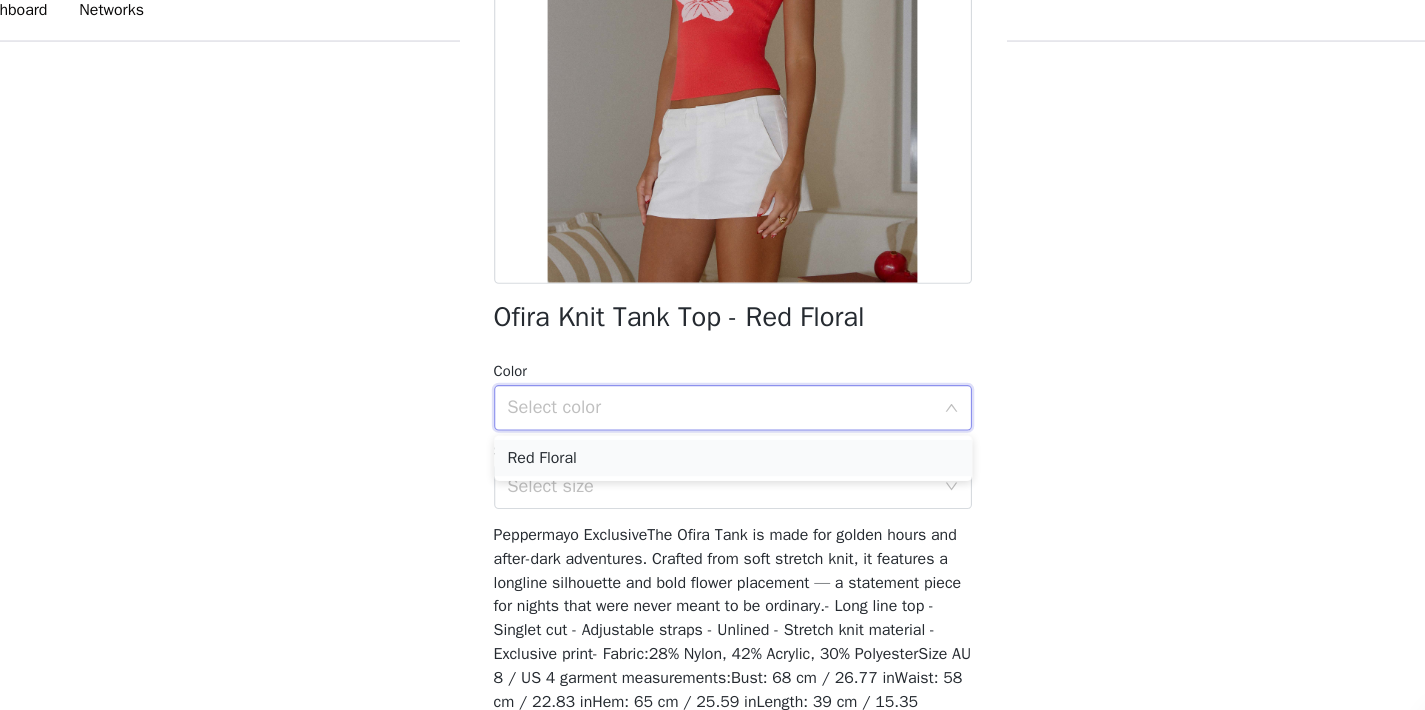 click on "Red Floral" at bounding box center [713, 420] 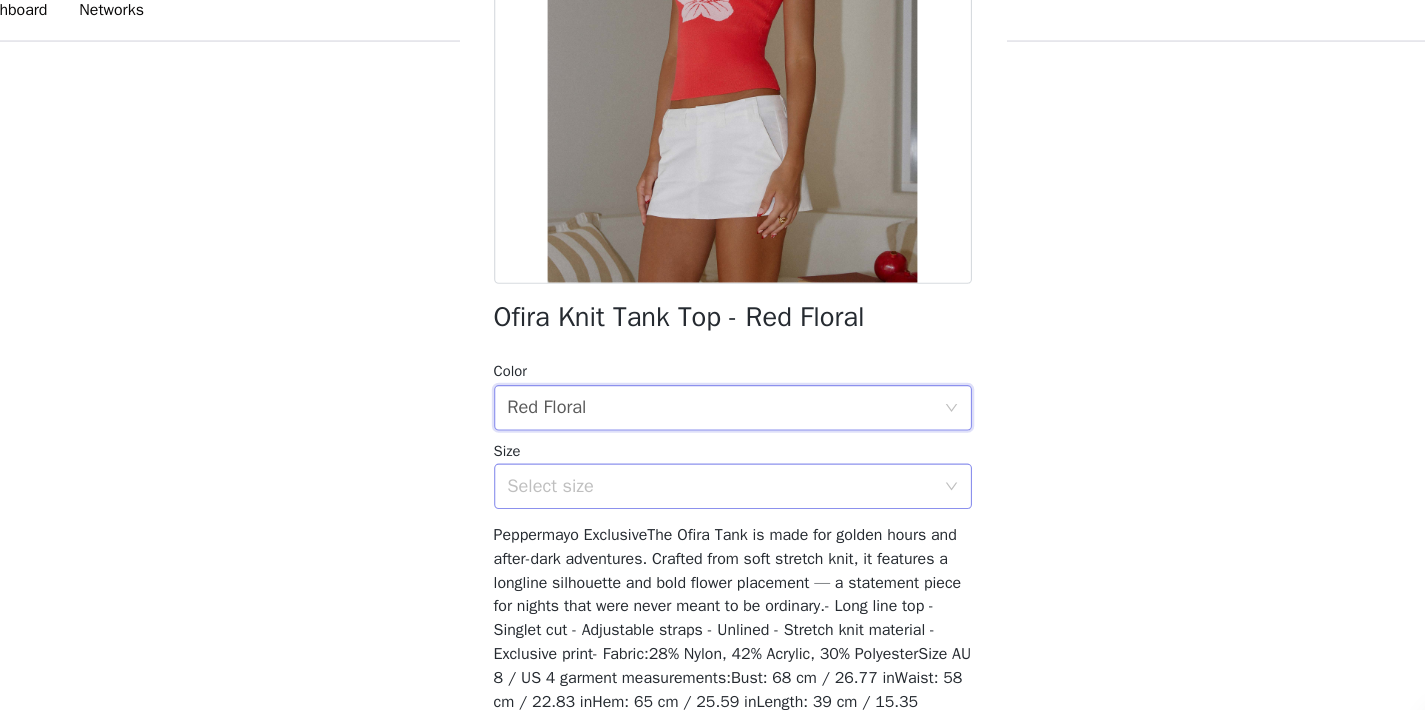 click on "Select size" at bounding box center [702, 445] 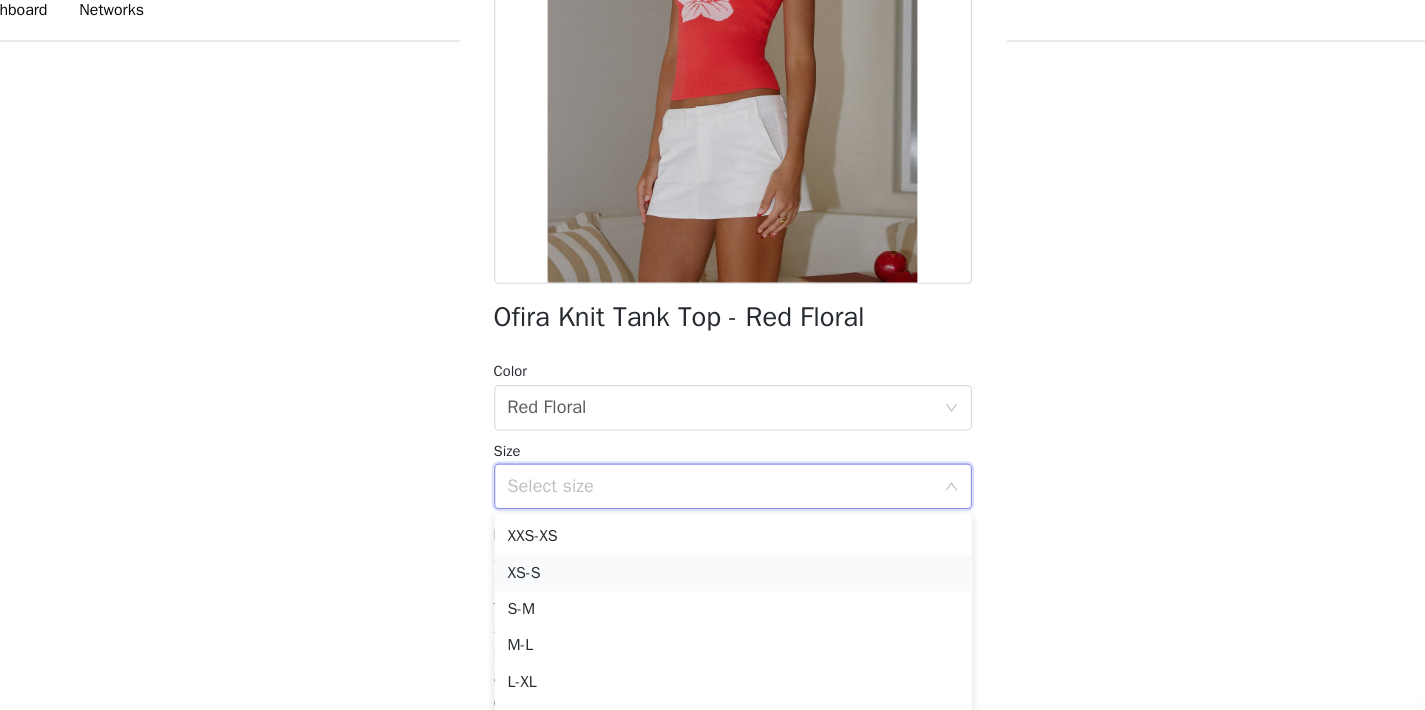 click on "XS-S" at bounding box center (713, 521) 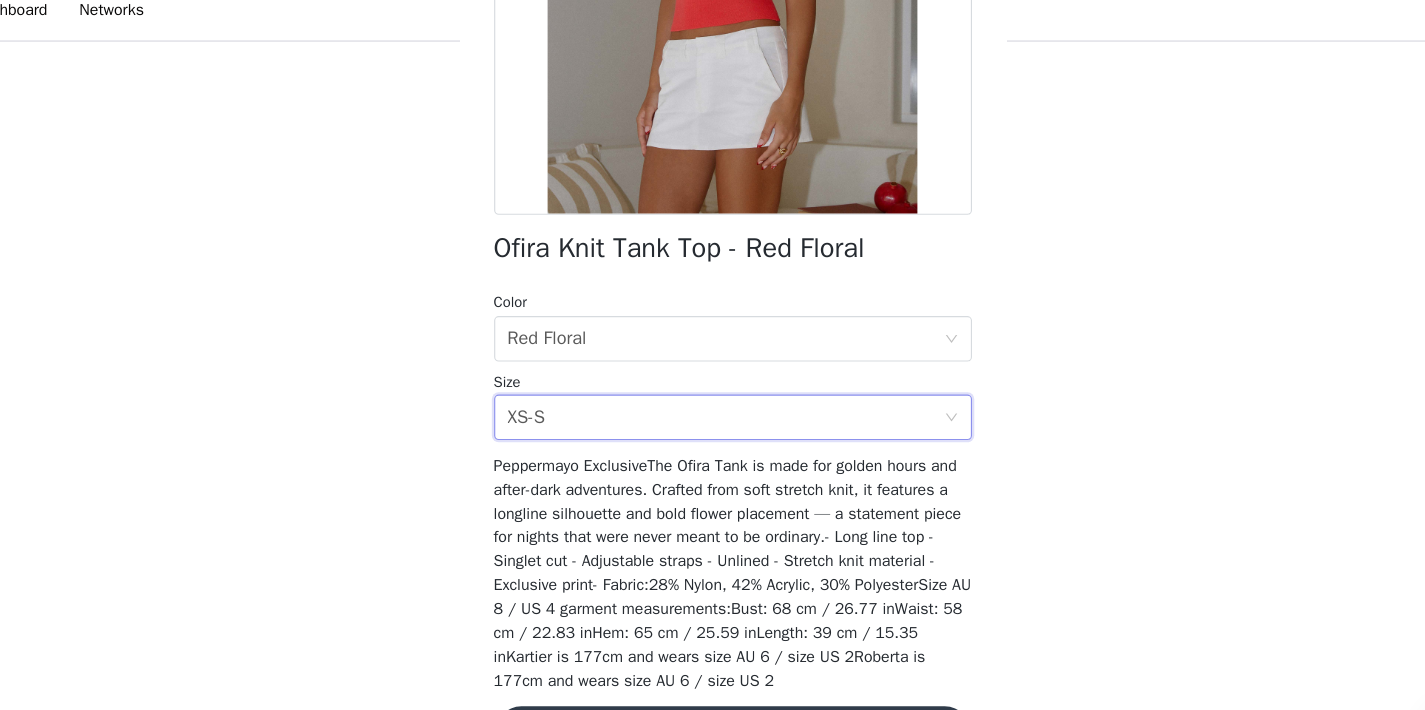 scroll, scrollTop: 364, scrollLeft: 0, axis: vertical 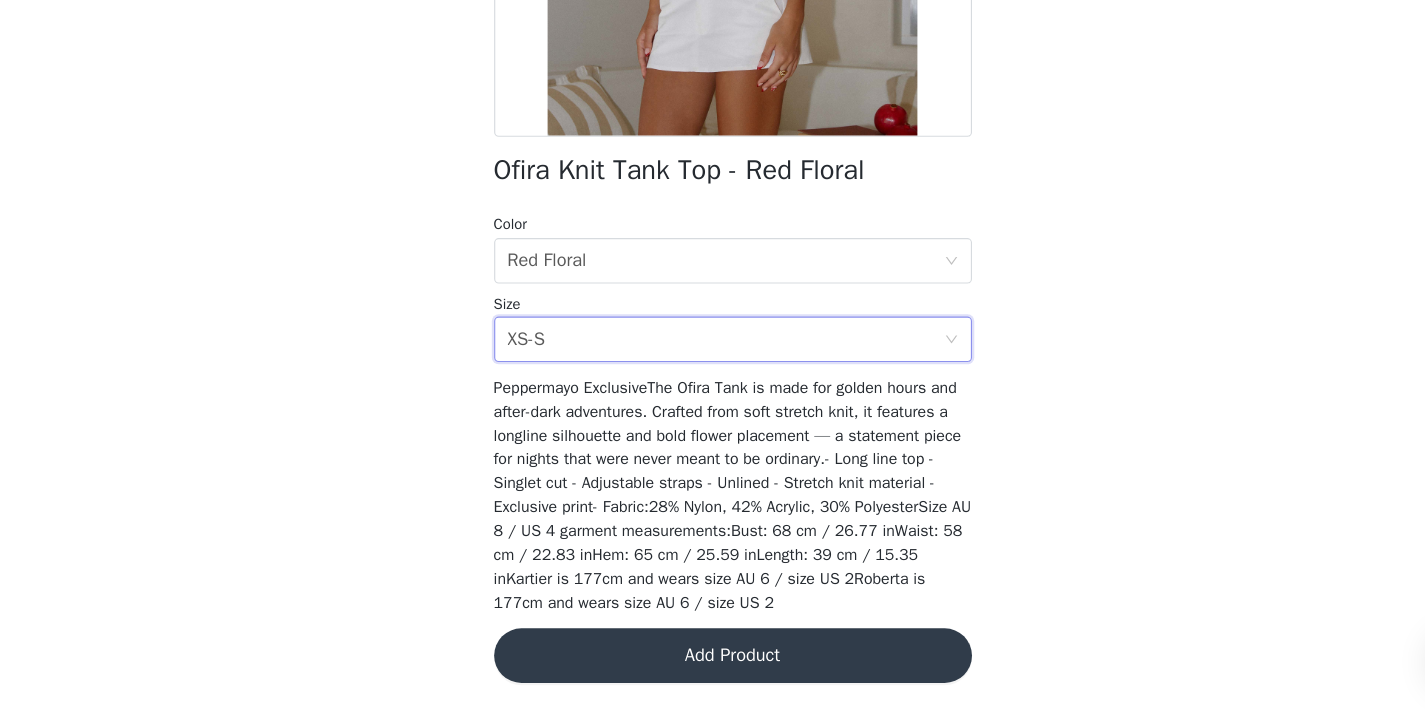 click on "Add Product" at bounding box center (713, 662) 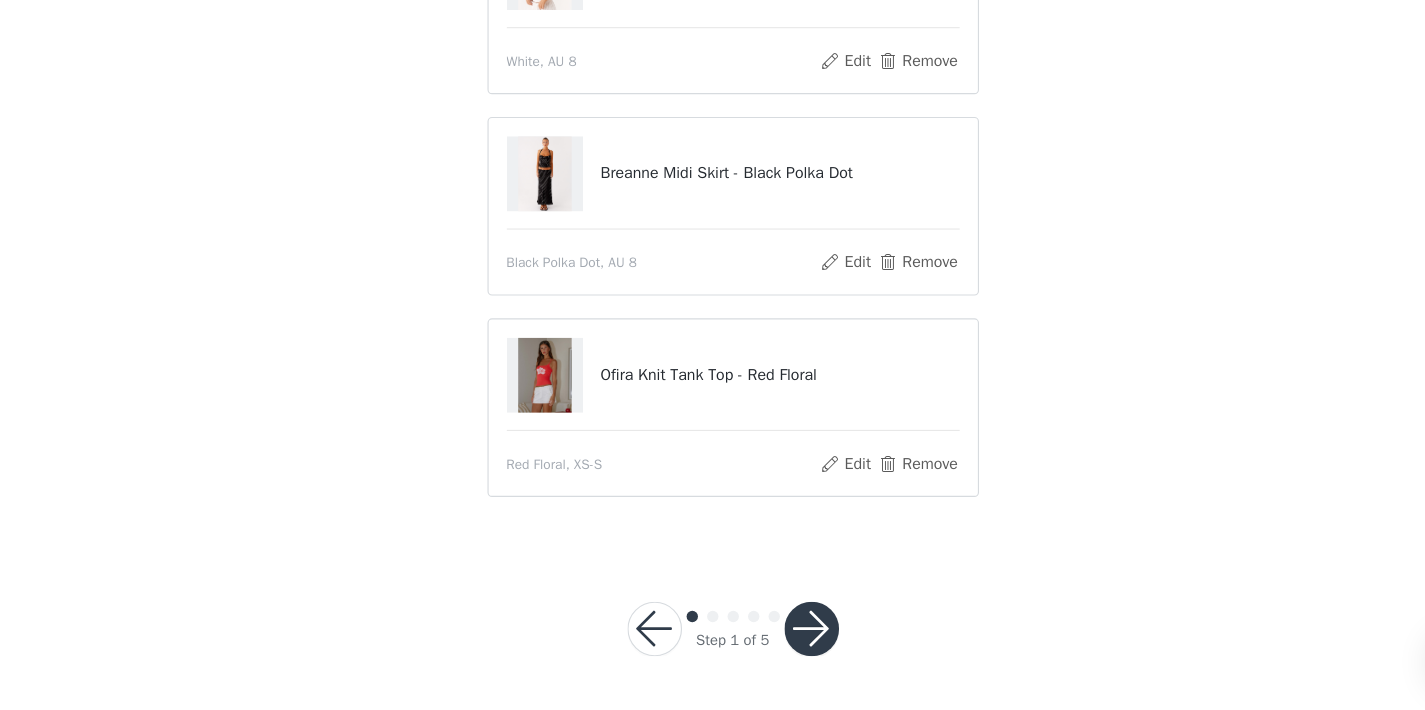 scroll, scrollTop: 210, scrollLeft: 0, axis: vertical 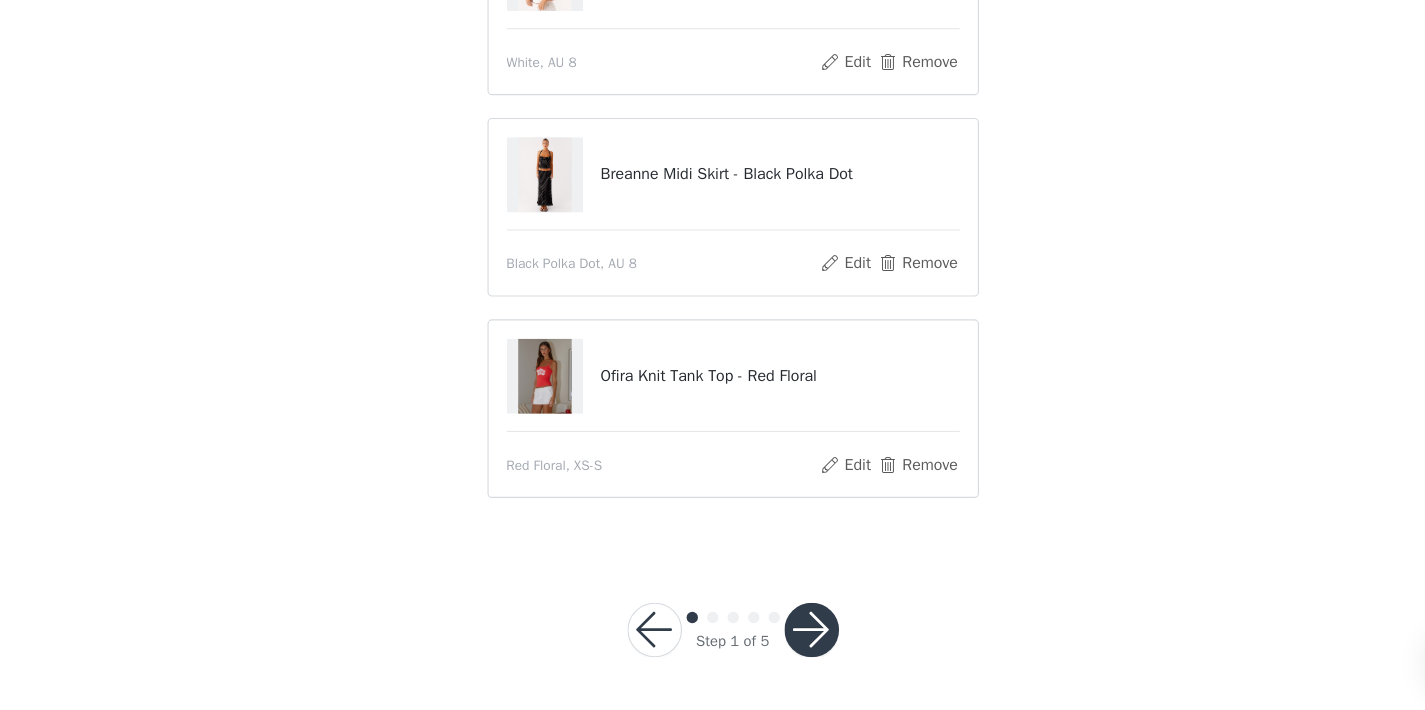 click at bounding box center (782, 639) 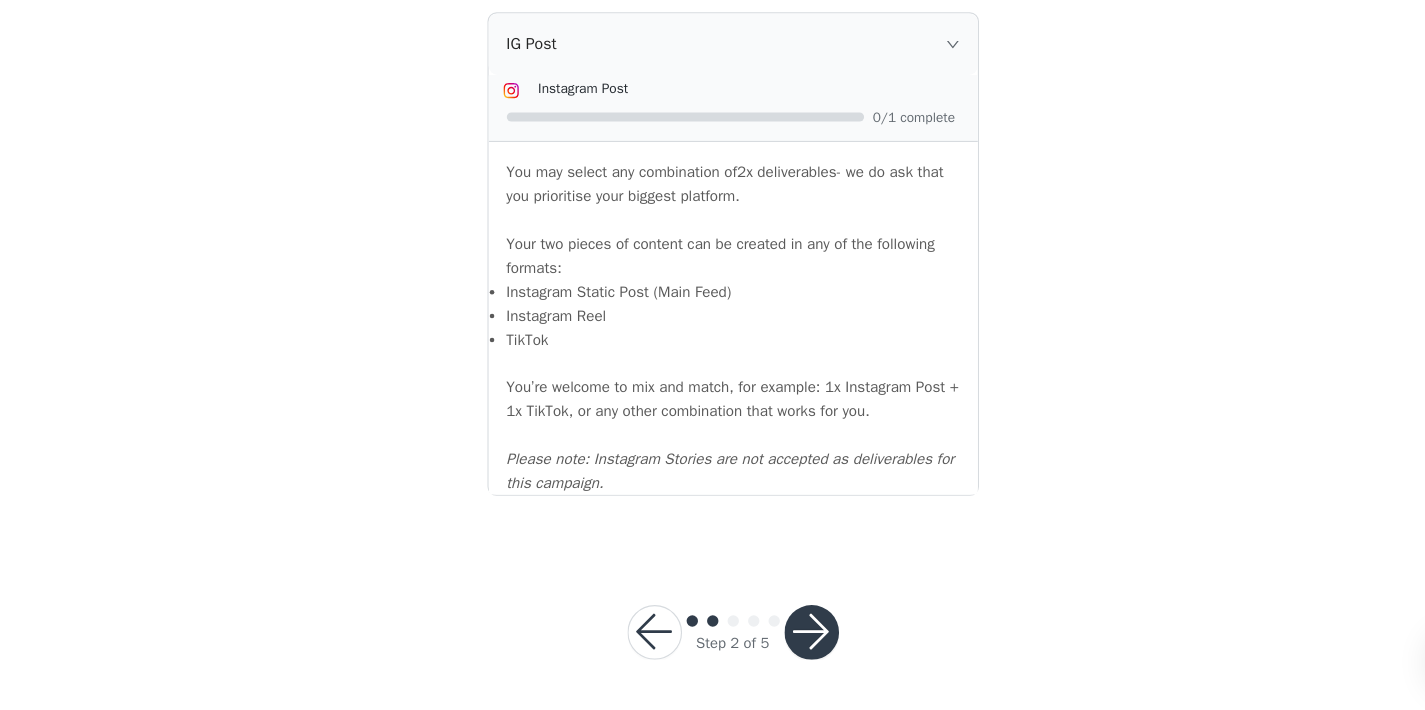 scroll, scrollTop: 2242, scrollLeft: 0, axis: vertical 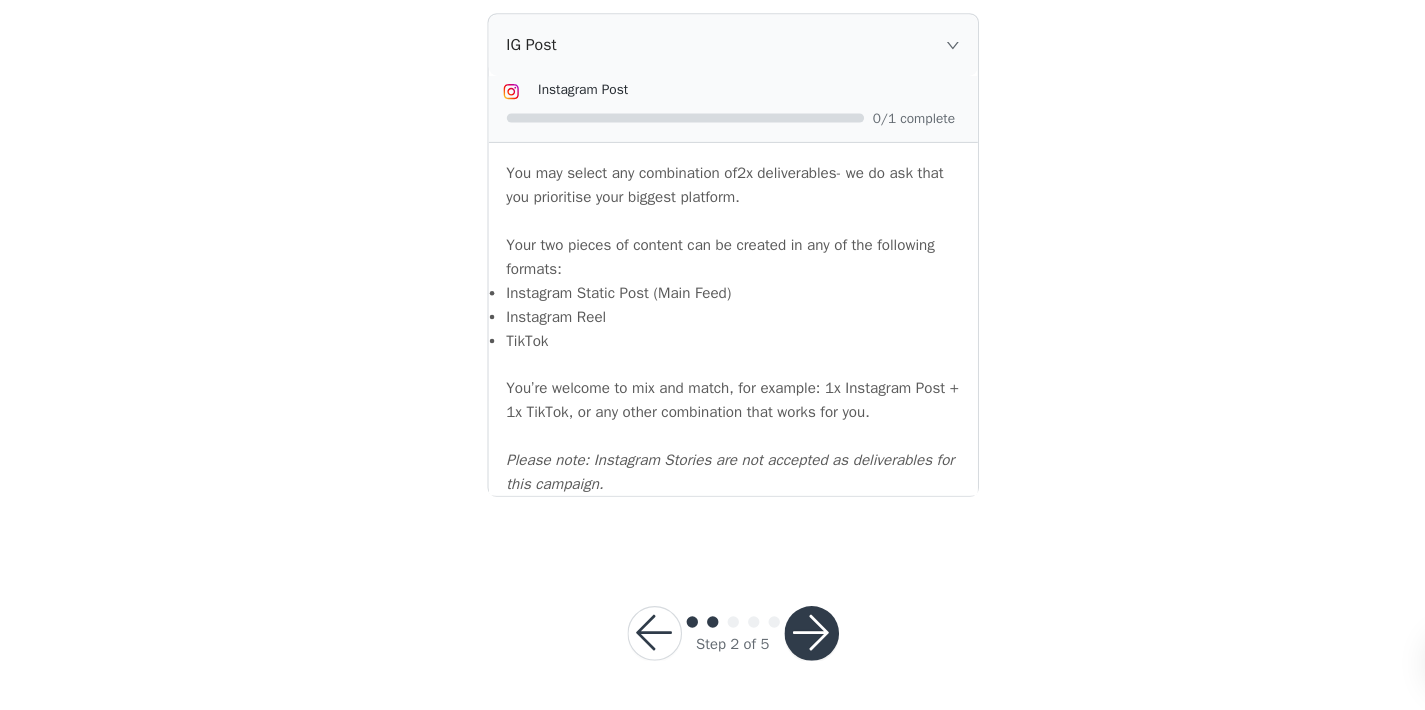 click at bounding box center [782, 642] 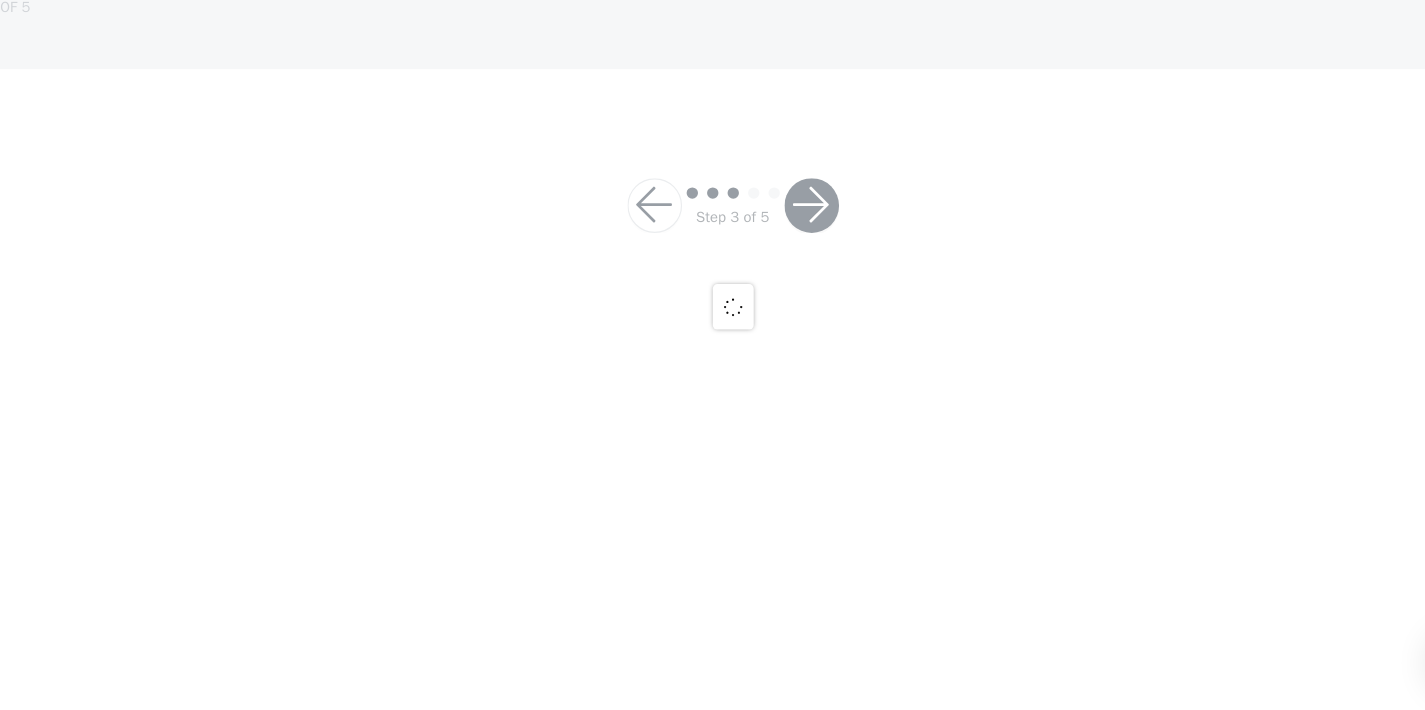 scroll, scrollTop: 0, scrollLeft: 0, axis: both 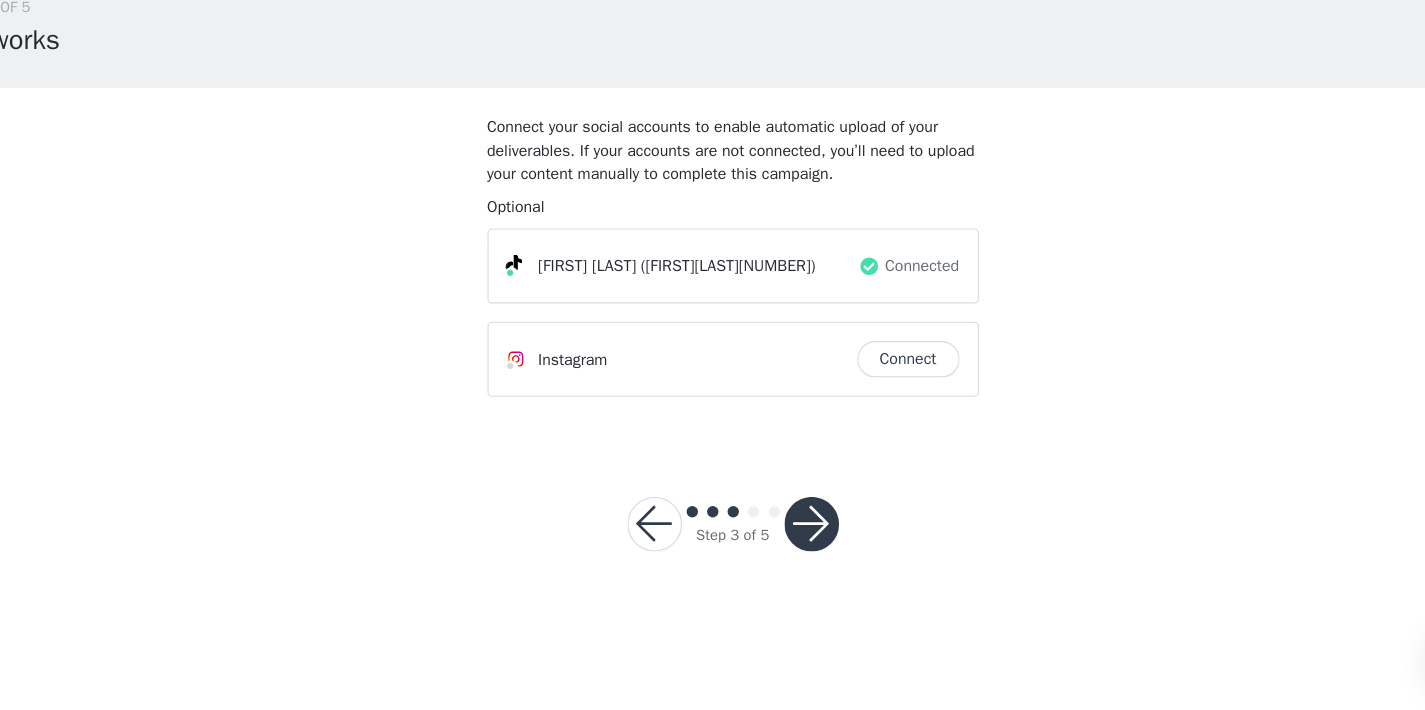click at bounding box center [782, 546] 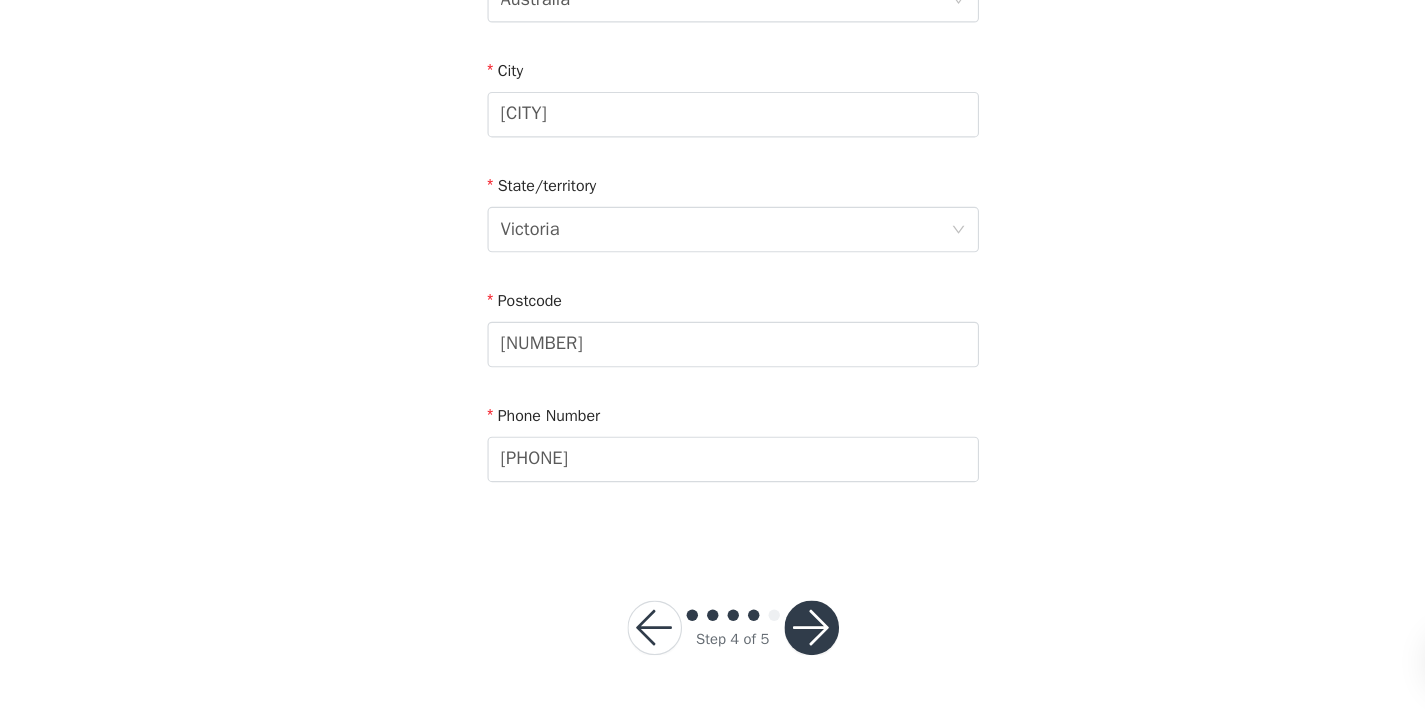 scroll, scrollTop: 695, scrollLeft: 0, axis: vertical 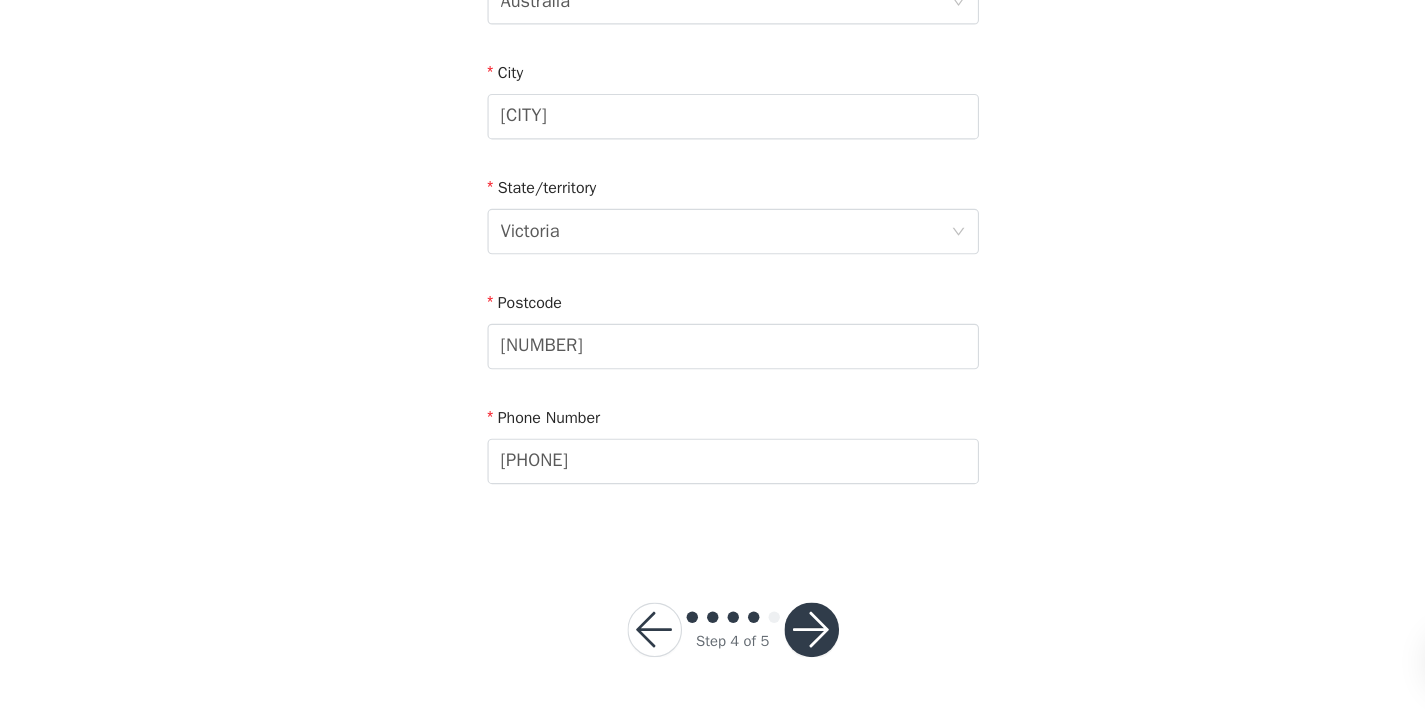 click at bounding box center (782, 639) 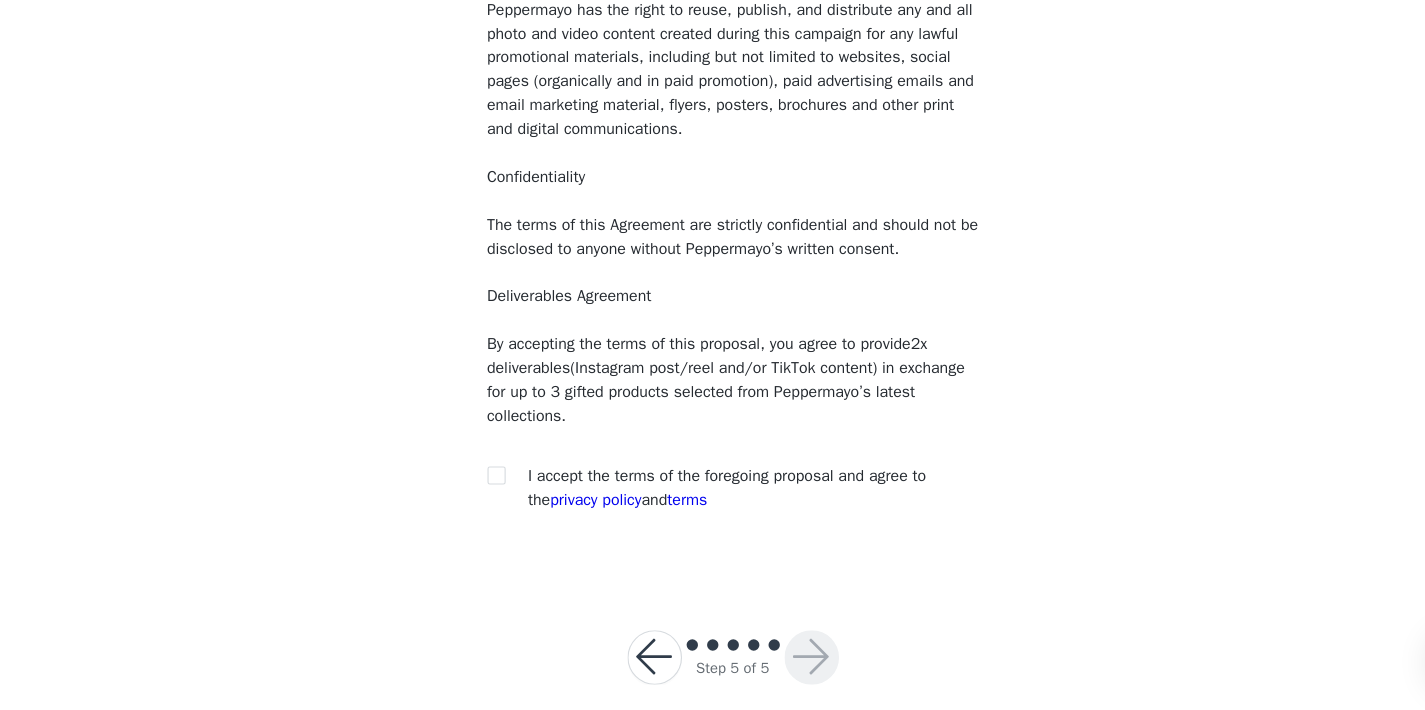 scroll, scrollTop: 210, scrollLeft: 0, axis: vertical 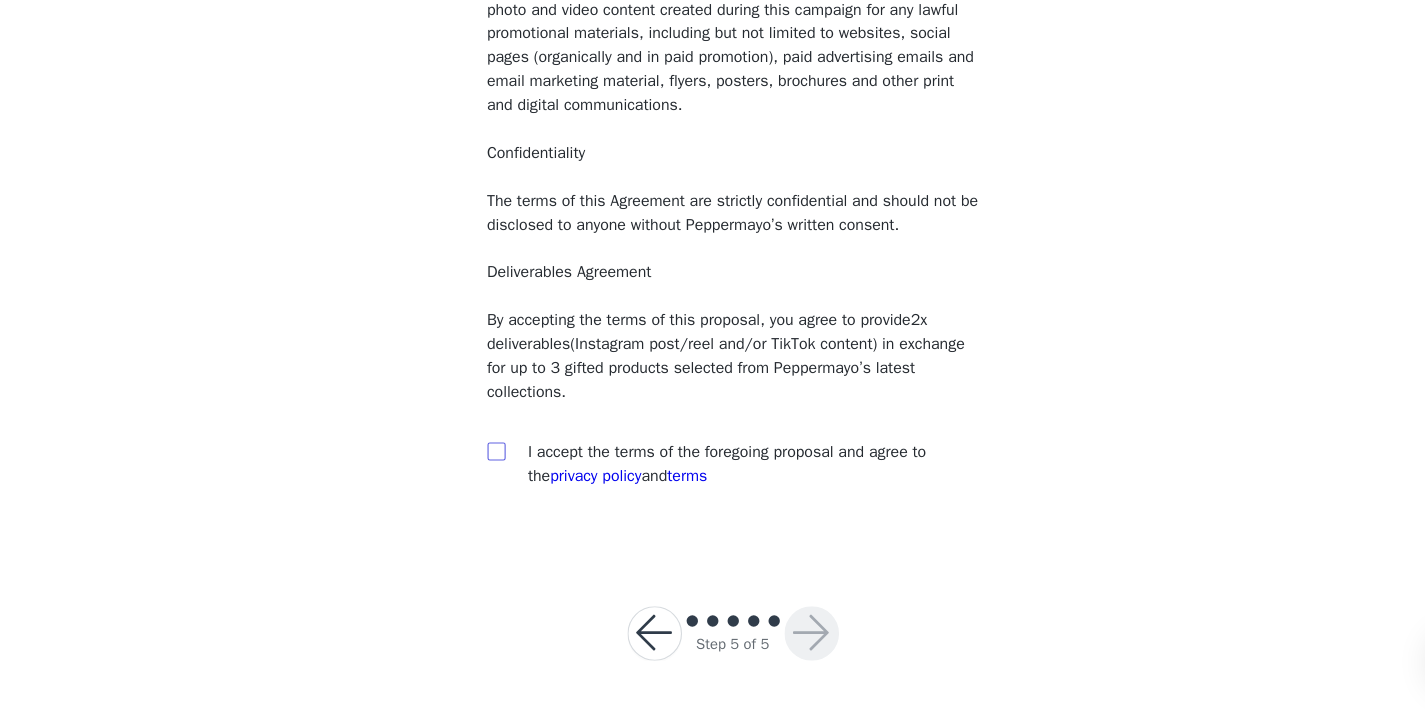 click at bounding box center (504, 482) 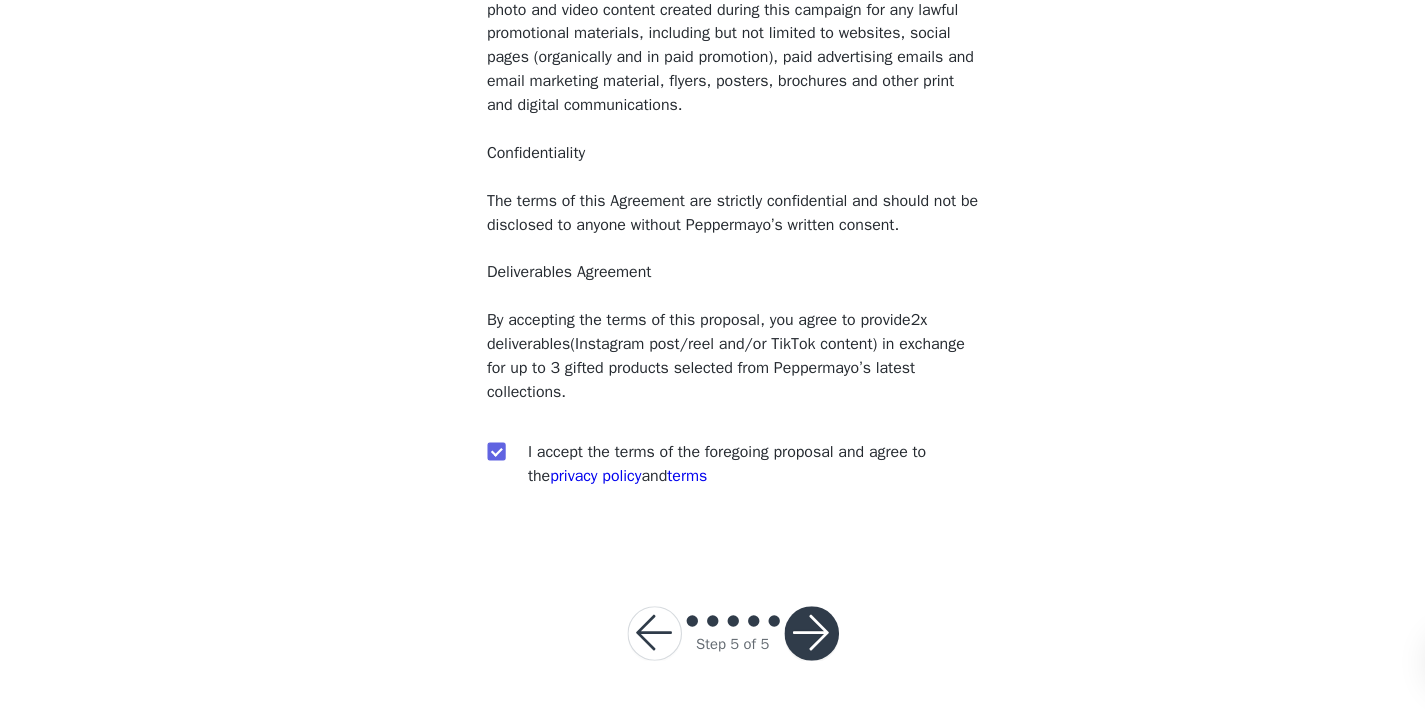 click at bounding box center [782, 643] 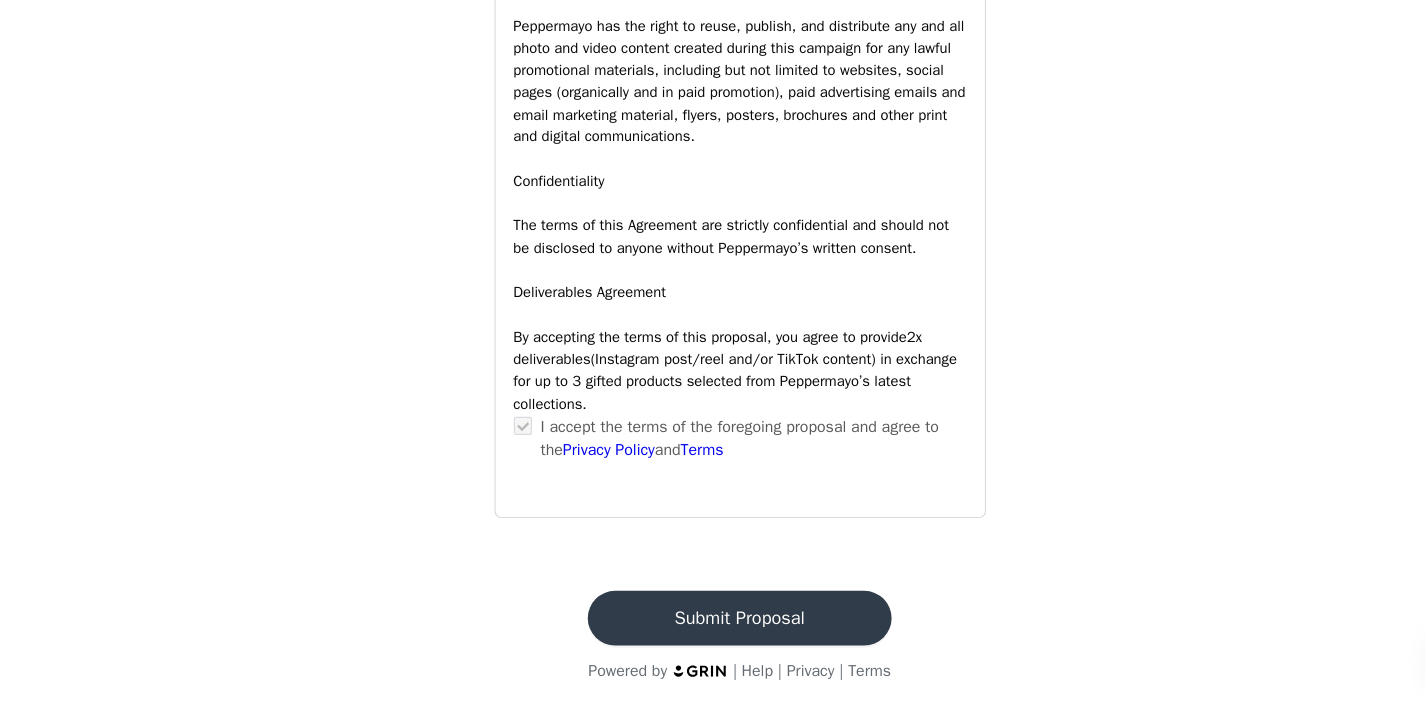 scroll, scrollTop: 1326, scrollLeft: 0, axis: vertical 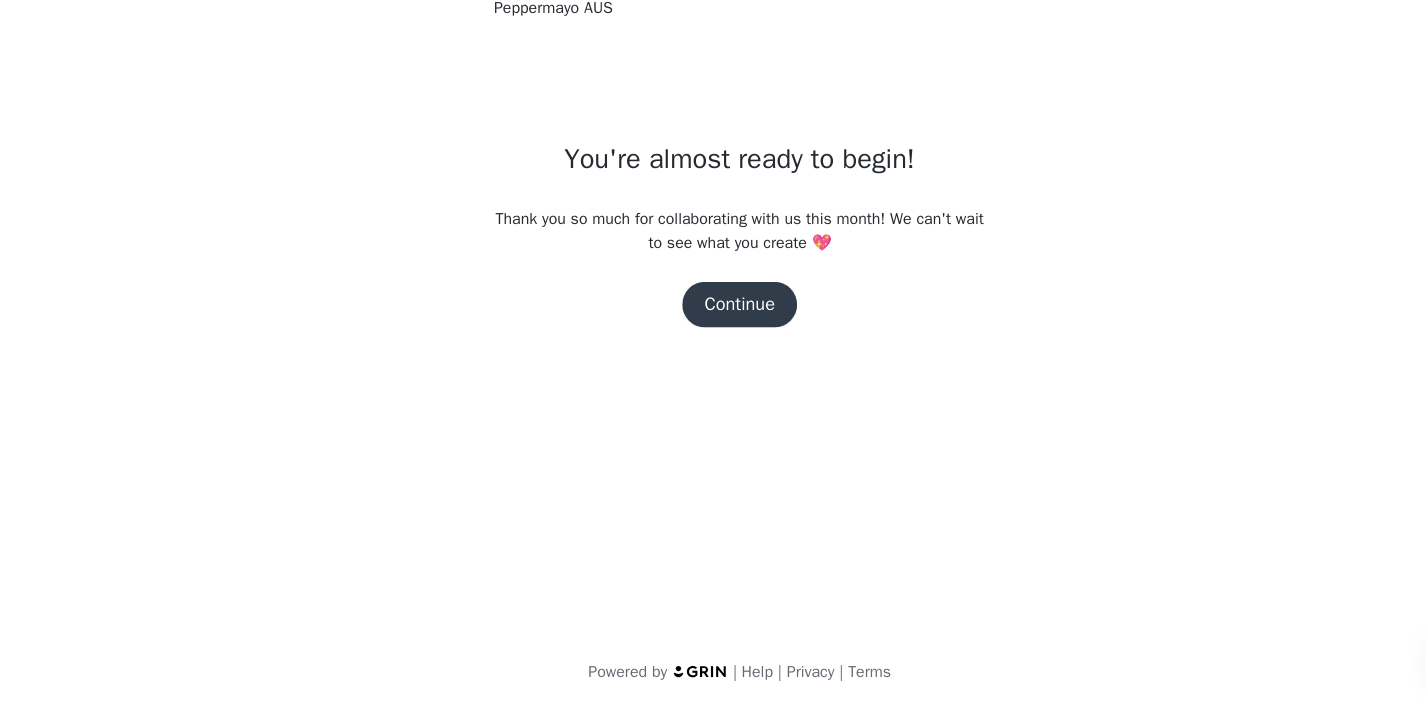 click on "Continue" at bounding box center (713, 353) 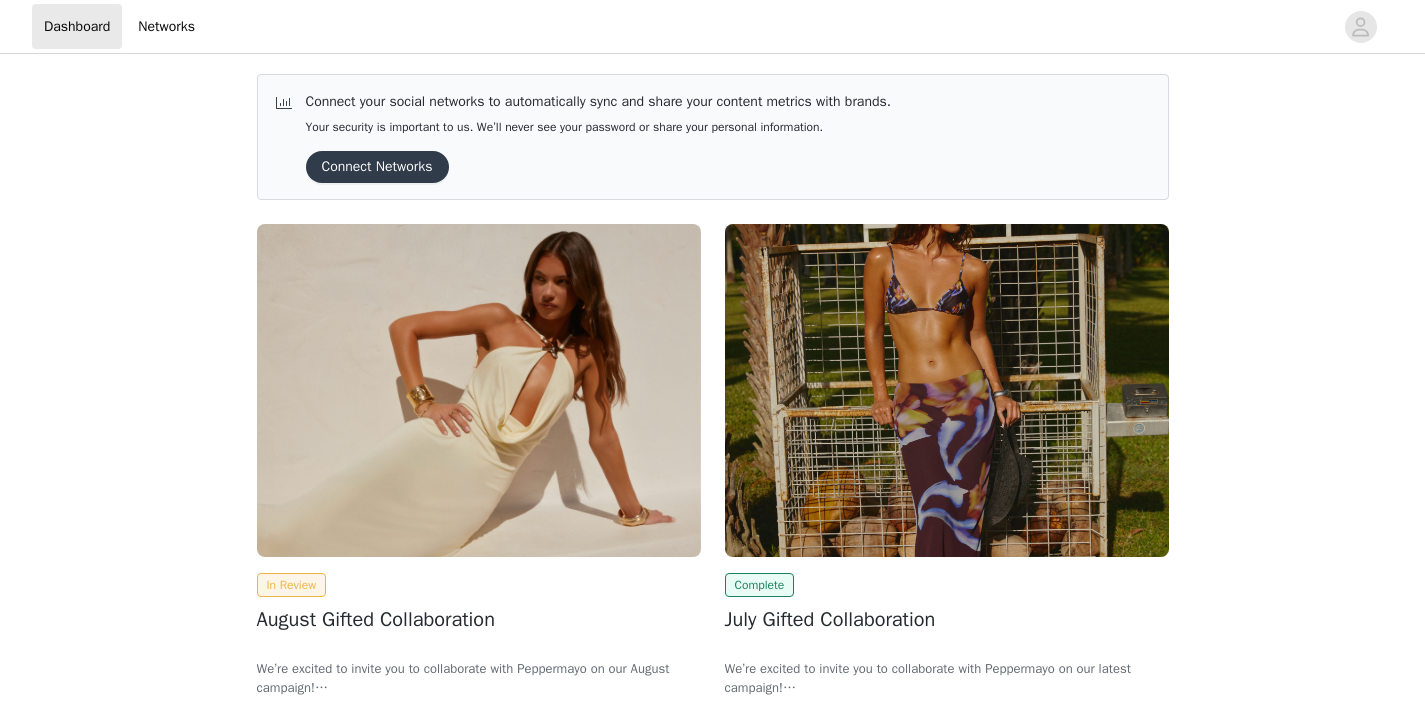 scroll, scrollTop: 0, scrollLeft: 0, axis: both 